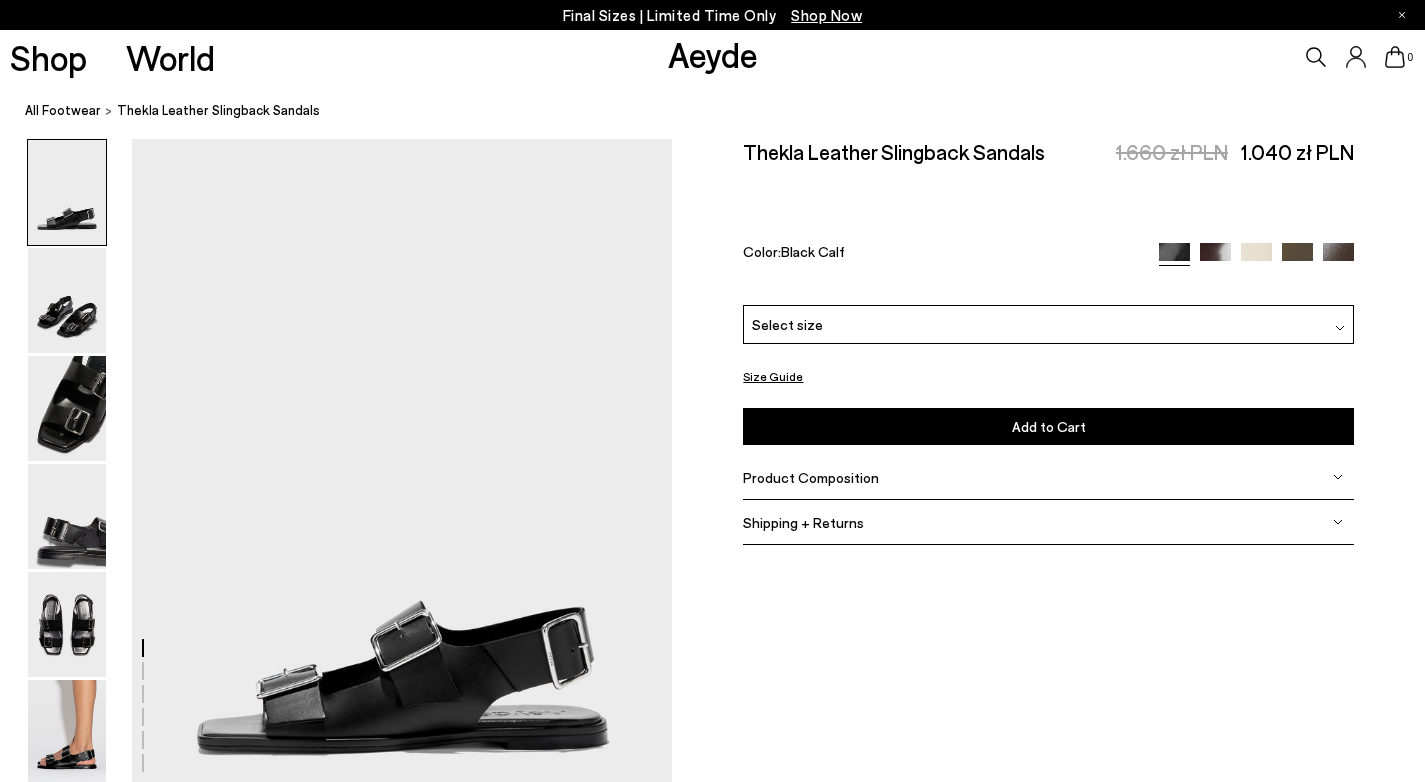 scroll, scrollTop: 0, scrollLeft: 0, axis: both 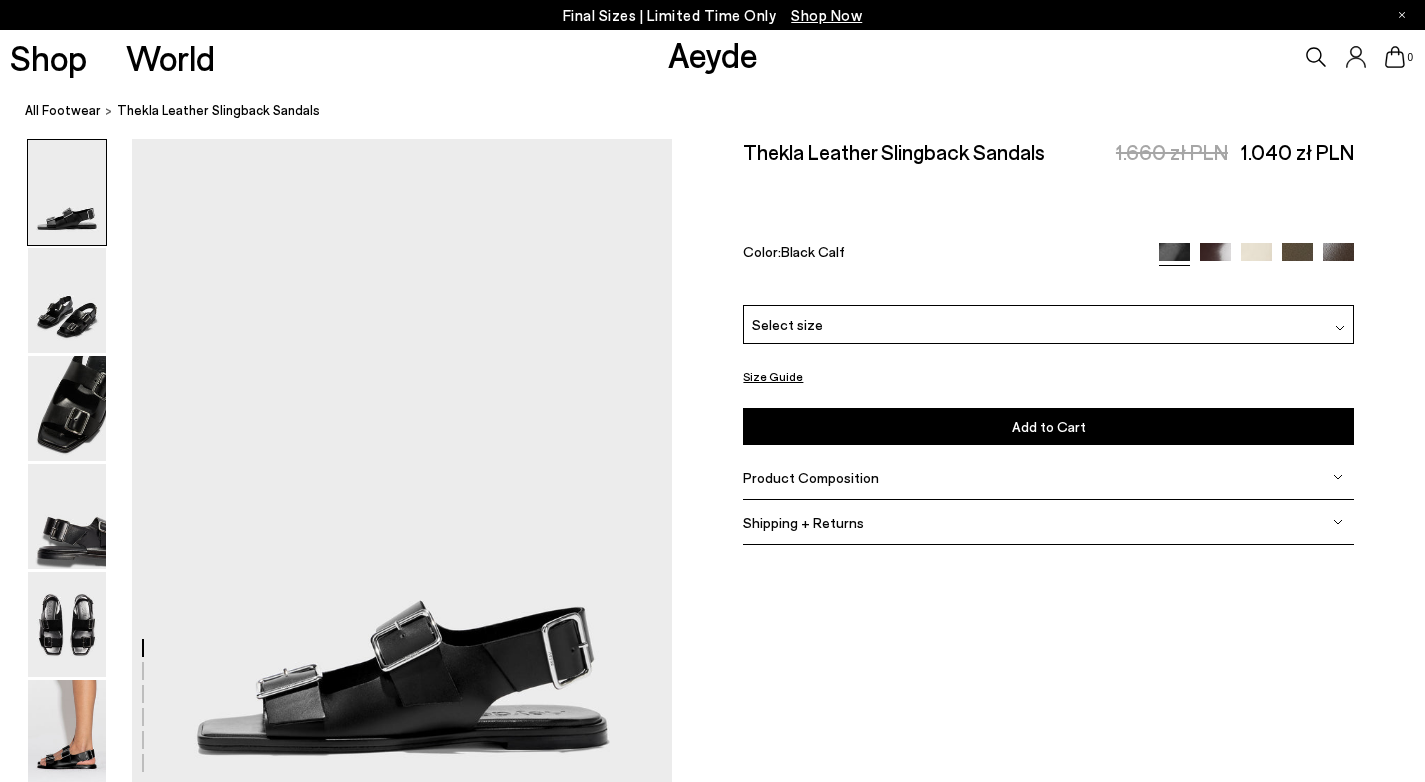click at bounding box center (1297, 258) 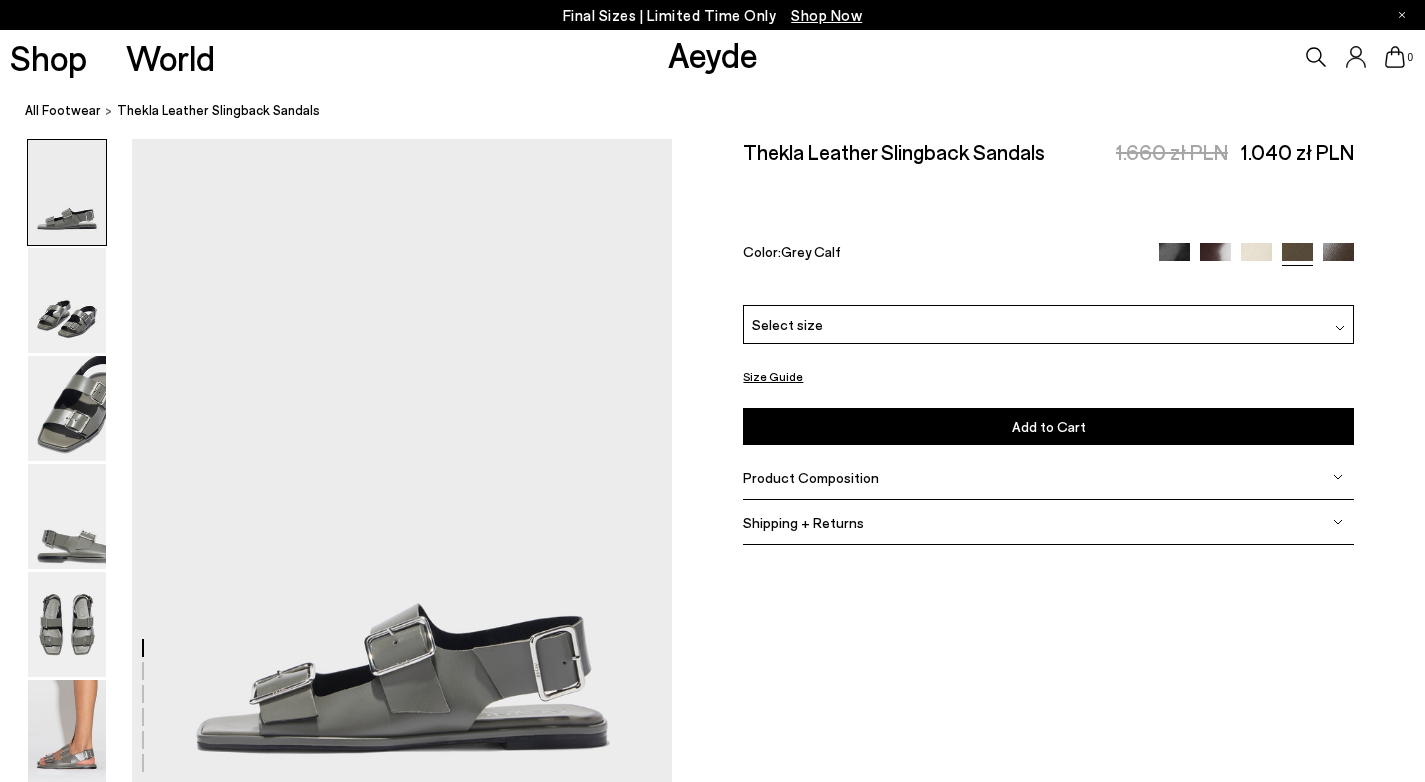 scroll, scrollTop: 0, scrollLeft: 0, axis: both 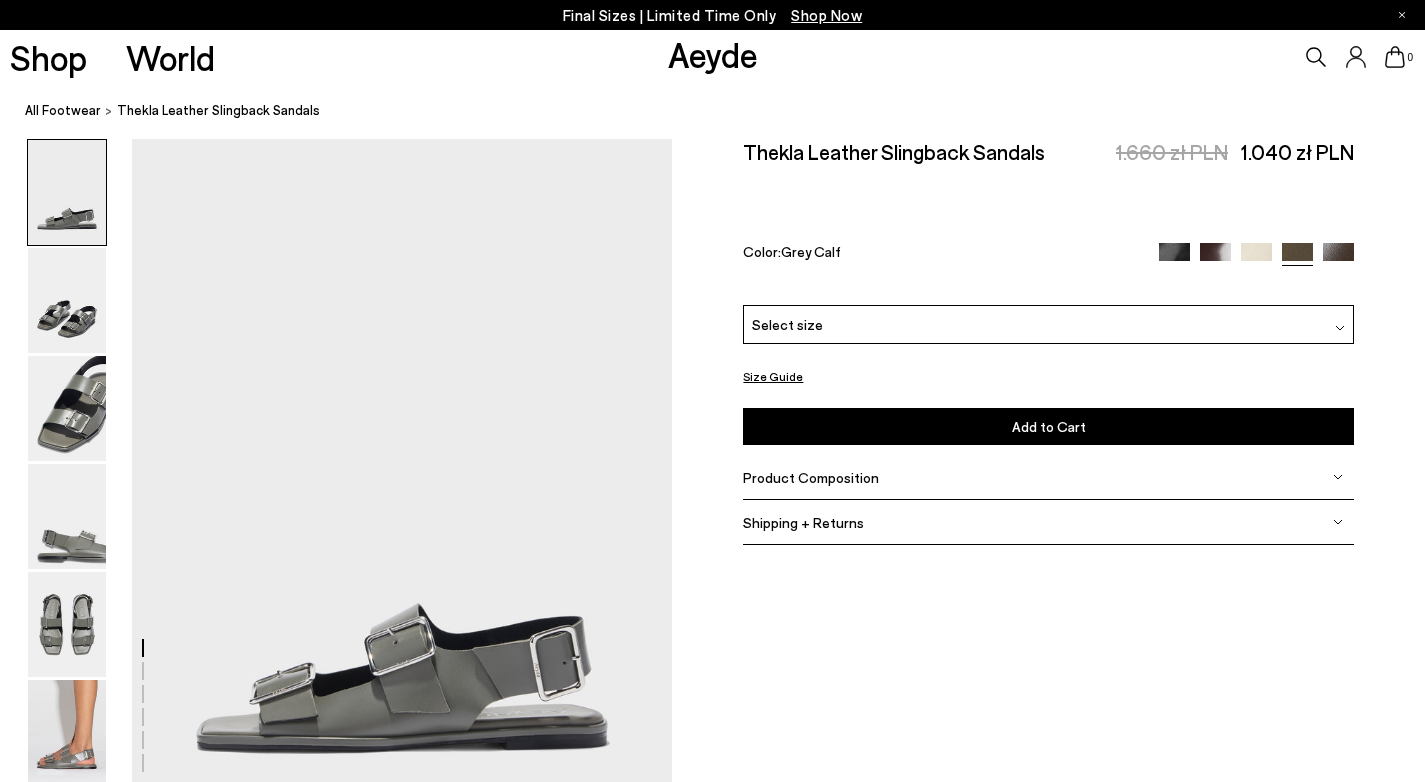 click on "Select size" at bounding box center (1048, 324) 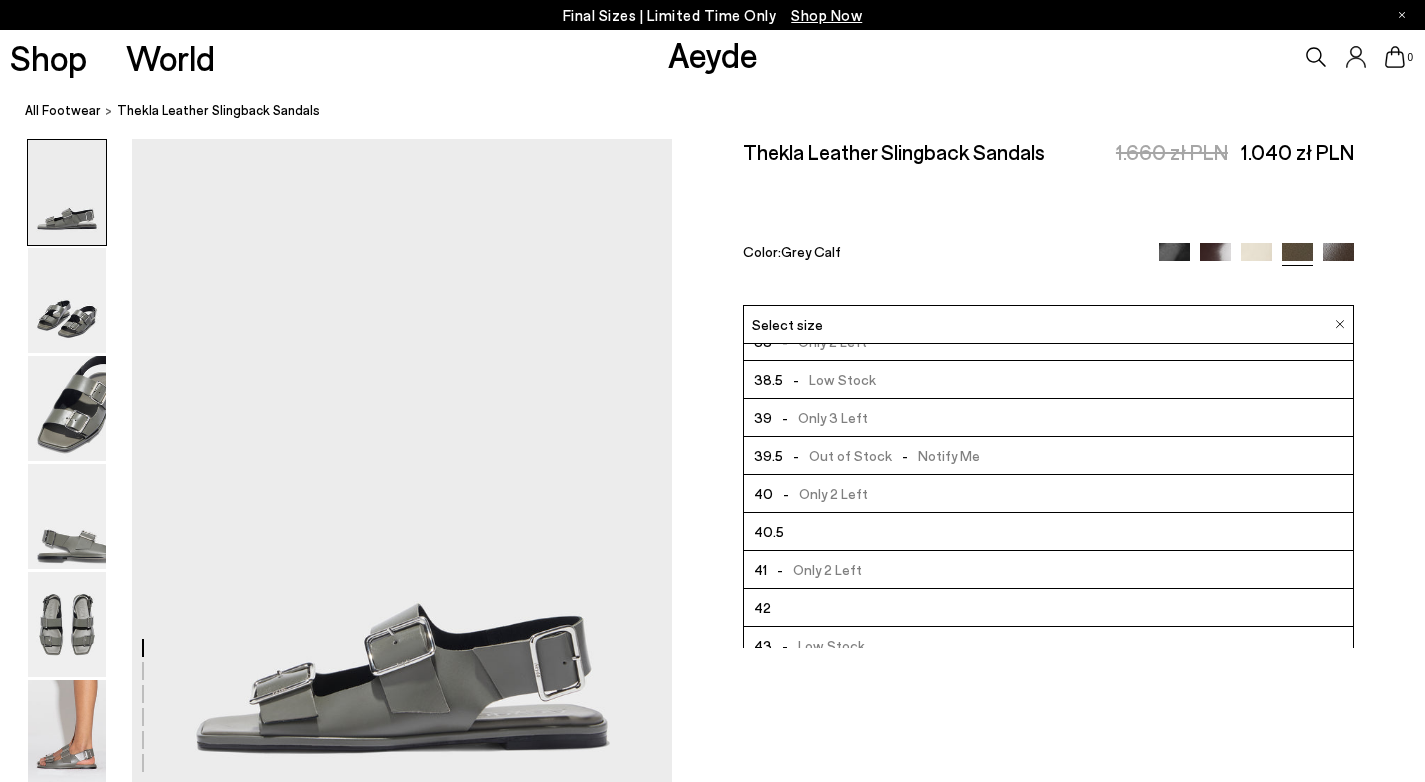 scroll, scrollTop: 140, scrollLeft: 0, axis: vertical 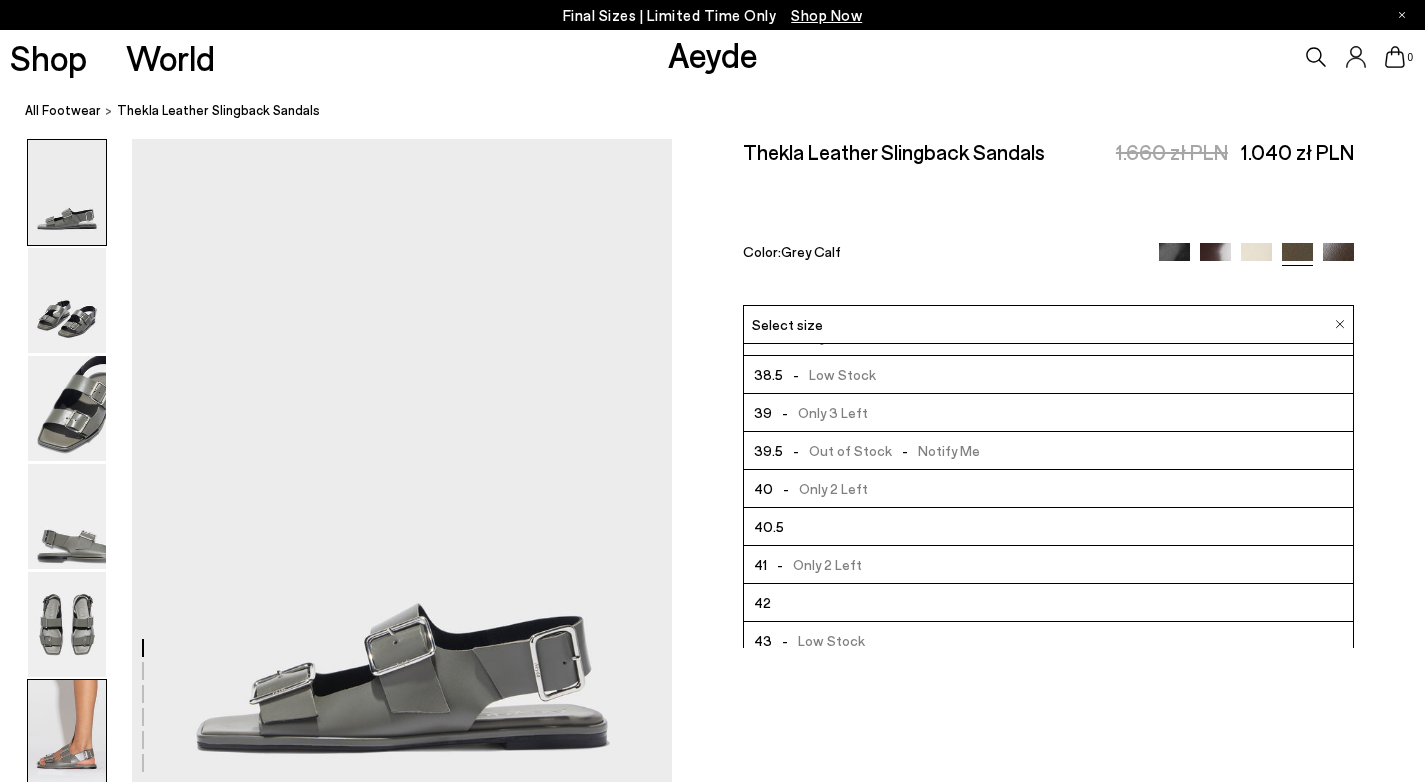 click at bounding box center [67, 732] 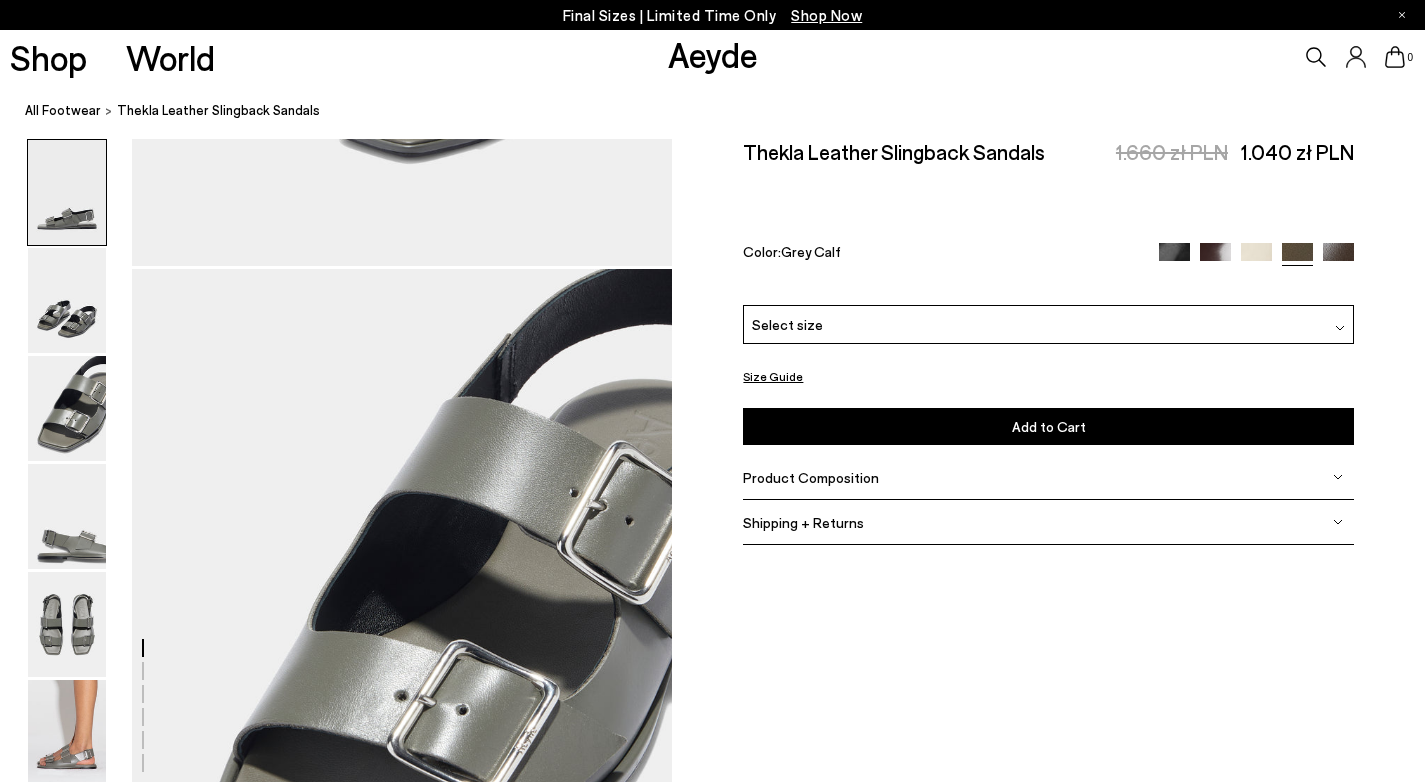 scroll, scrollTop: 0, scrollLeft: 0, axis: both 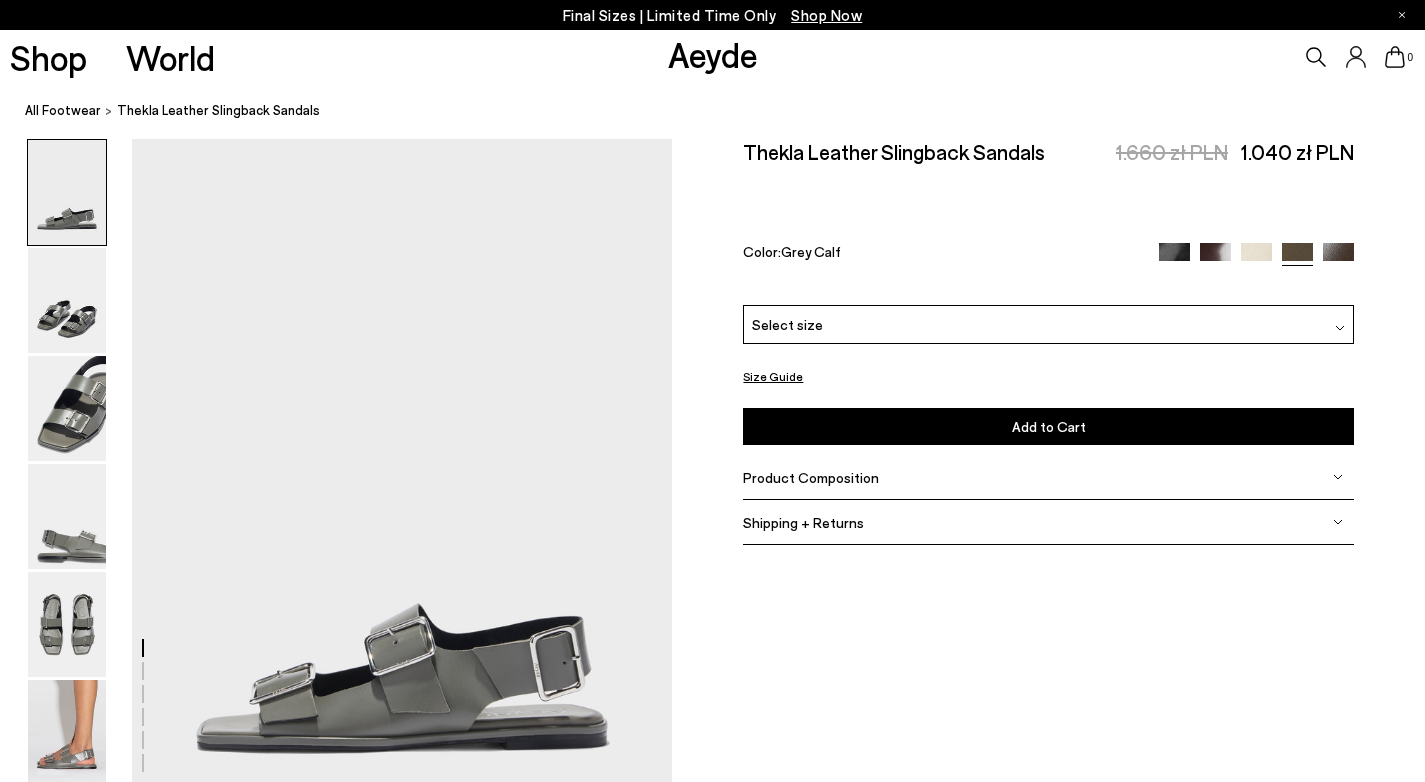 click on "Shop Now" at bounding box center (826, 15) 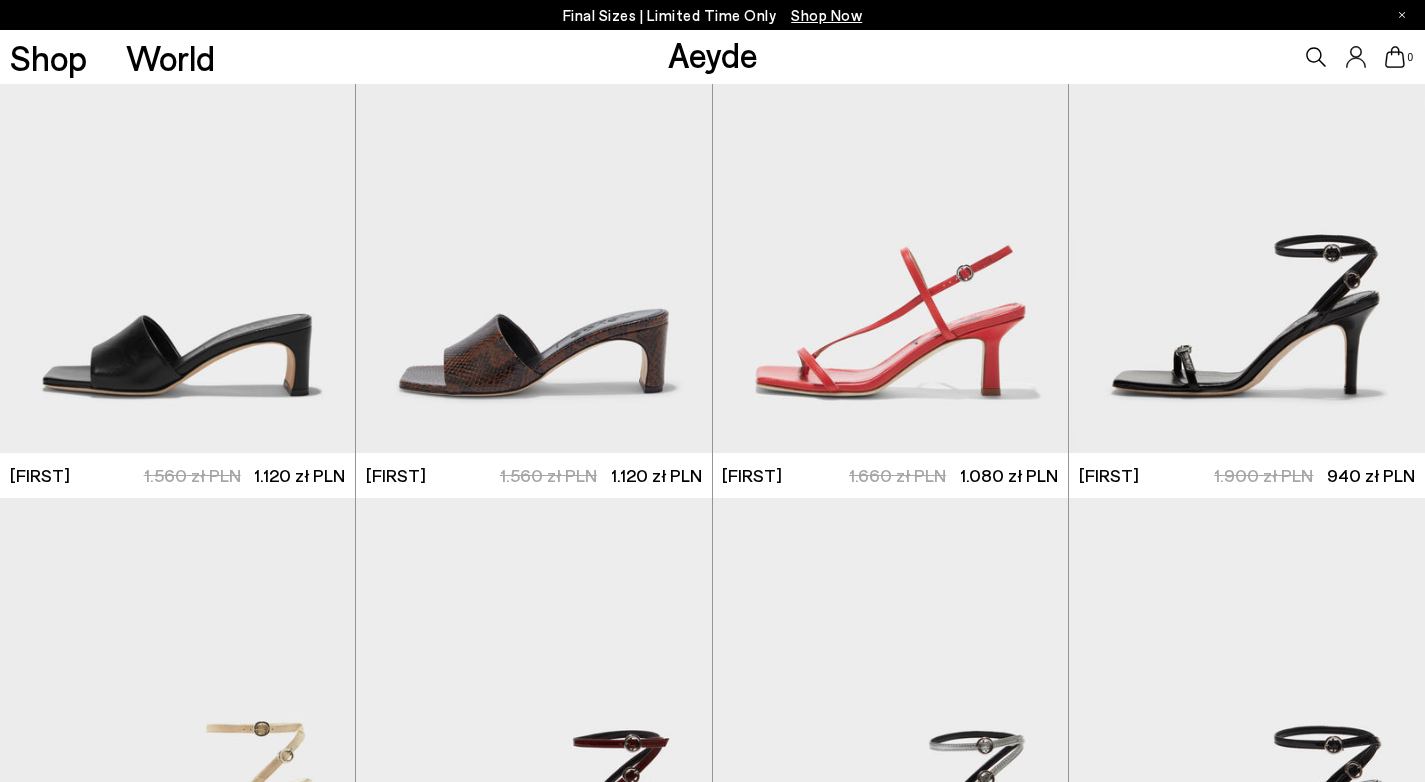 scroll, scrollTop: 1054, scrollLeft: 0, axis: vertical 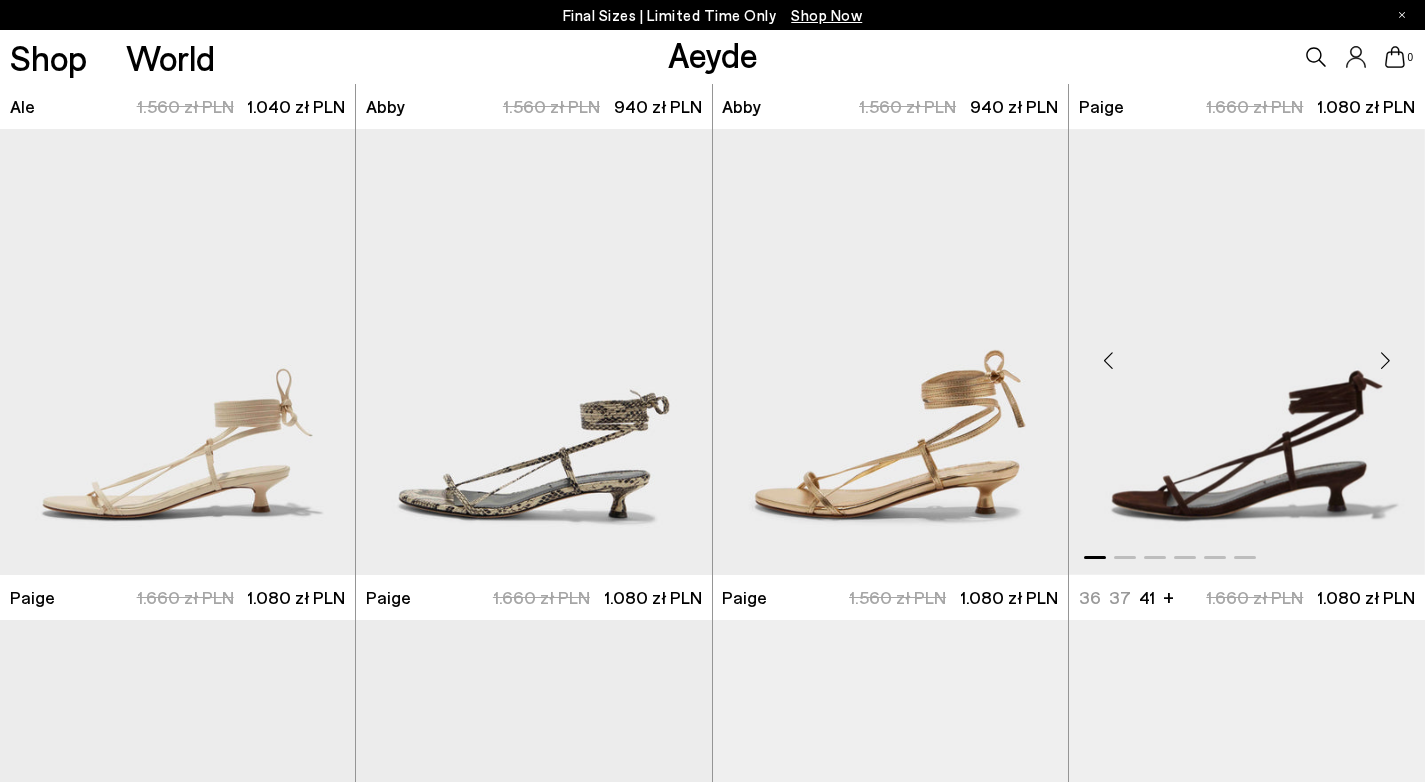 click at bounding box center [1247, 352] 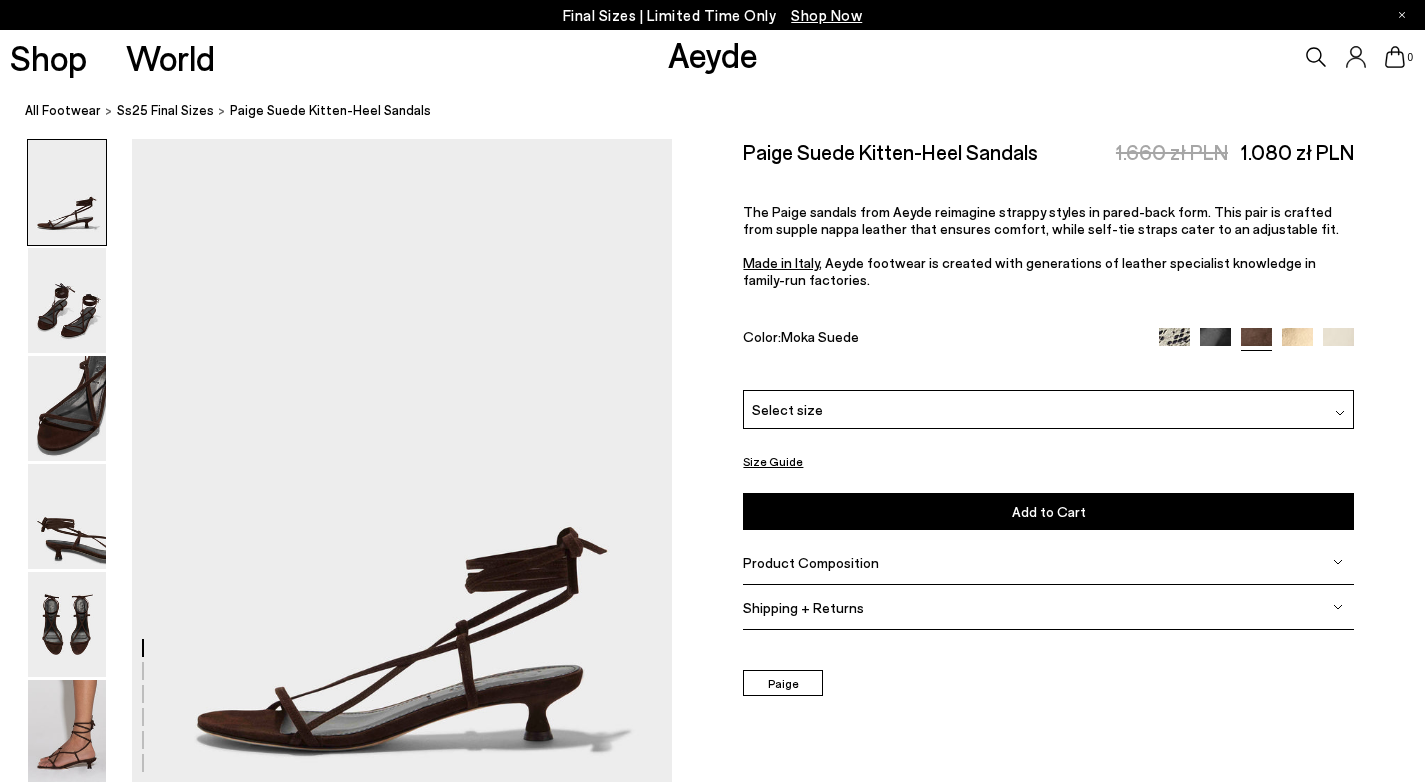 scroll, scrollTop: 0, scrollLeft: 0, axis: both 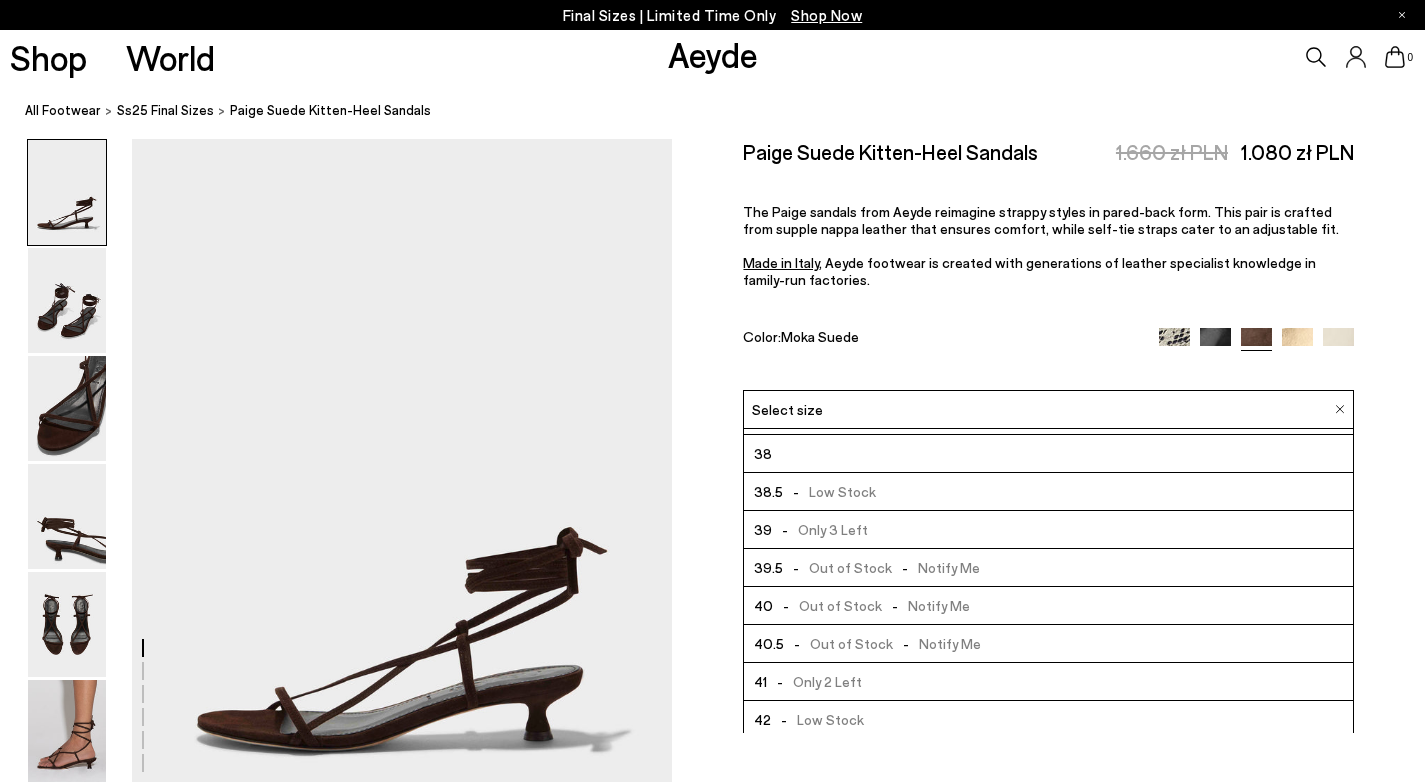 click on "Paige Suede Kitten-Heel Sandals
1.660 zł PLN
1.080 zł PLN
The Paige sandals from Aeyde reimagine strappy styles in pared-back form. This pair is crafted from supple nappa leather that ensures comfort, while self-tie straps cater to an adjustable fit. Made in Italy , Aeyde footwear is created with generations of leather specialist knowledge in family-run factories.
Color:  Moka Suede" at bounding box center (1048, 264) 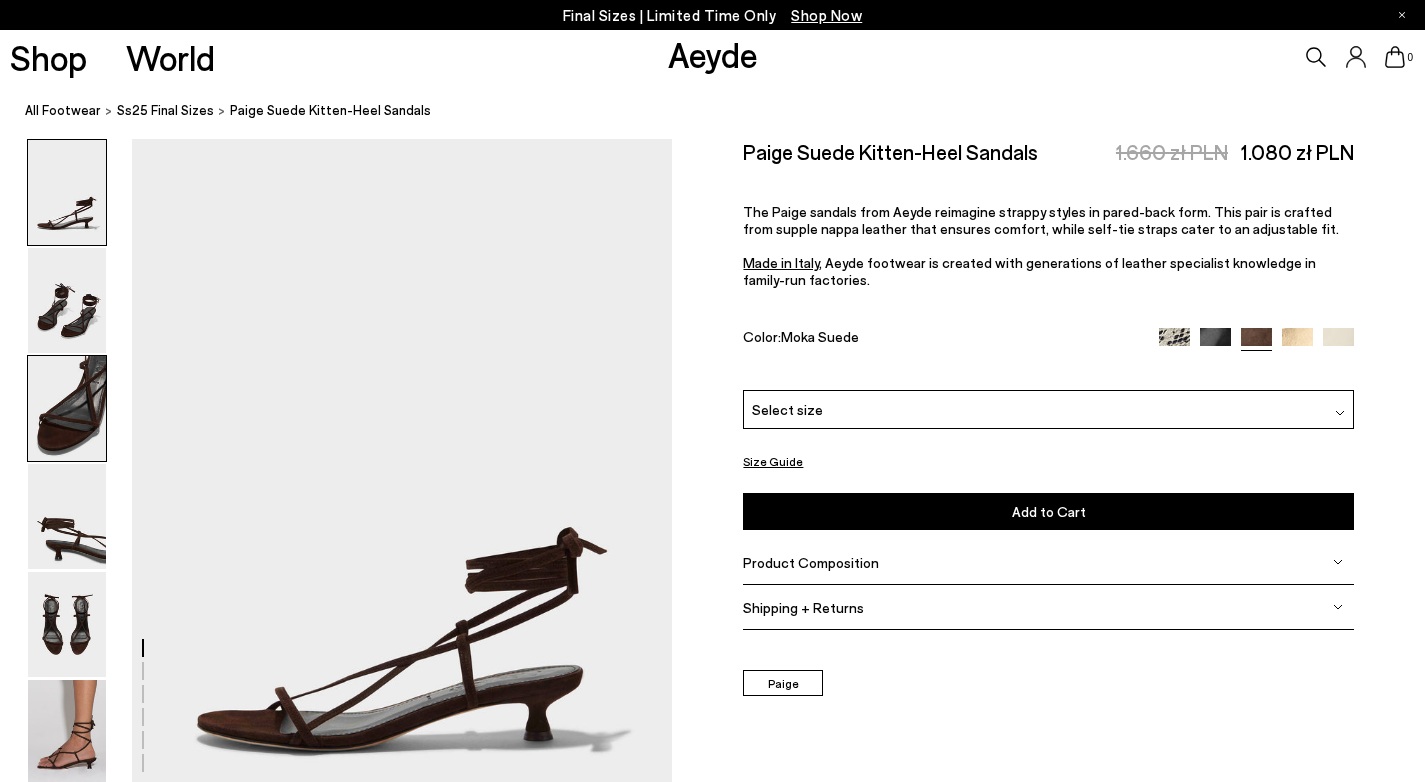 click at bounding box center (67, 408) 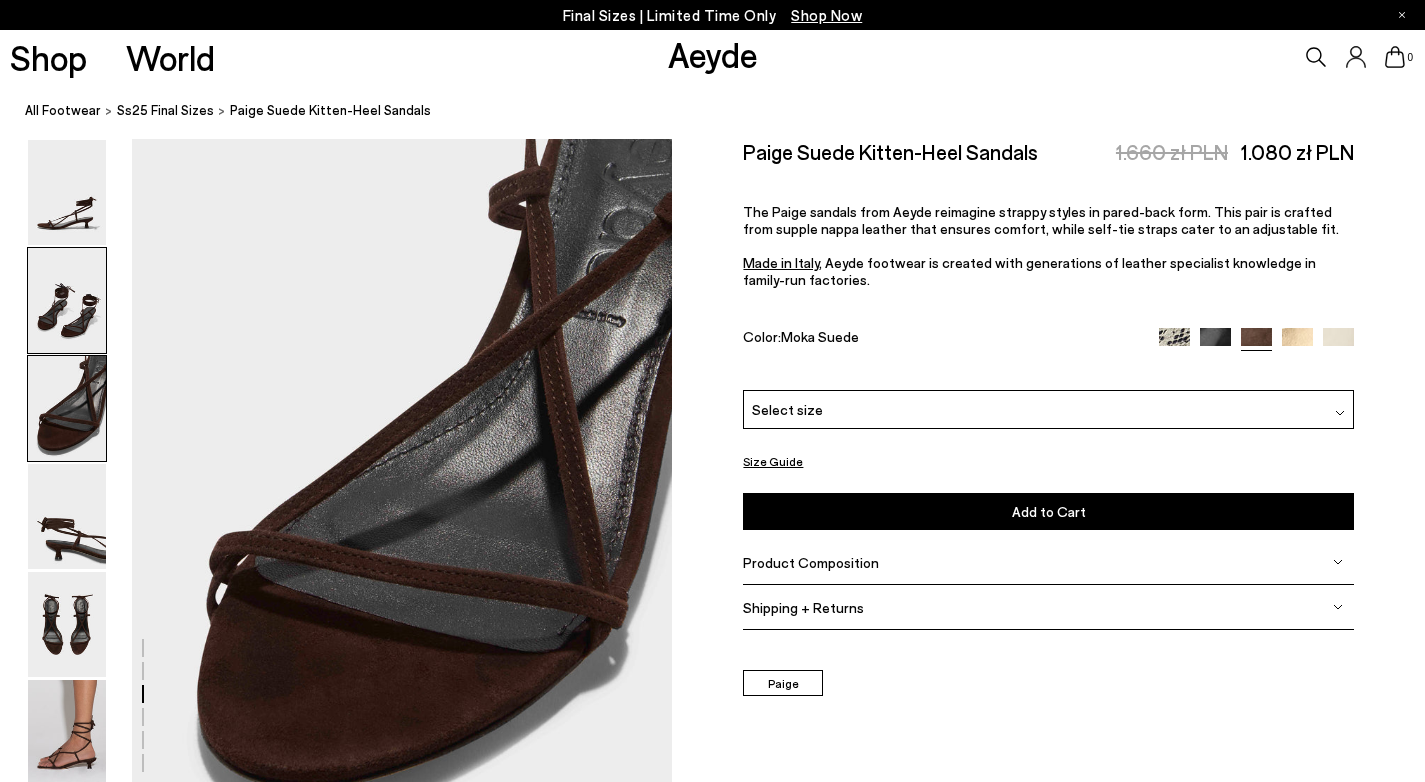 click at bounding box center [67, 300] 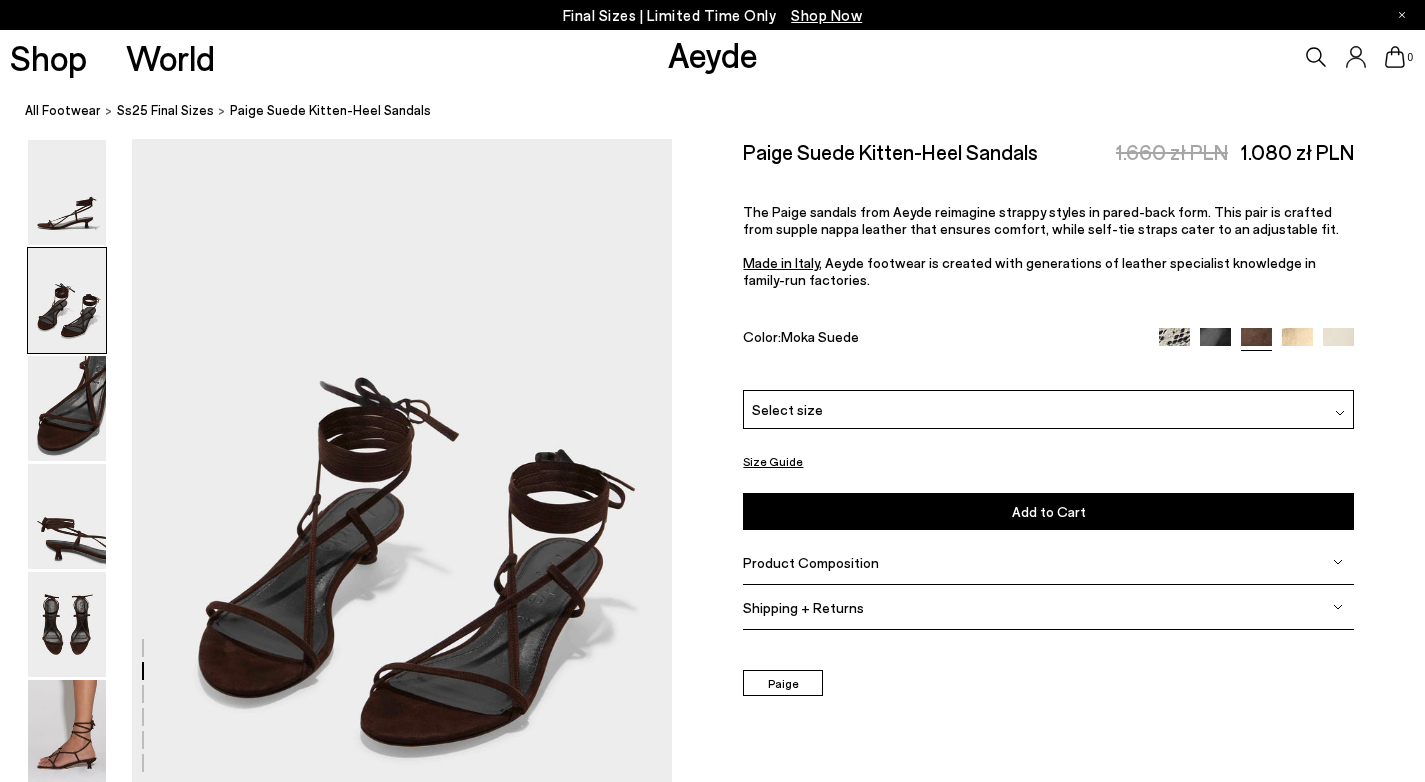 scroll, scrollTop: 725, scrollLeft: 0, axis: vertical 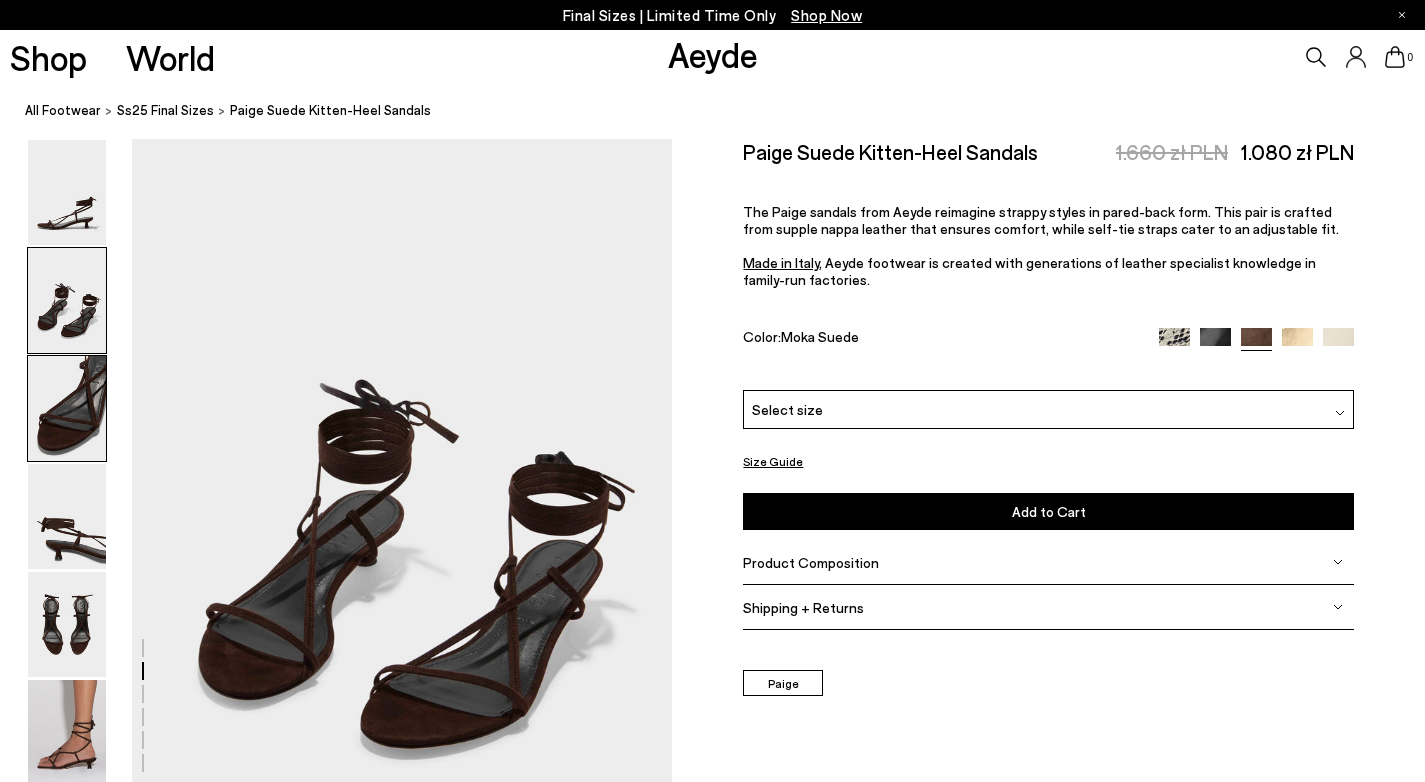 click at bounding box center (67, 408) 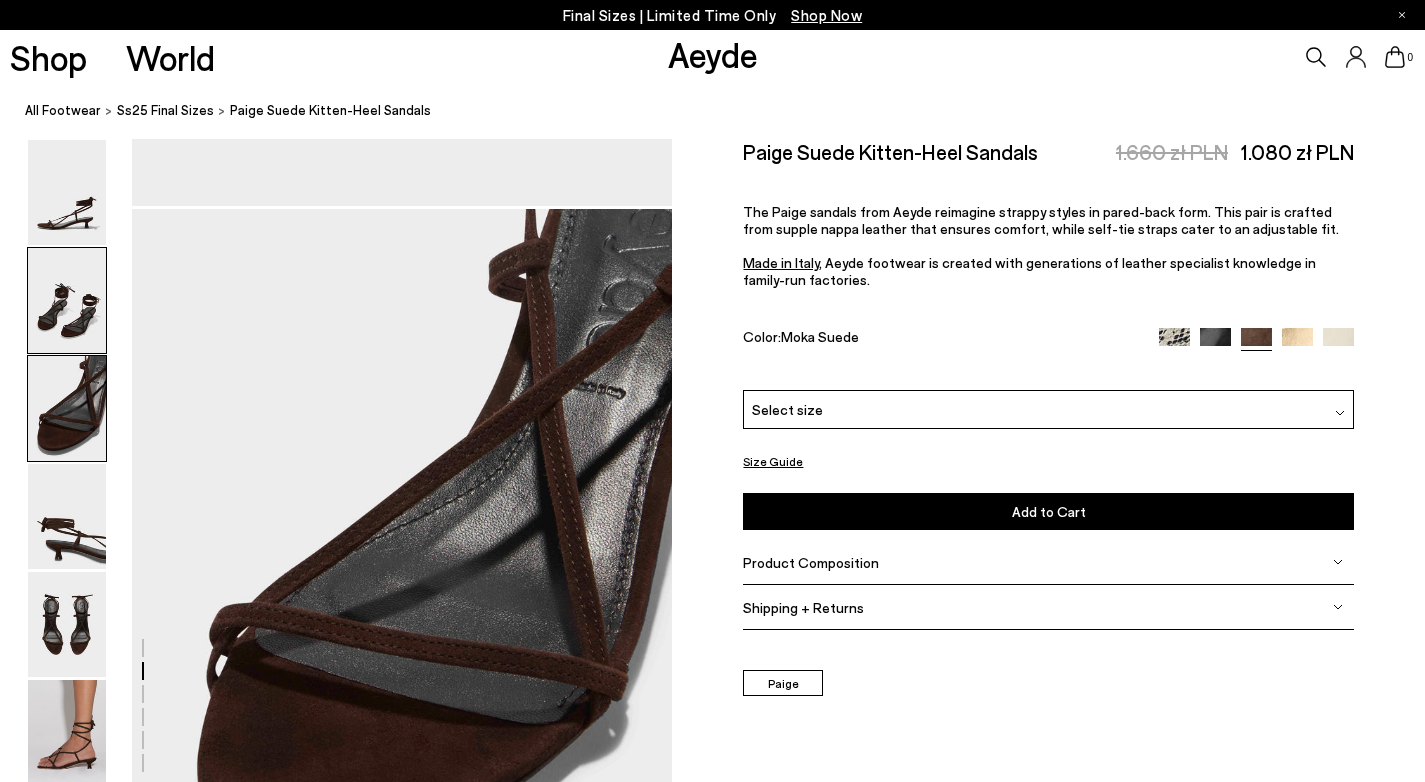 scroll, scrollTop: 1449, scrollLeft: 0, axis: vertical 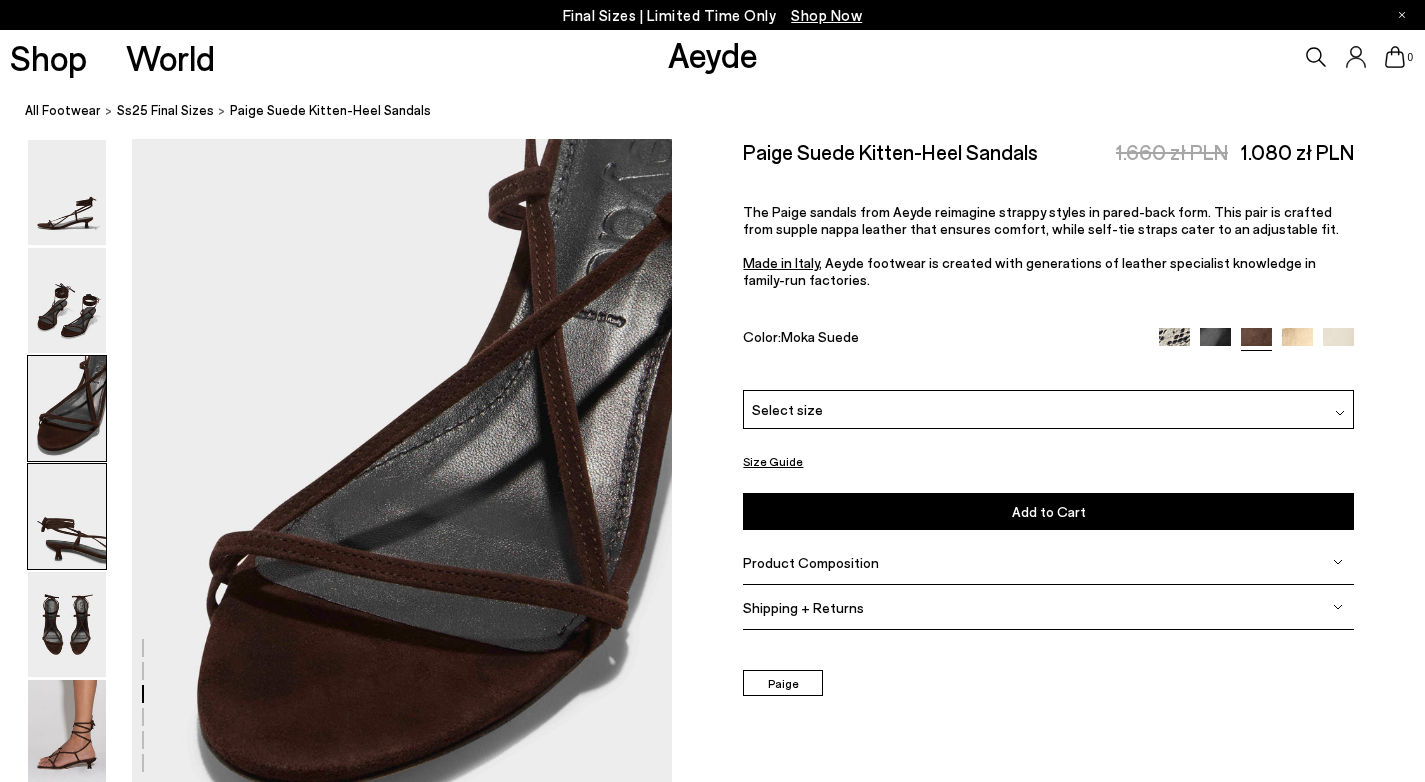 click at bounding box center [67, 516] 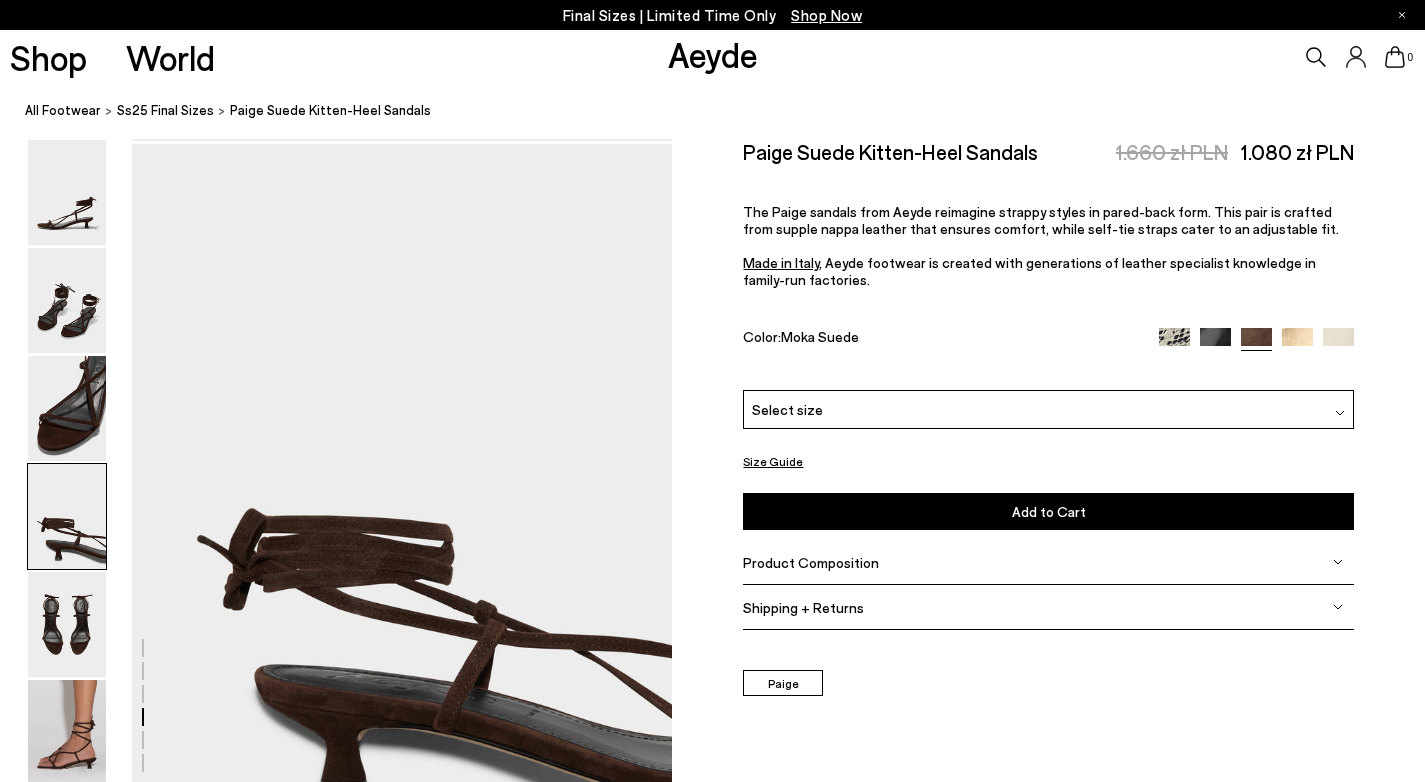 scroll, scrollTop: 2172, scrollLeft: 0, axis: vertical 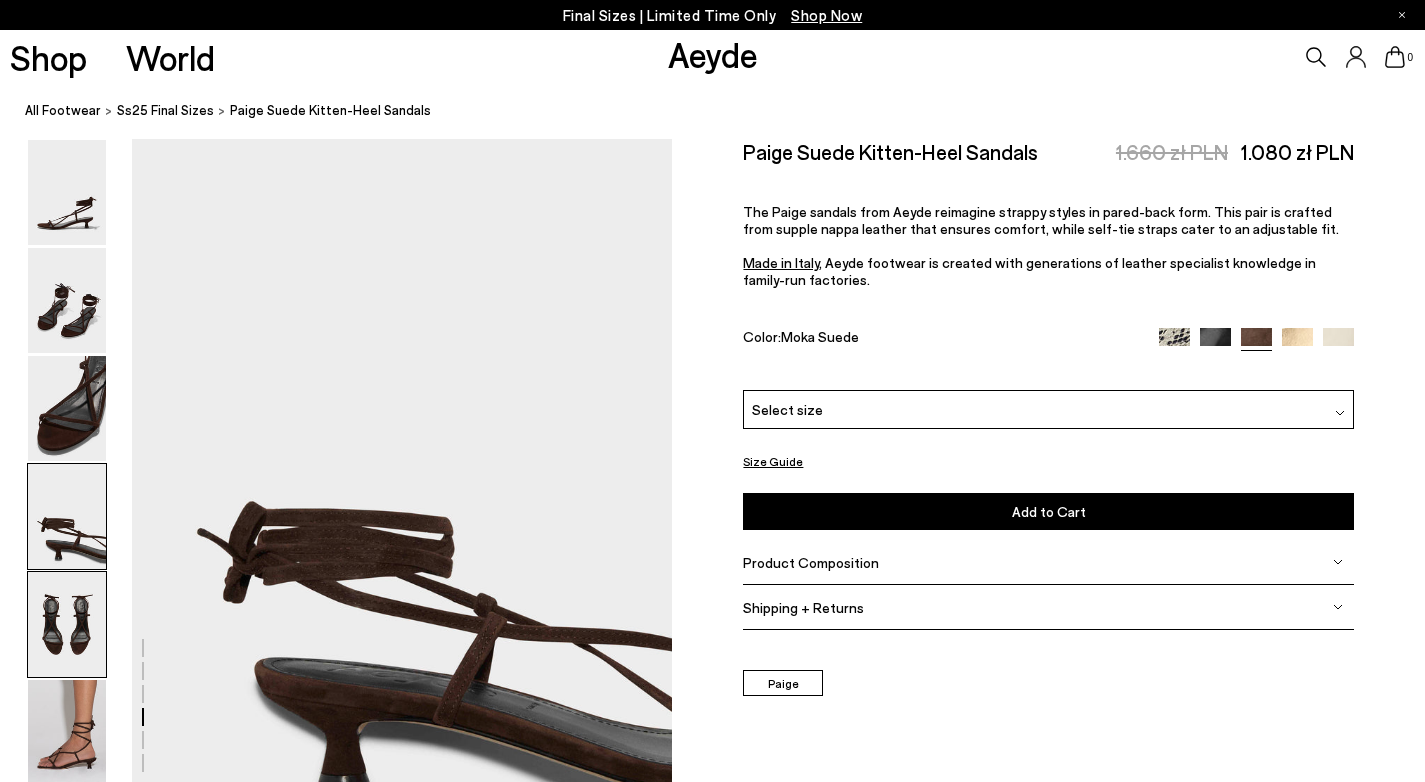 click at bounding box center [67, 624] 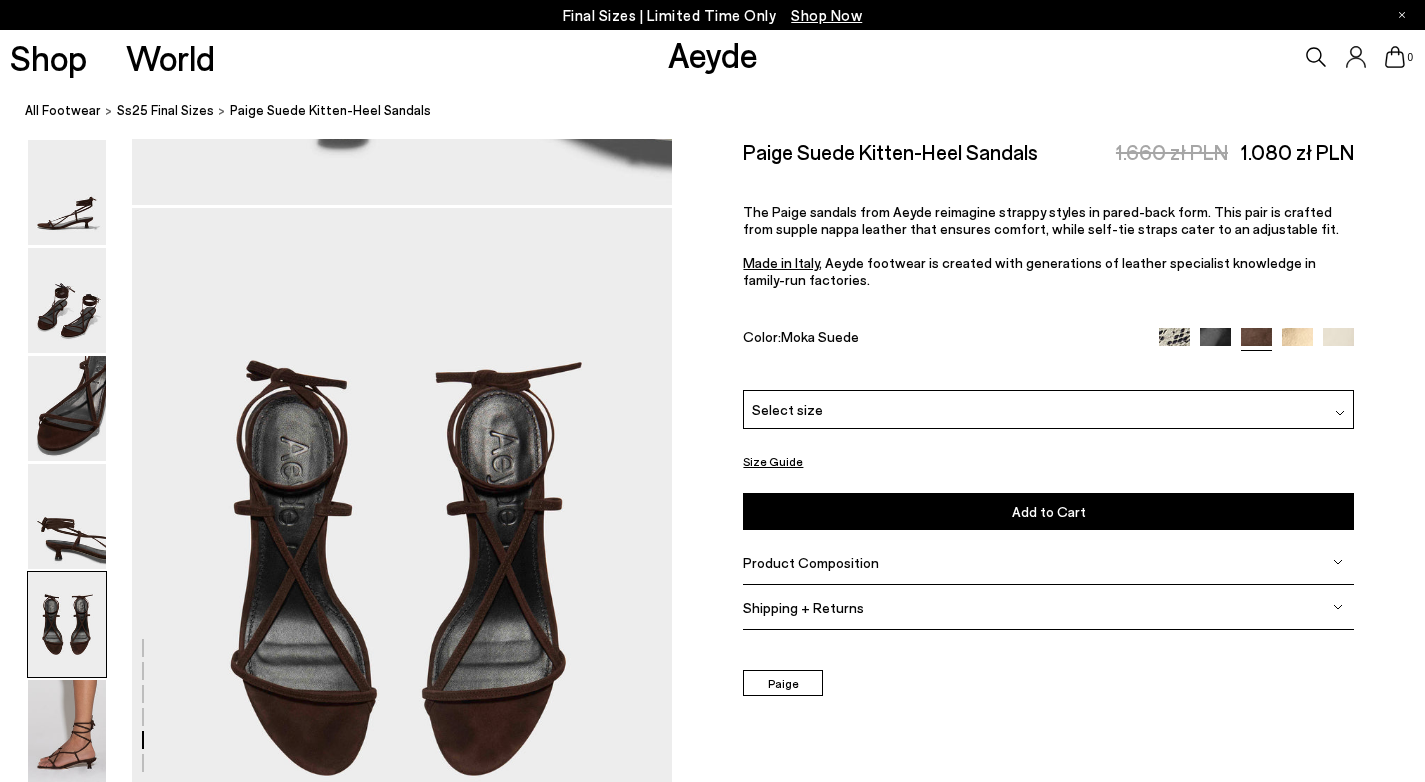 scroll, scrollTop: 2895, scrollLeft: 0, axis: vertical 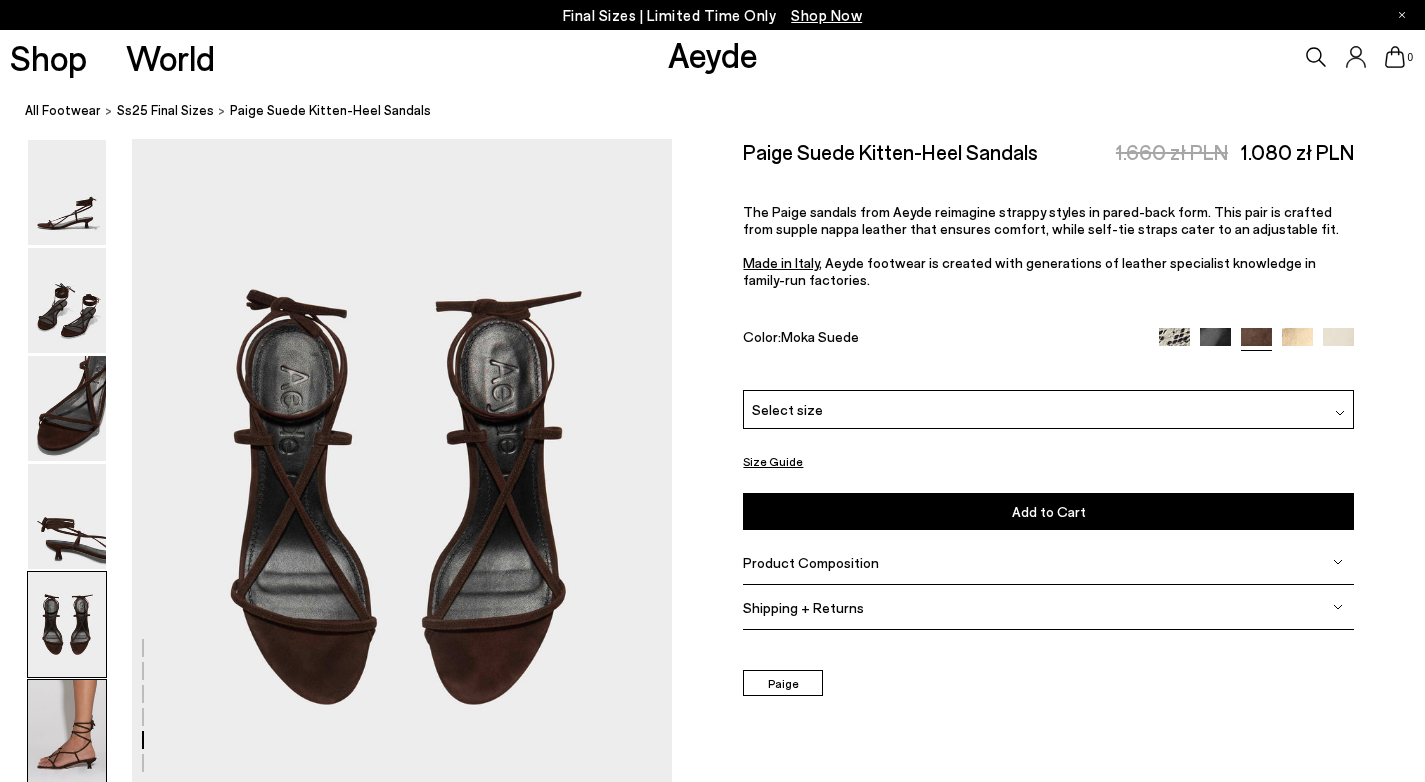 click at bounding box center (67, 732) 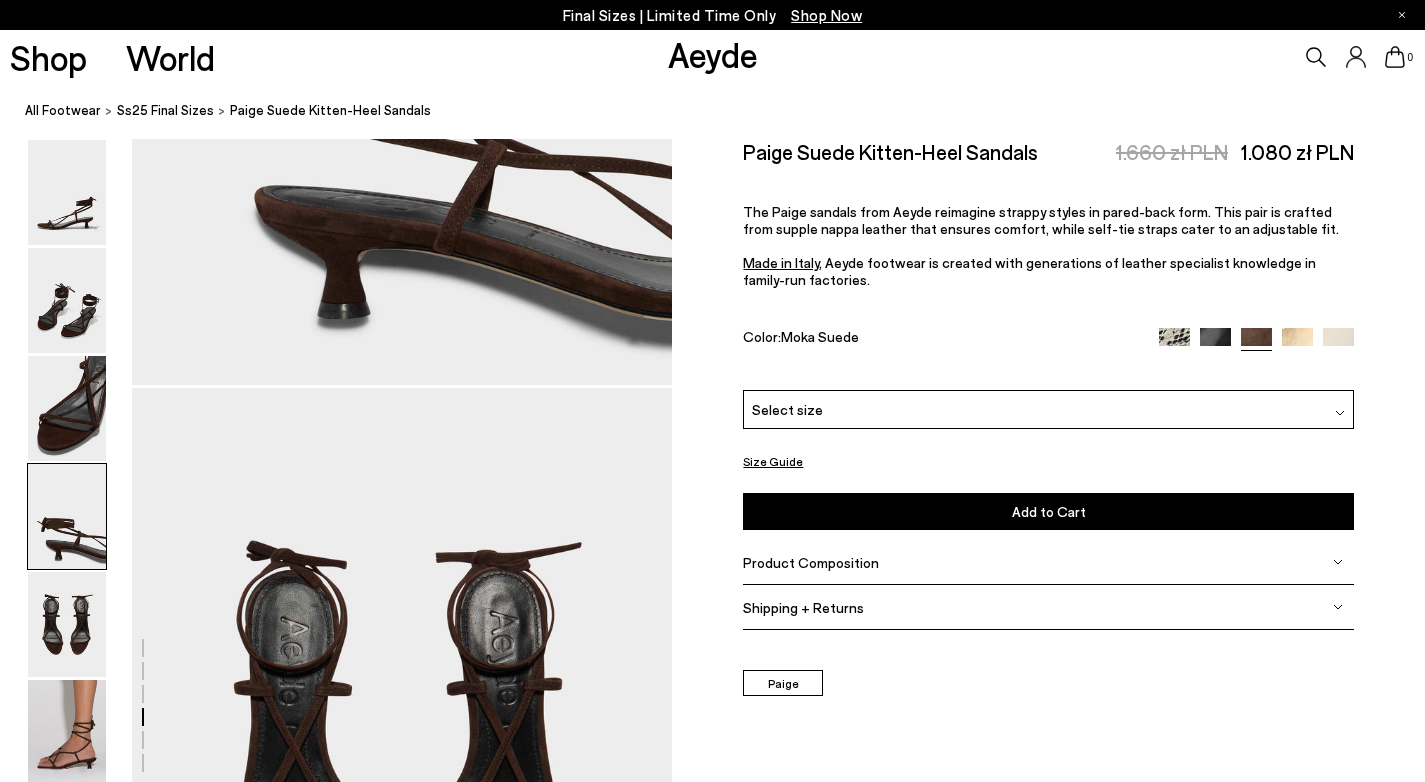 scroll, scrollTop: 2524, scrollLeft: 0, axis: vertical 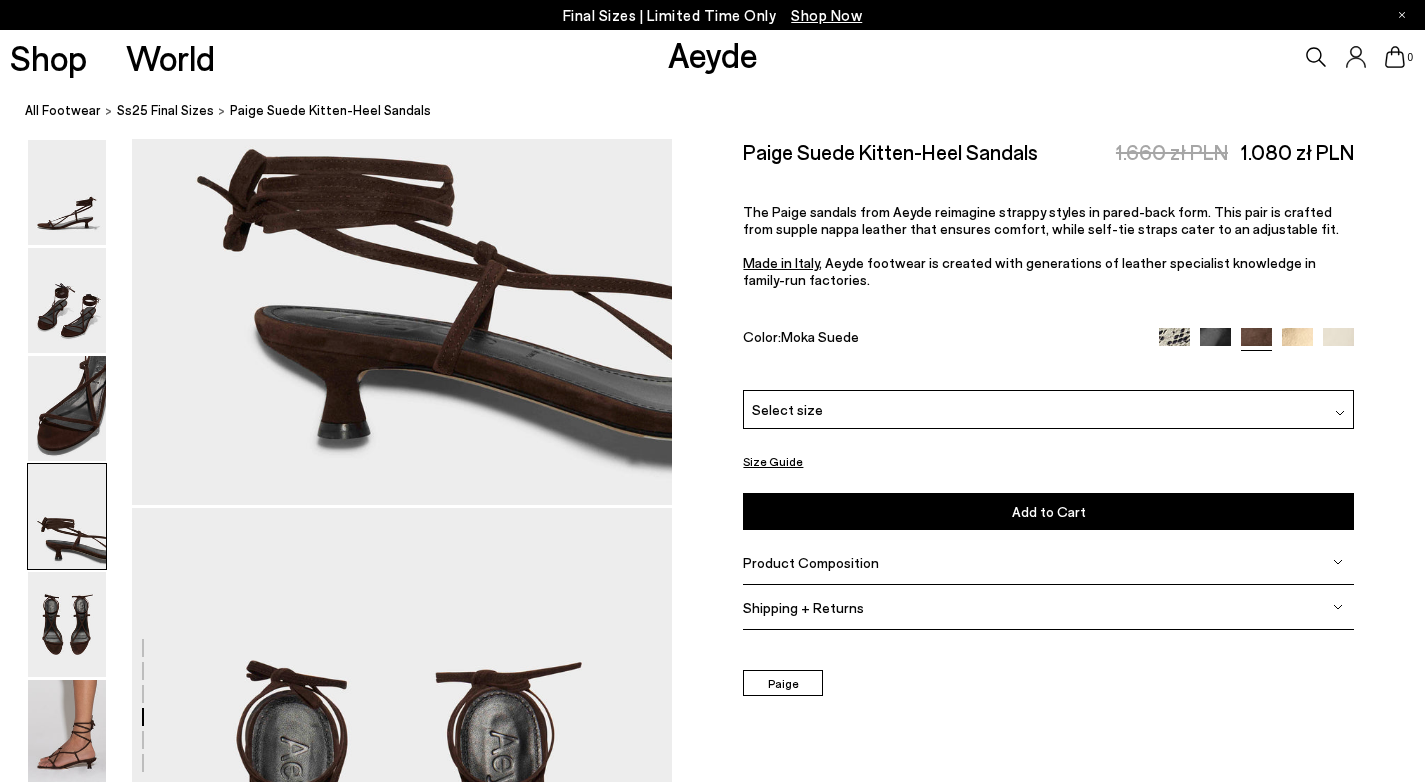 click at bounding box center (1215, 343) 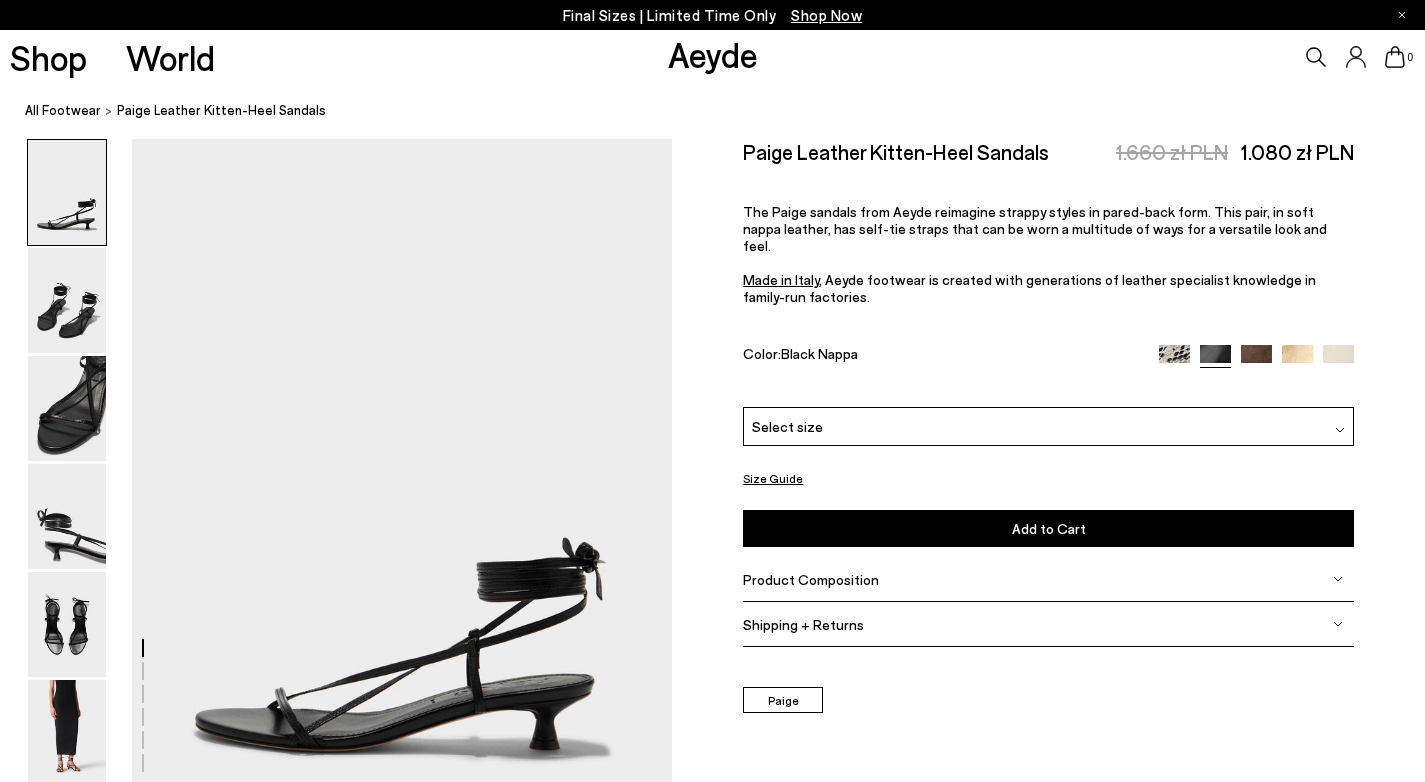 scroll, scrollTop: 0, scrollLeft: 0, axis: both 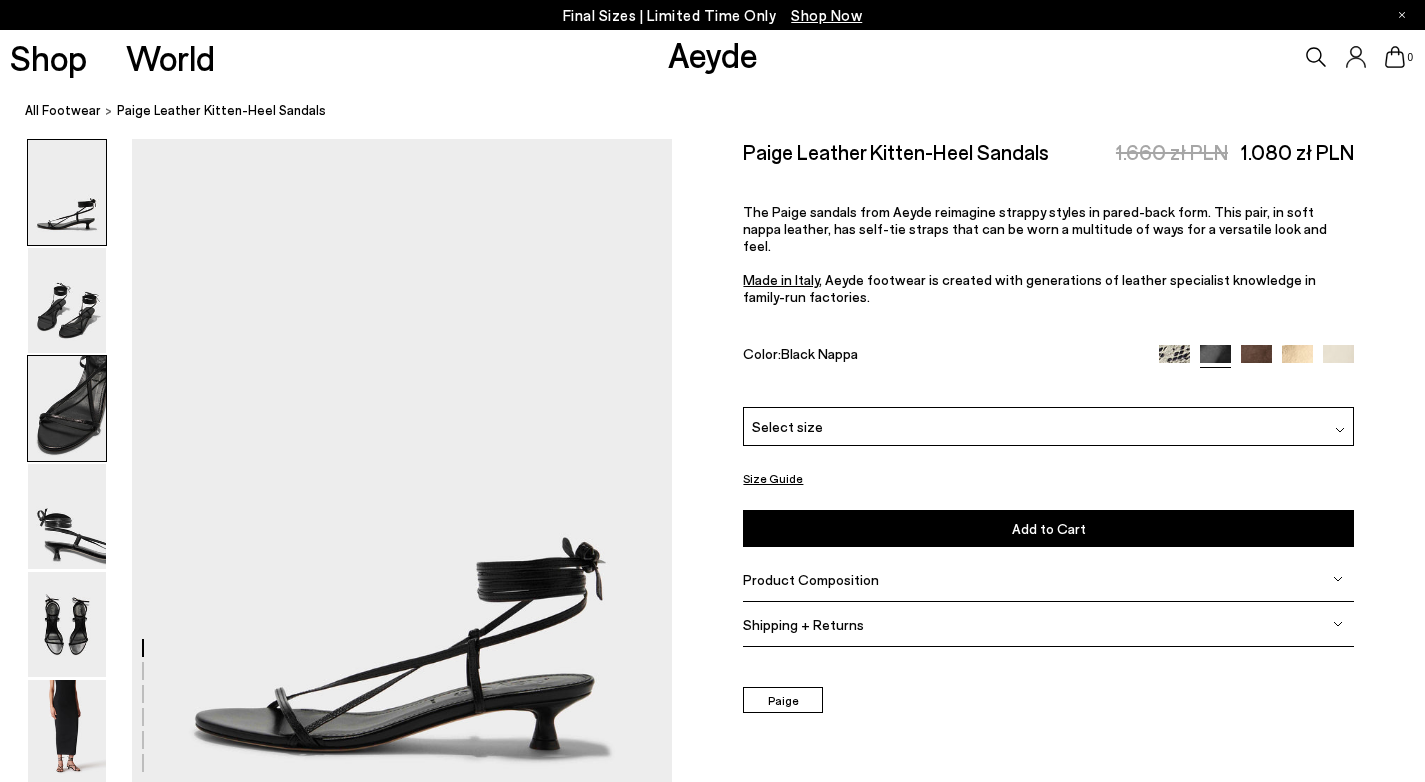 click at bounding box center (67, 408) 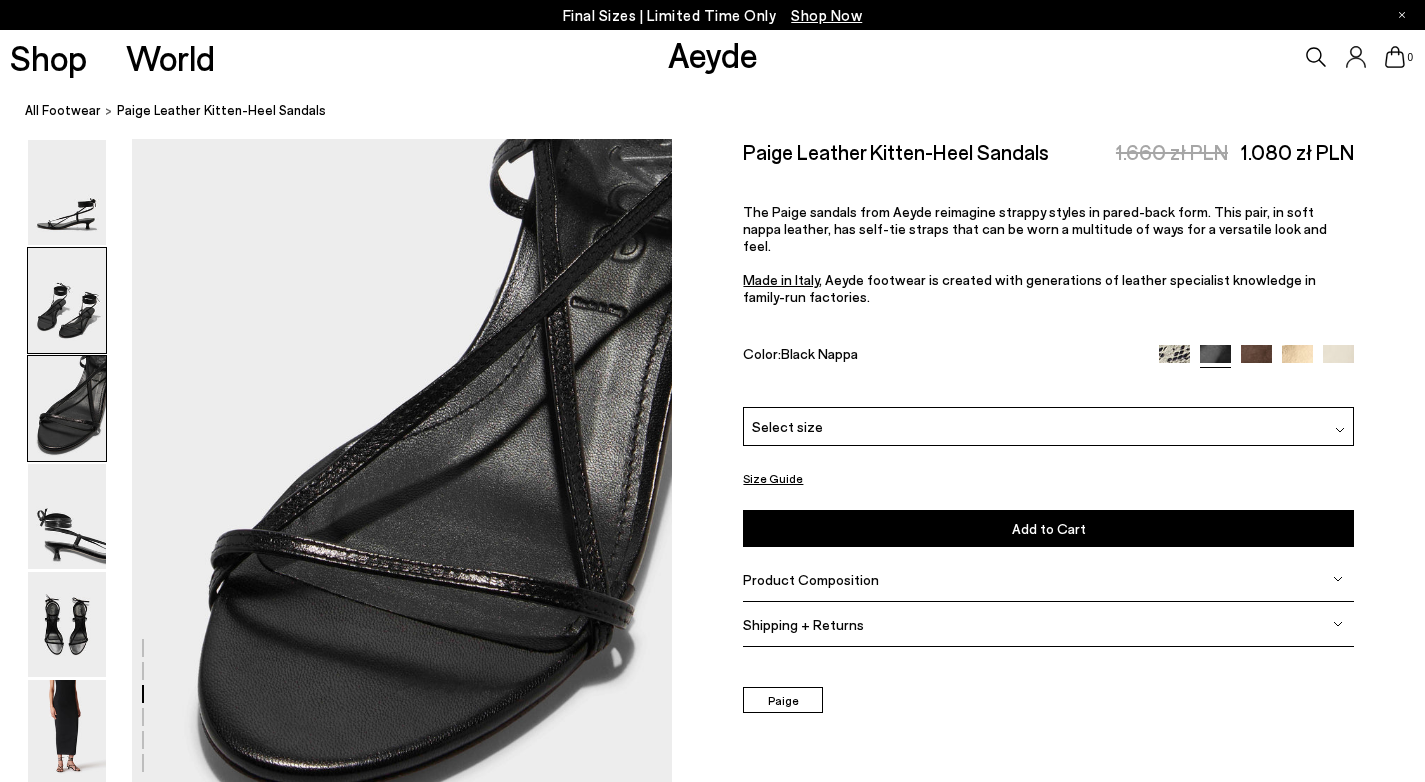 click at bounding box center [67, 300] 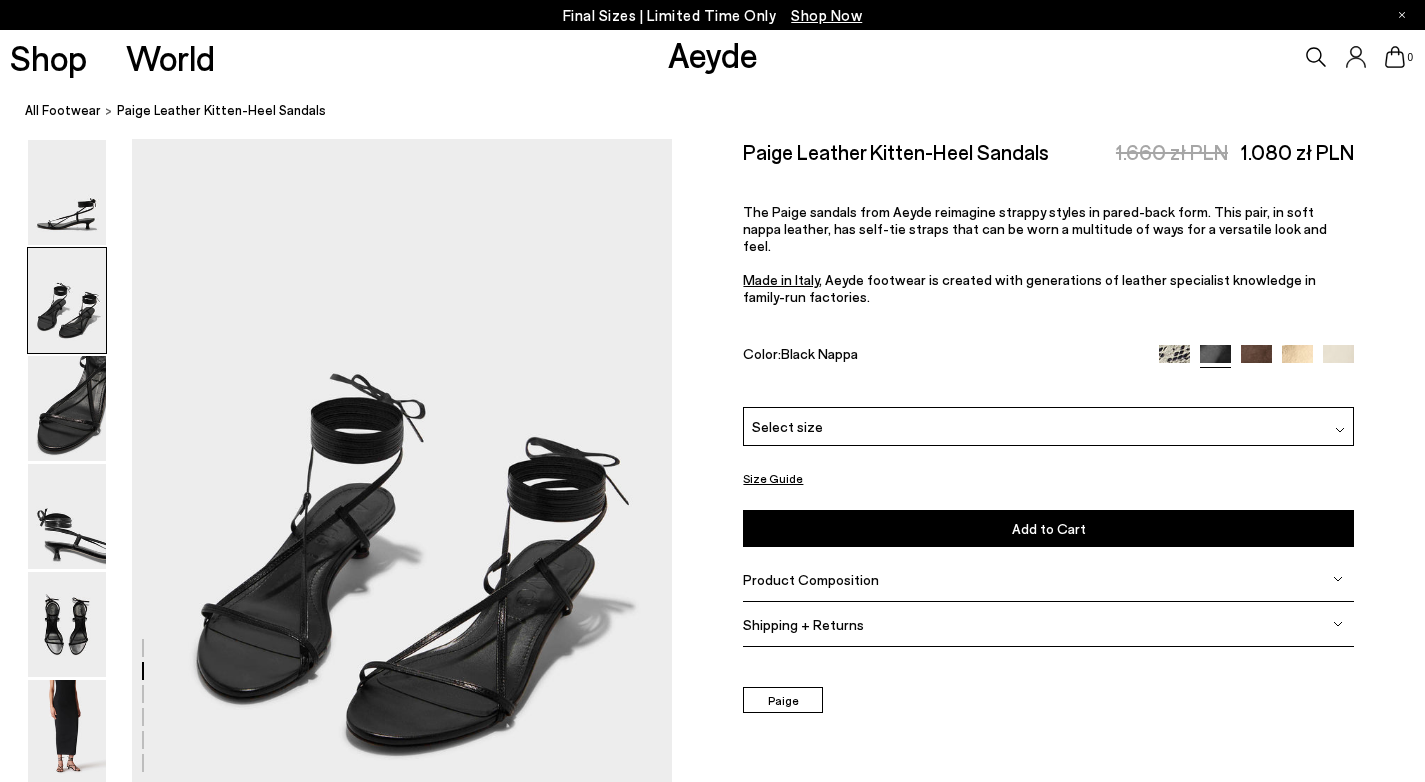 scroll, scrollTop: 725, scrollLeft: 0, axis: vertical 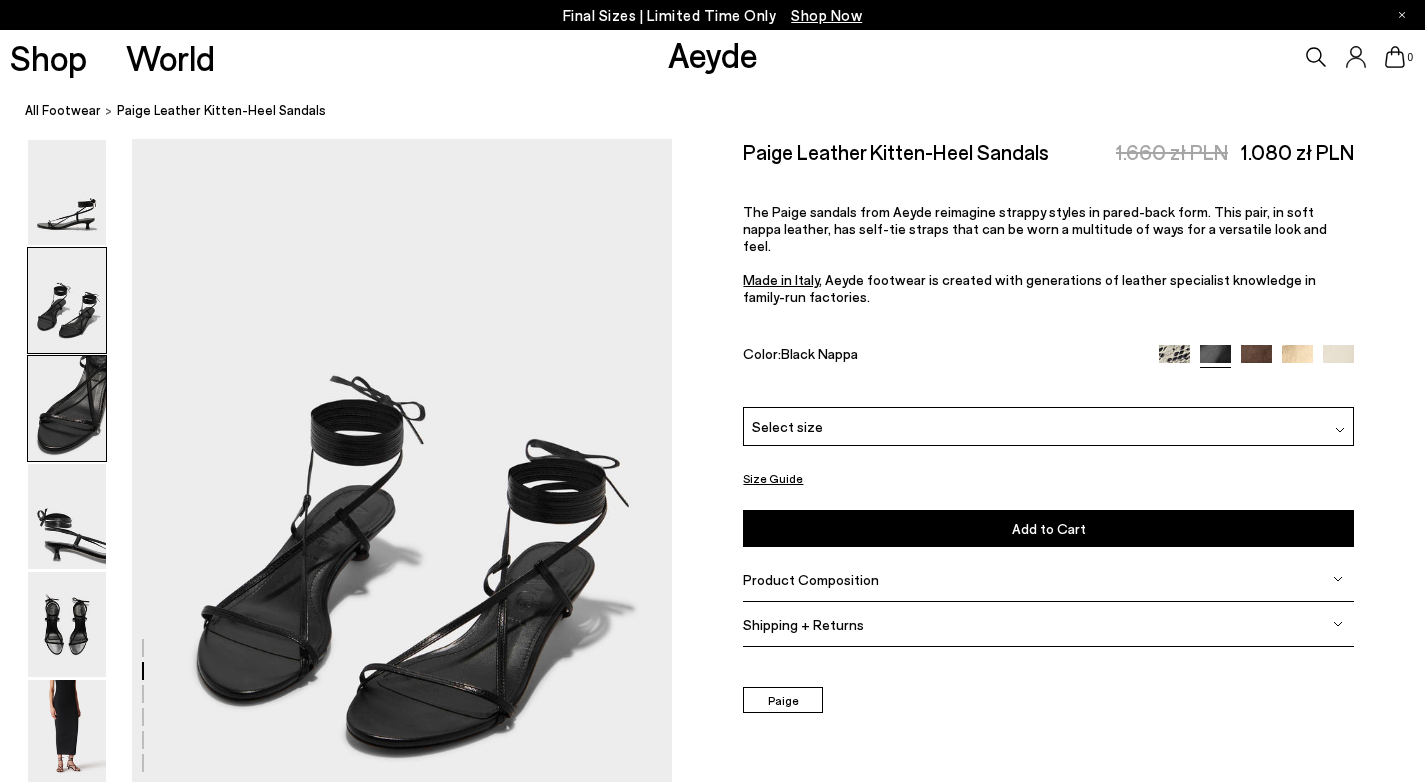 click at bounding box center [67, 408] 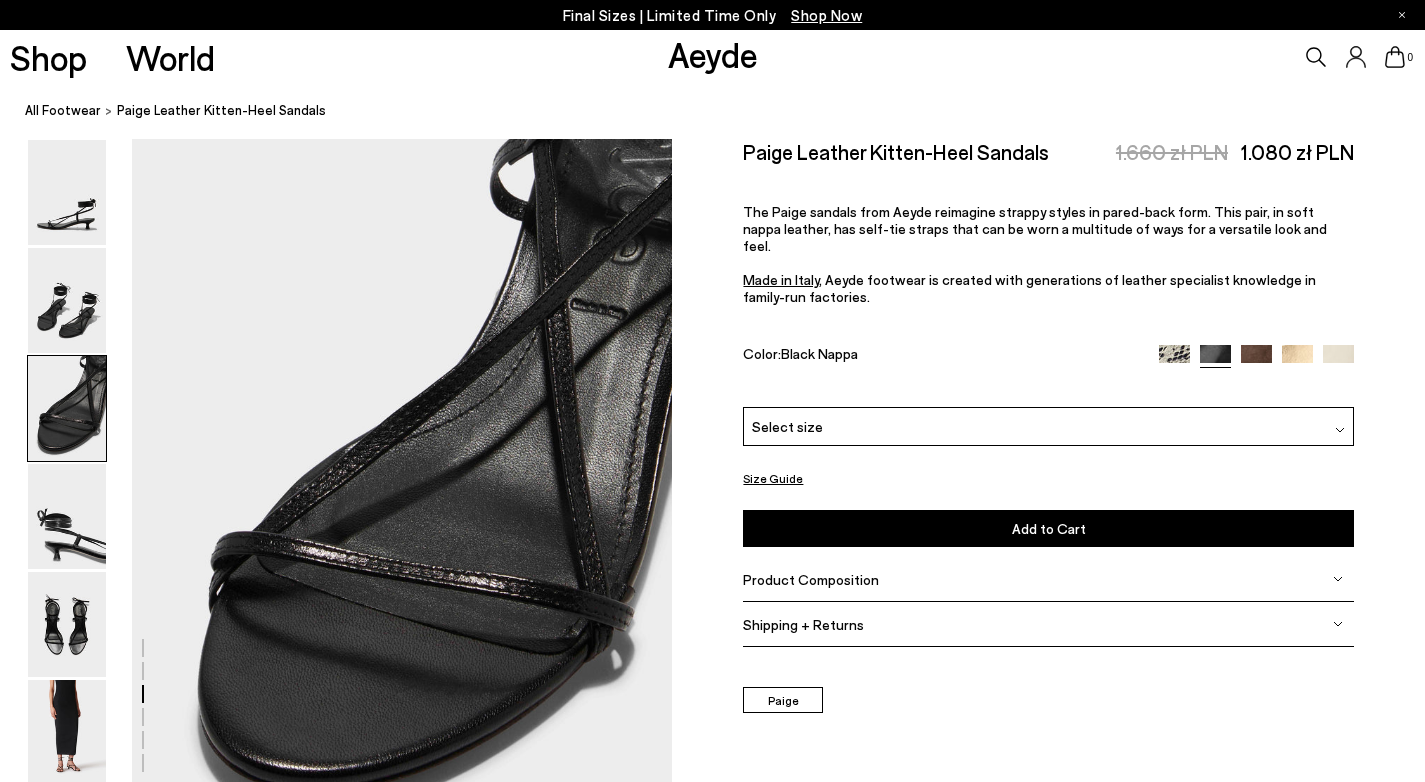 scroll, scrollTop: 1449, scrollLeft: 0, axis: vertical 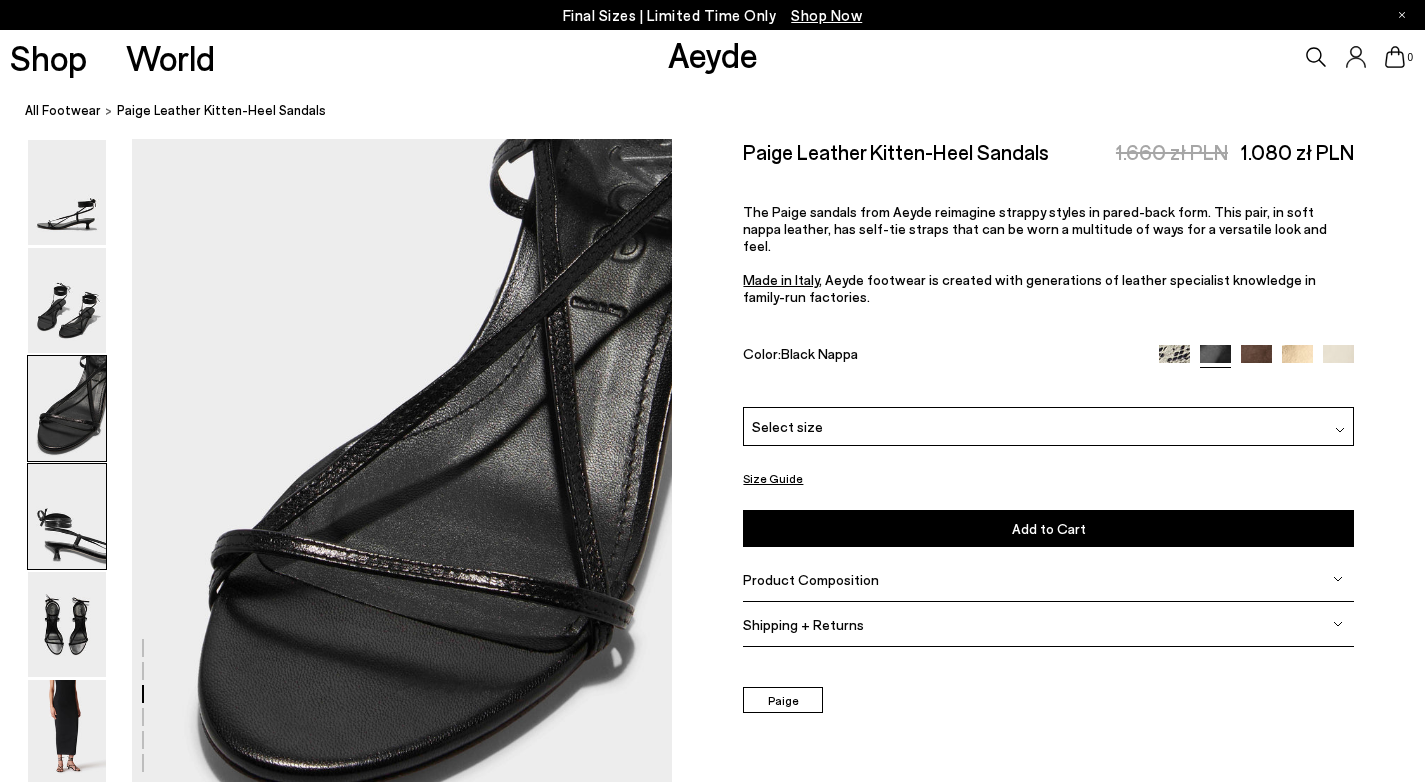 click at bounding box center (67, 516) 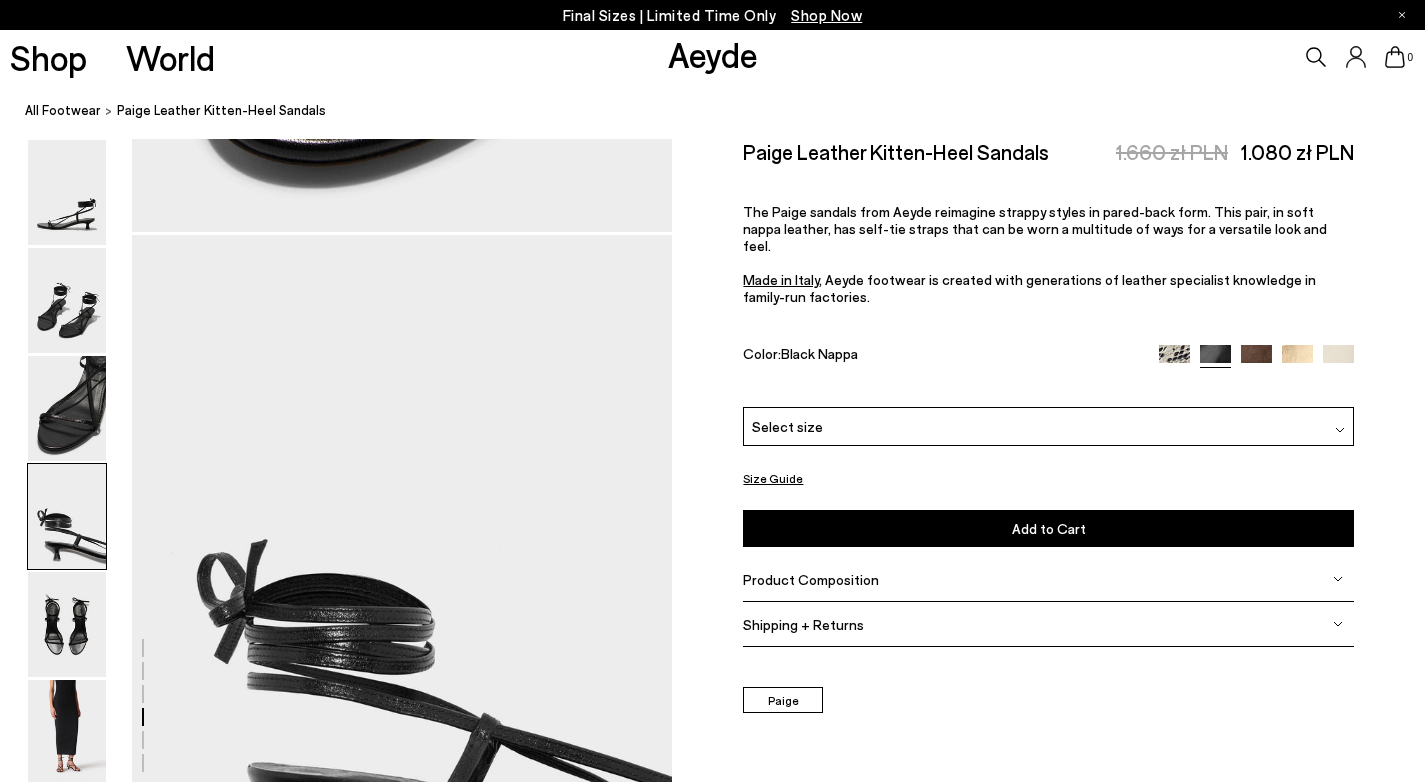 scroll, scrollTop: 2172, scrollLeft: 0, axis: vertical 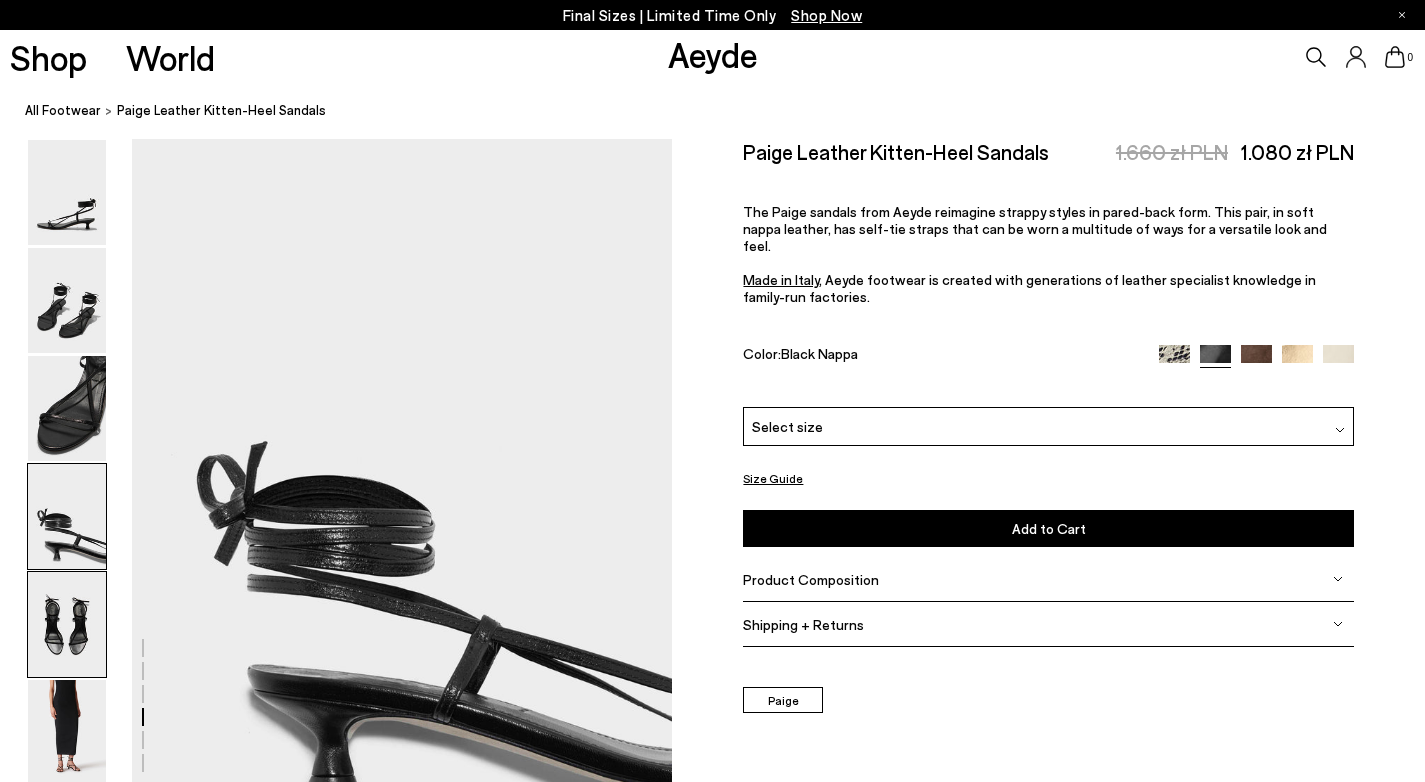 click at bounding box center (67, 624) 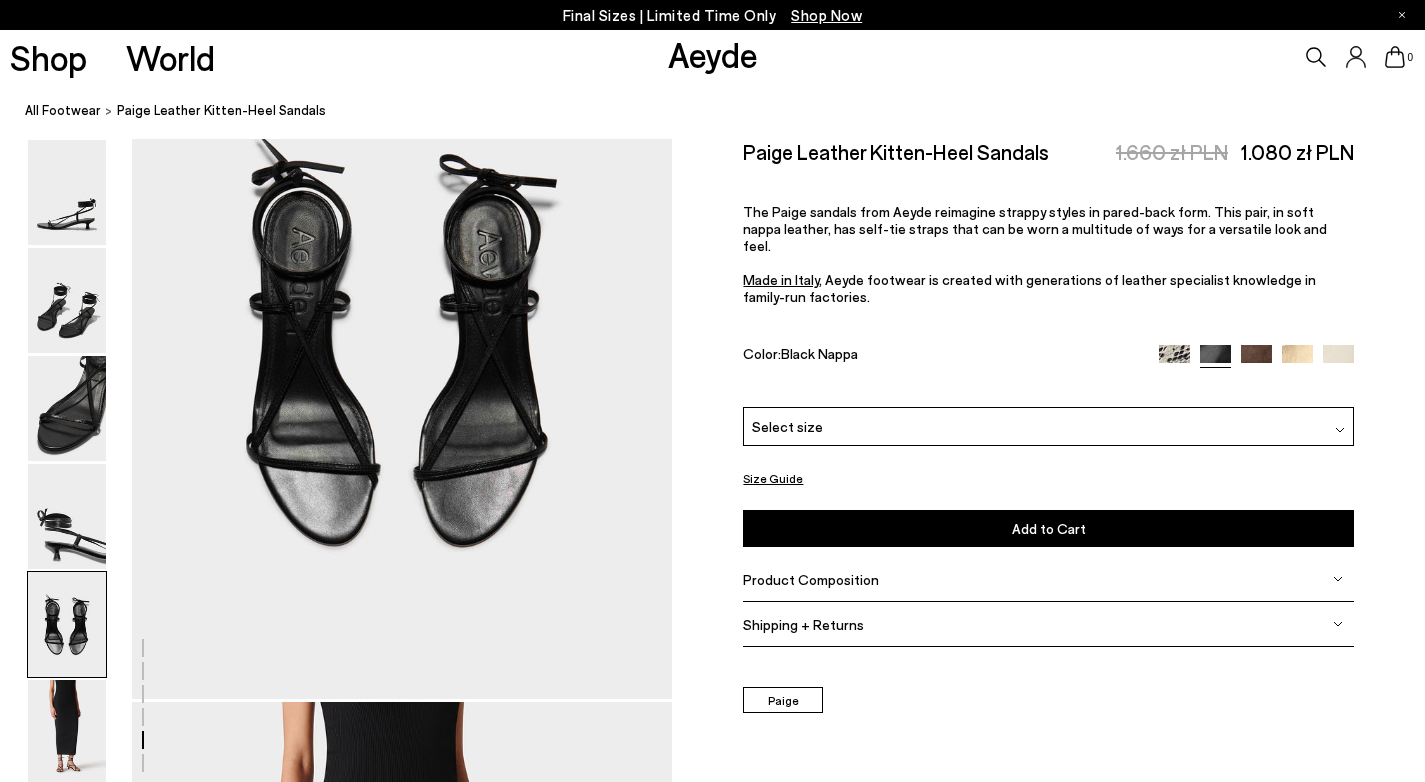 scroll, scrollTop: 3065, scrollLeft: 0, axis: vertical 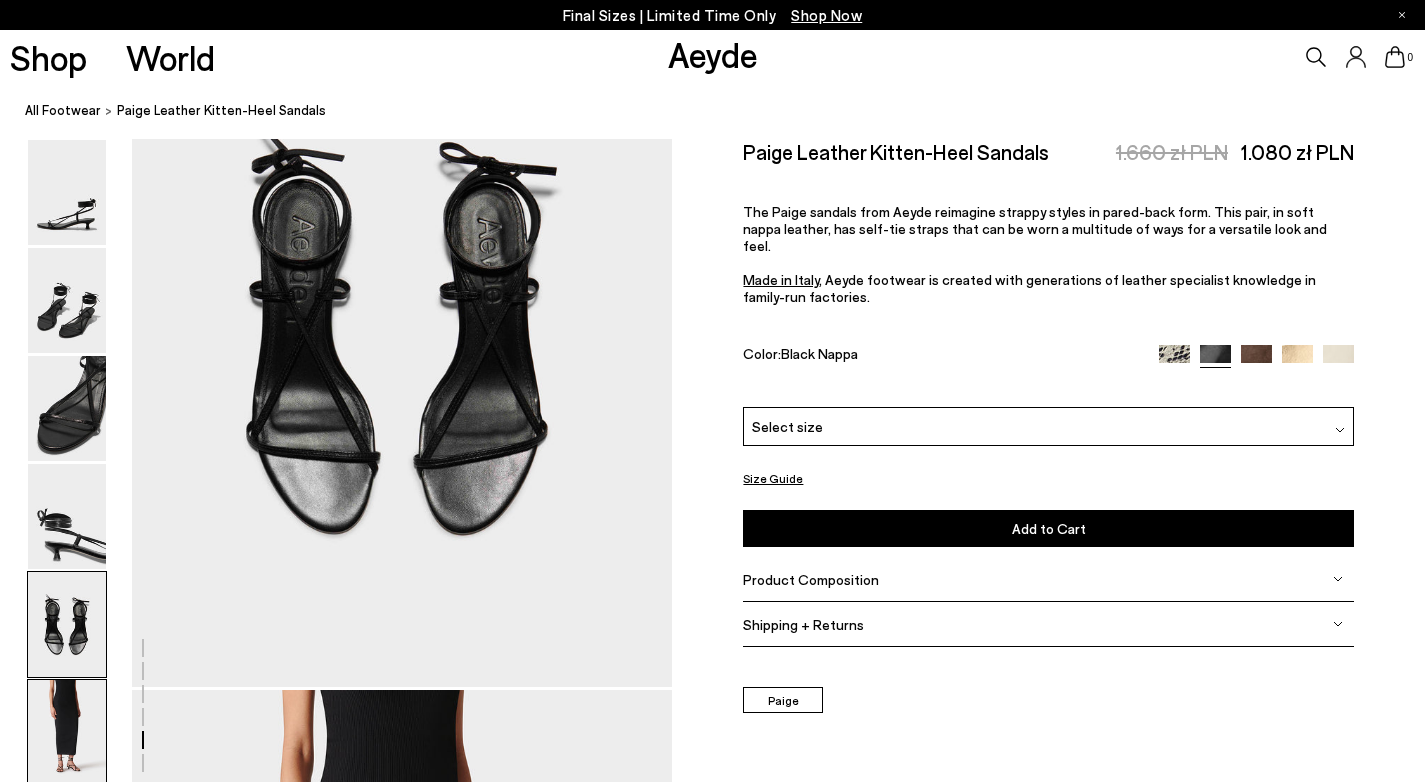 click at bounding box center [67, 732] 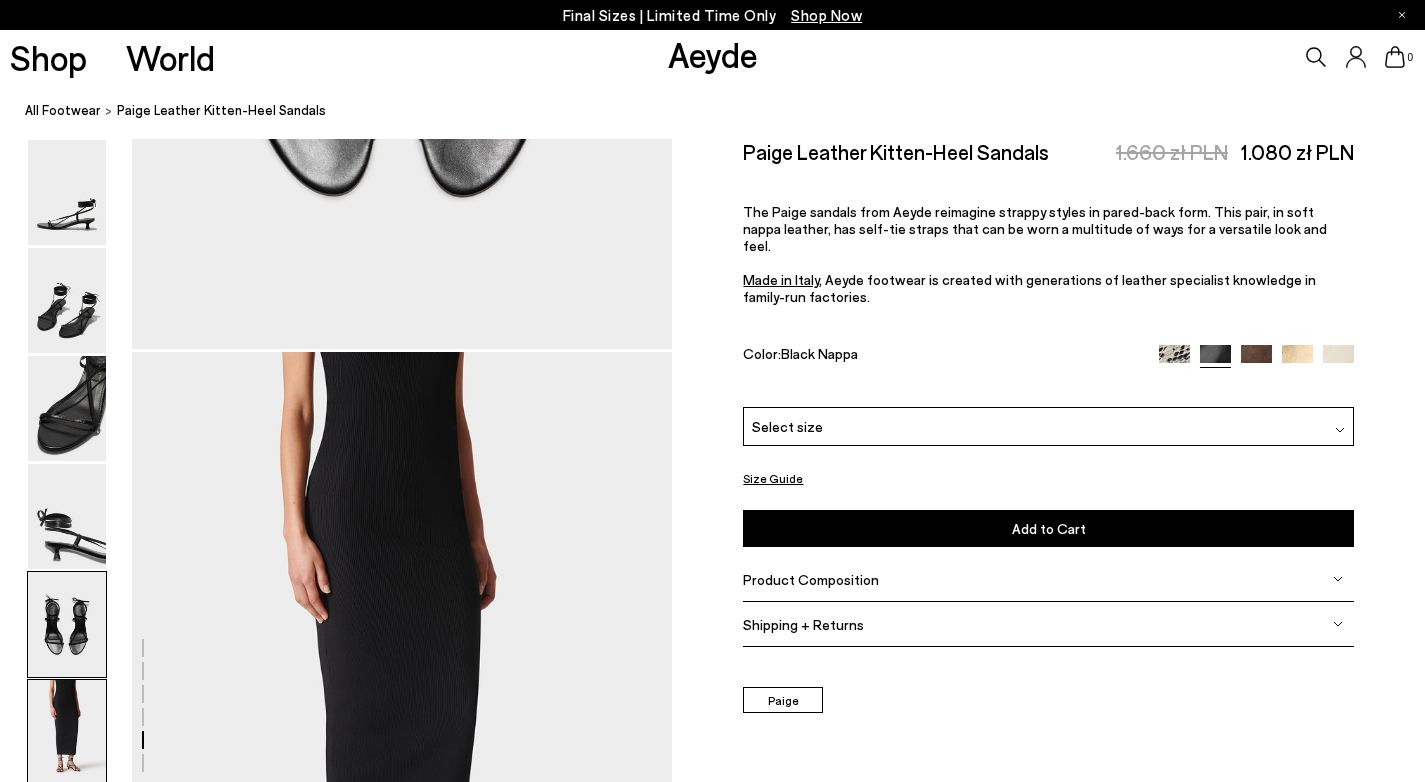 scroll, scrollTop: 3755, scrollLeft: 0, axis: vertical 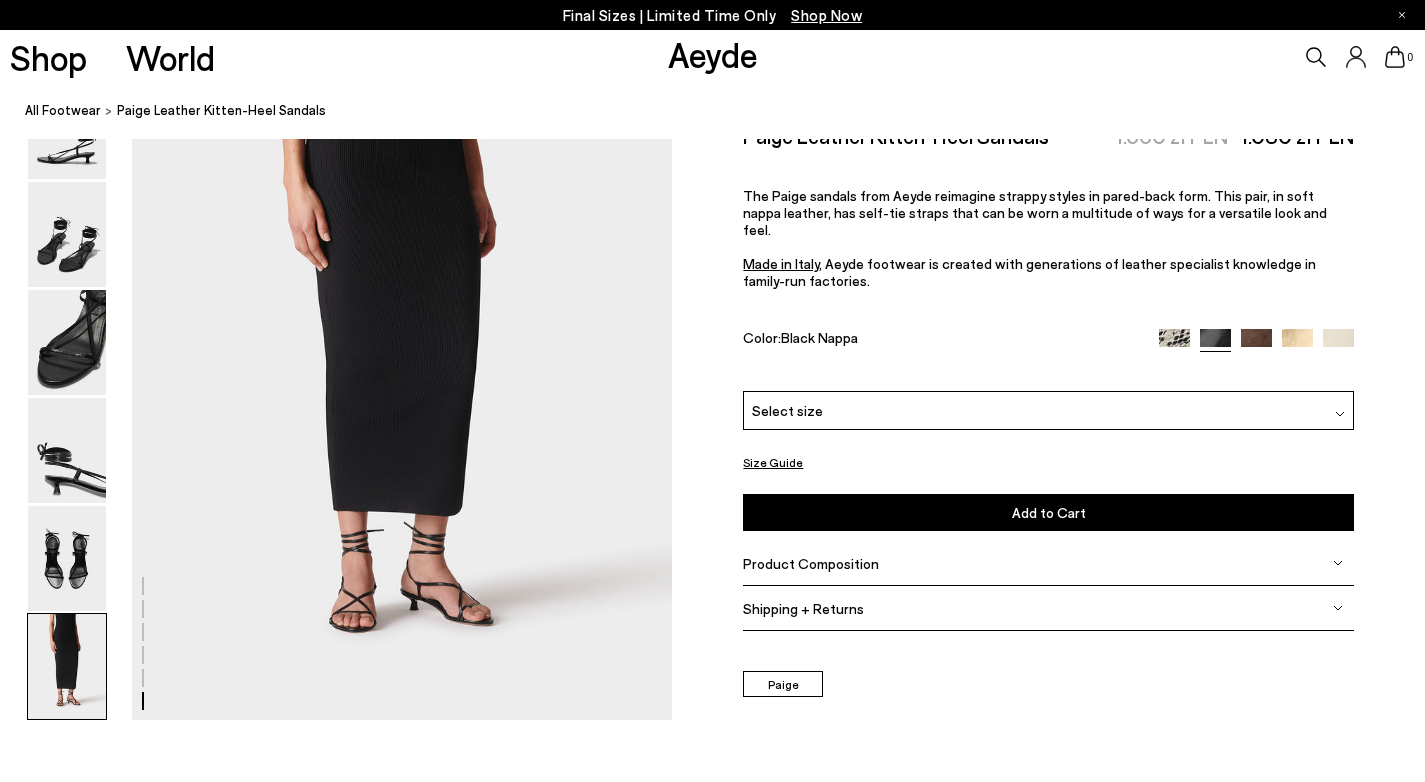 click at bounding box center [336, -1448] 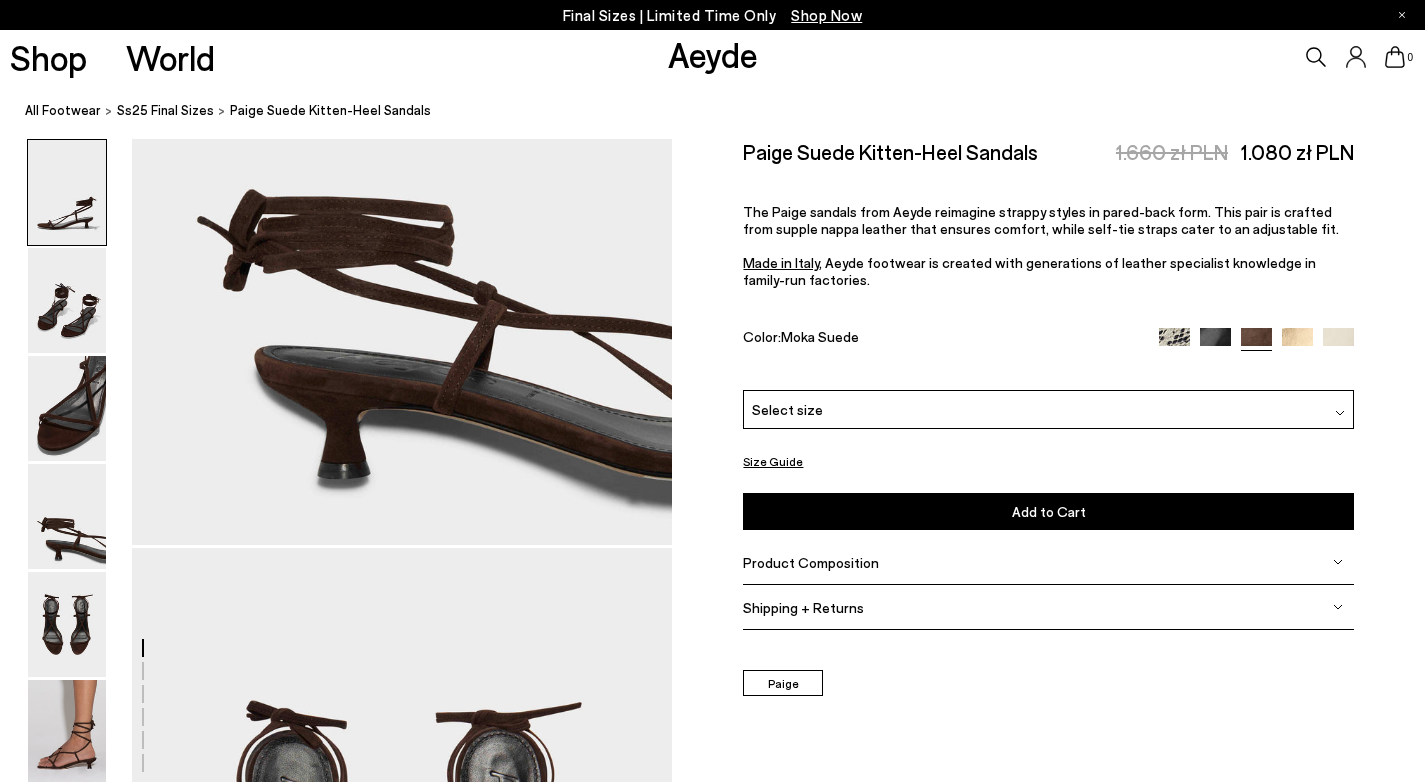 scroll, scrollTop: 2524, scrollLeft: 0, axis: vertical 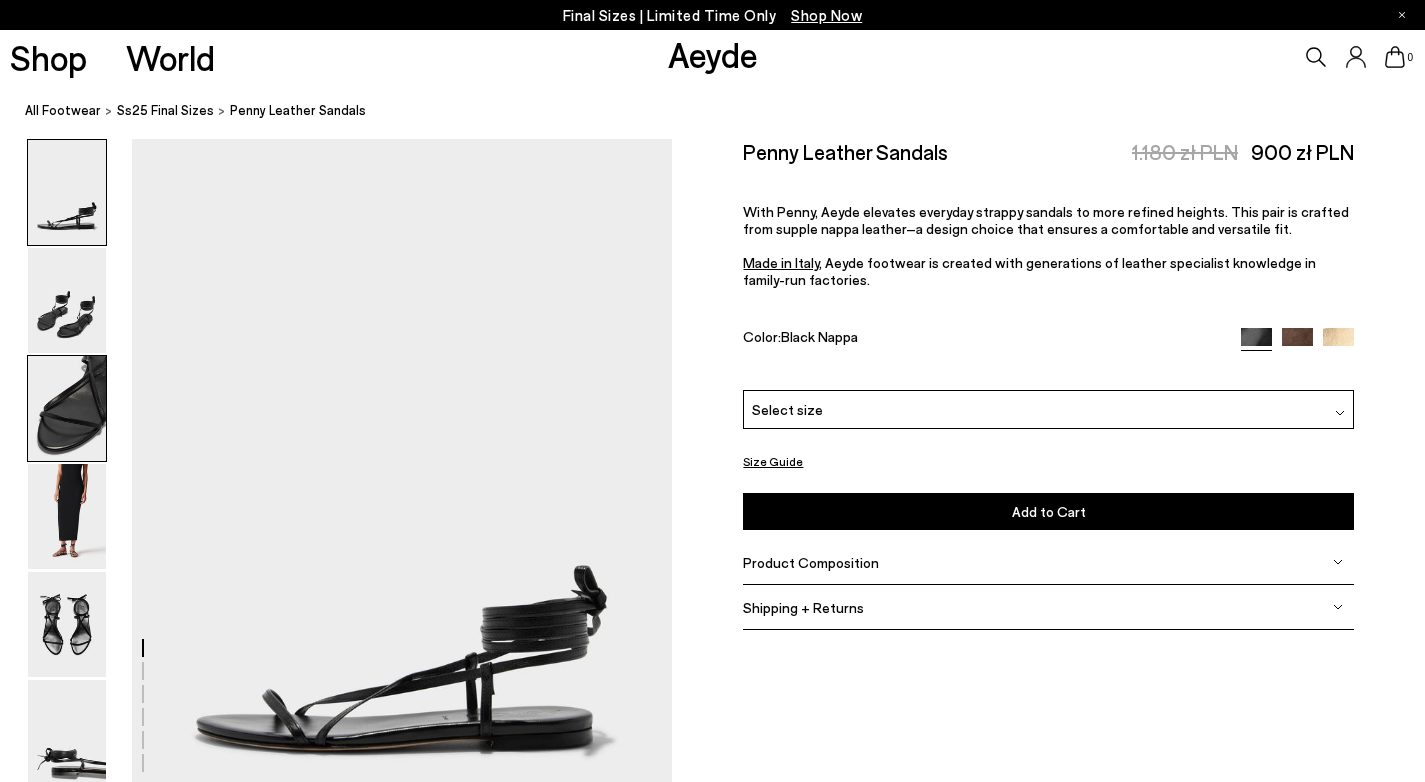 click at bounding box center [67, 408] 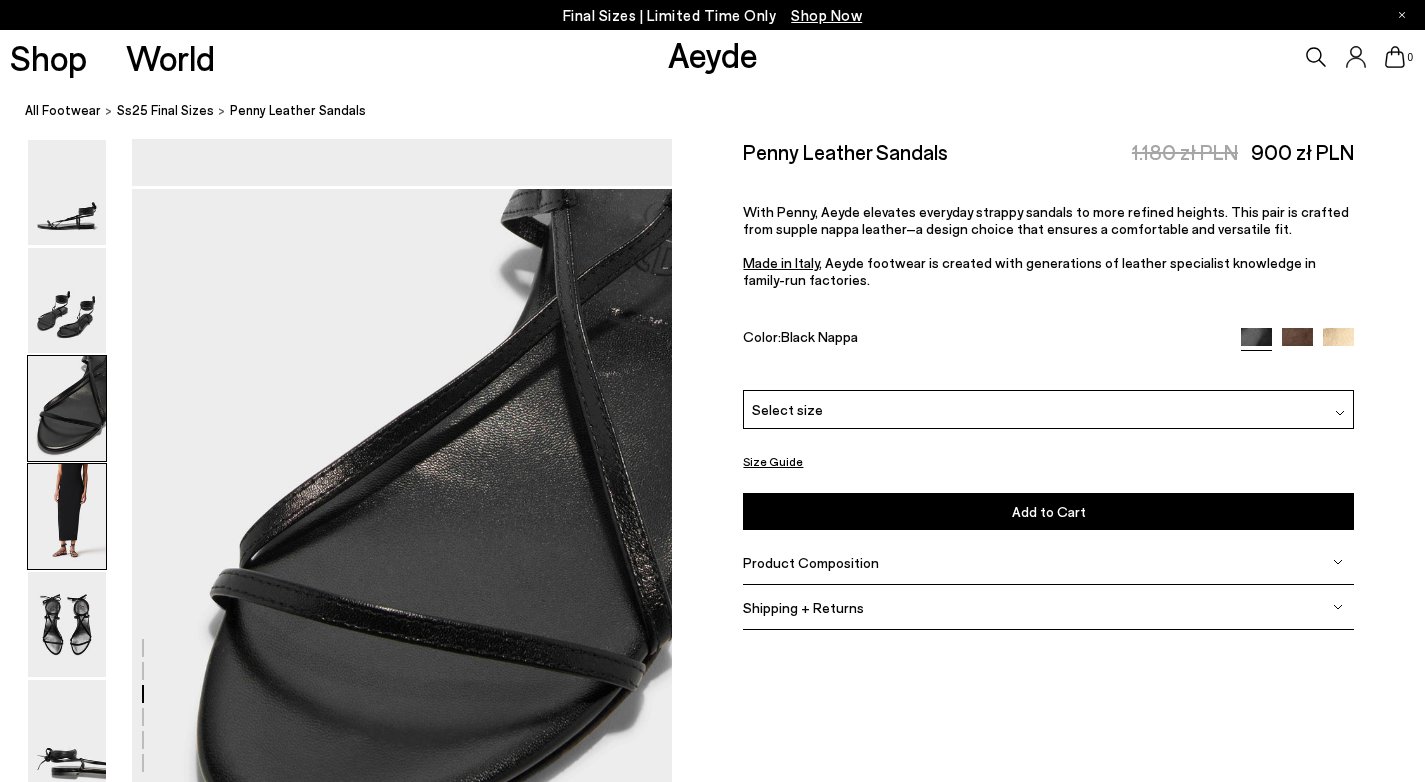 scroll, scrollTop: 1449, scrollLeft: 0, axis: vertical 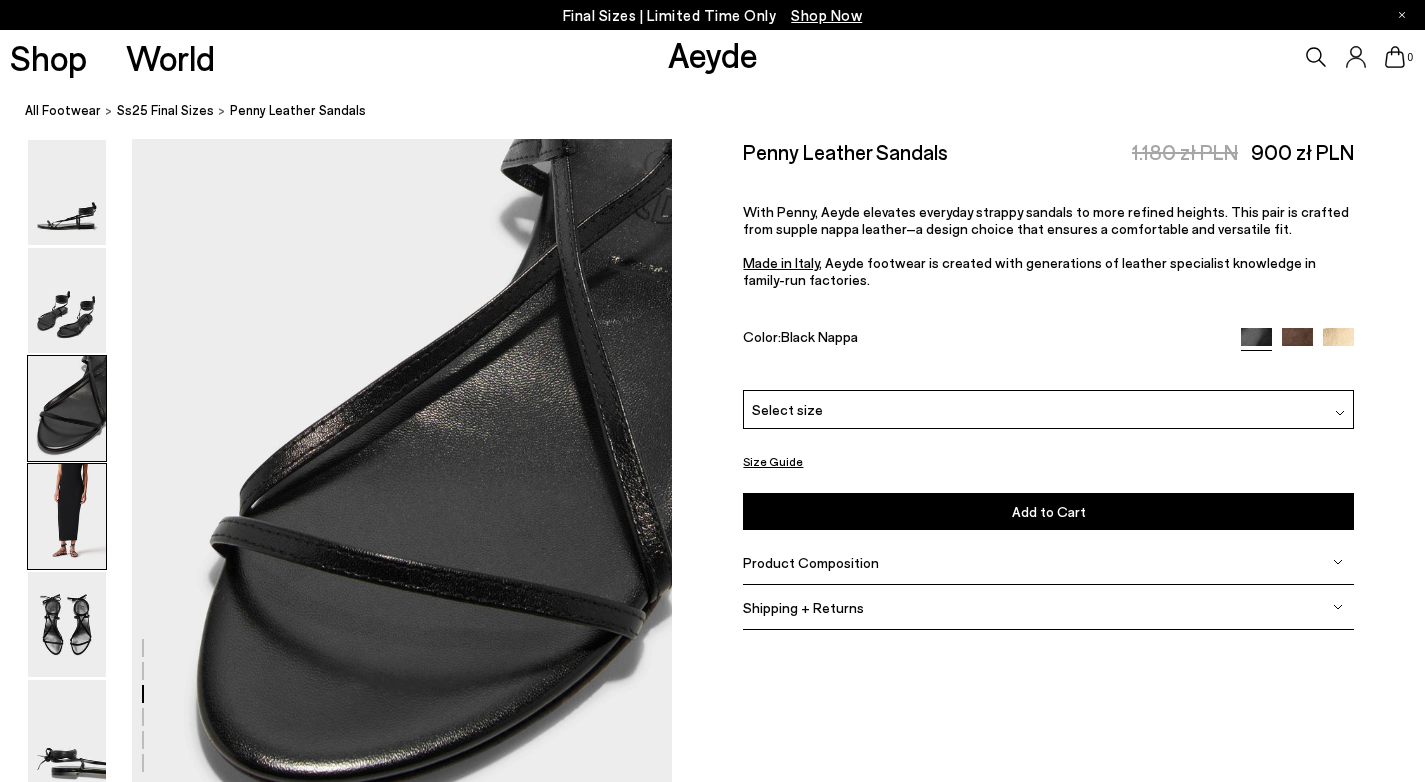 click at bounding box center (67, 516) 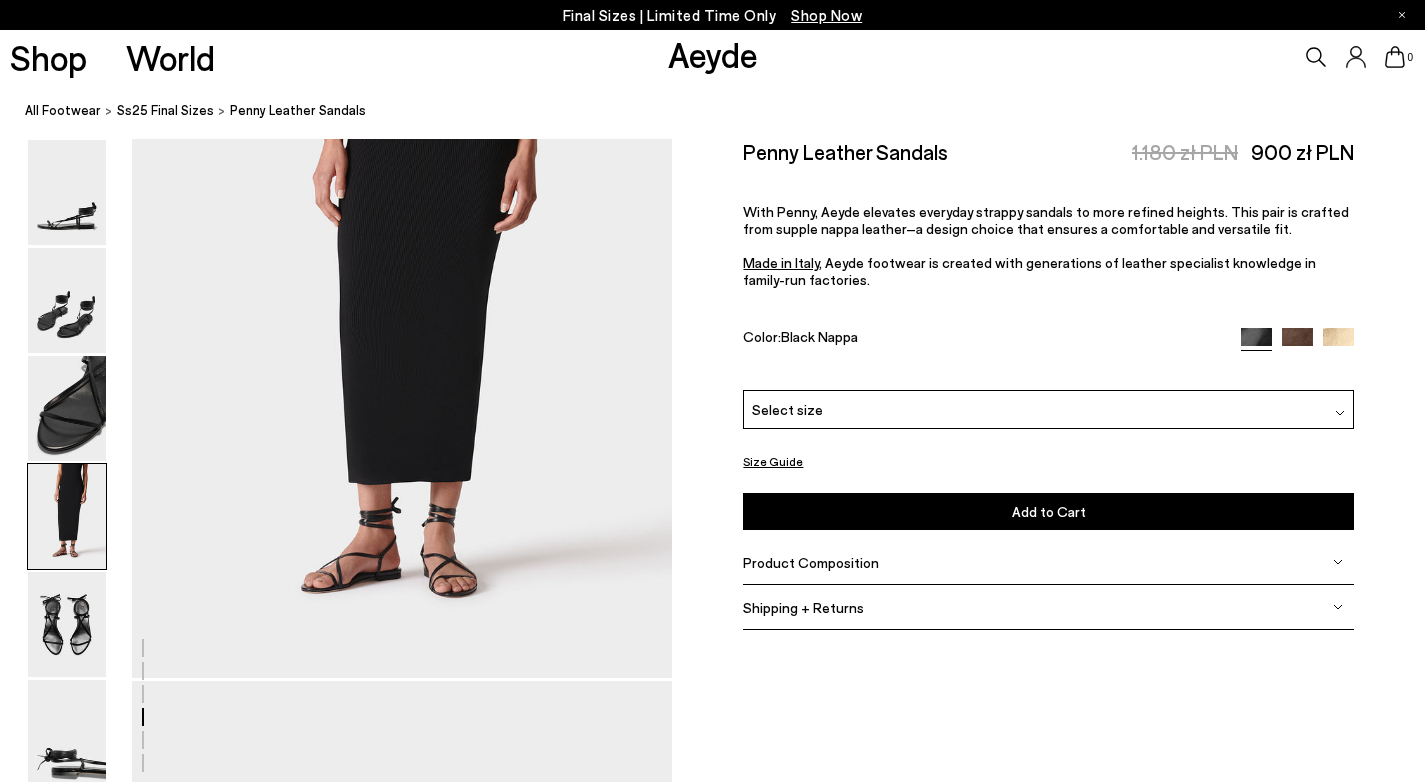 scroll, scrollTop: 2365, scrollLeft: 0, axis: vertical 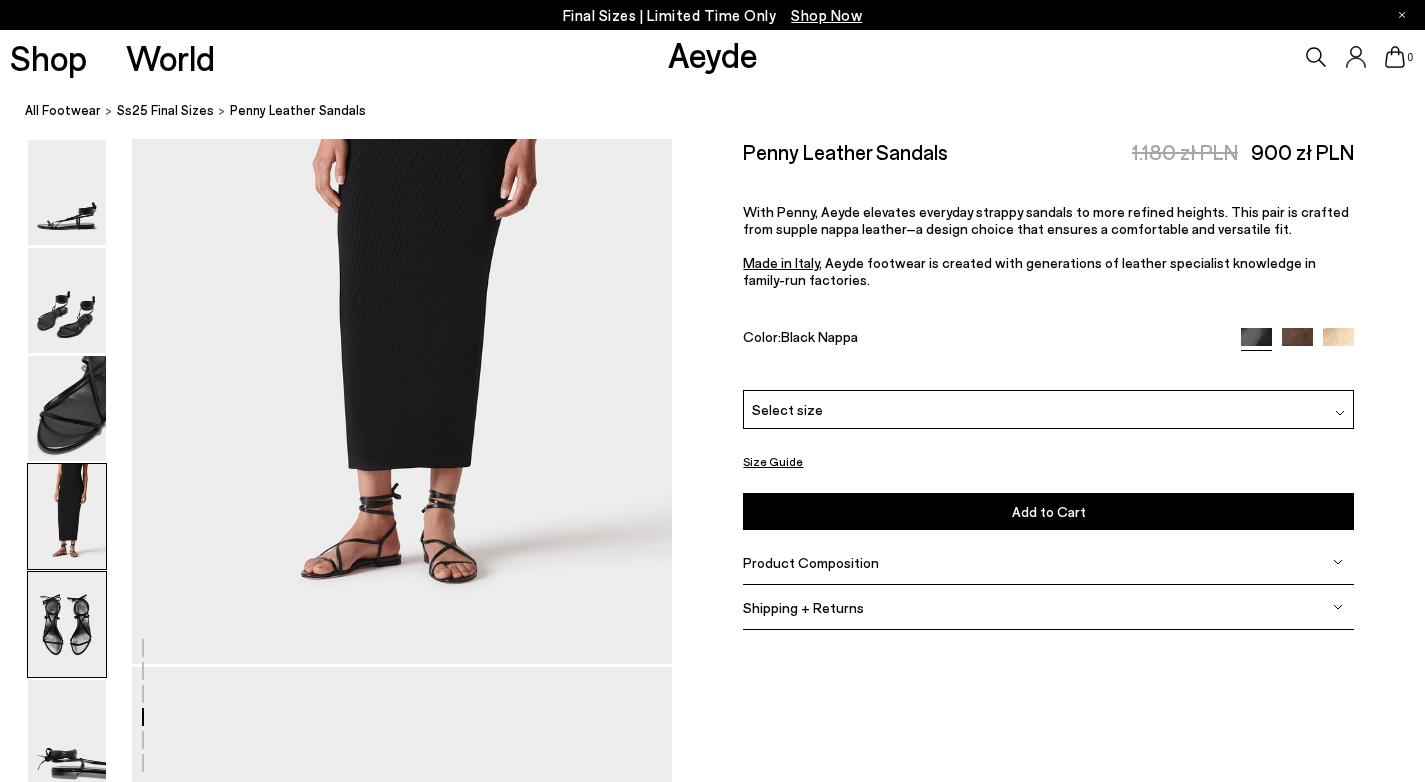 click at bounding box center (67, 624) 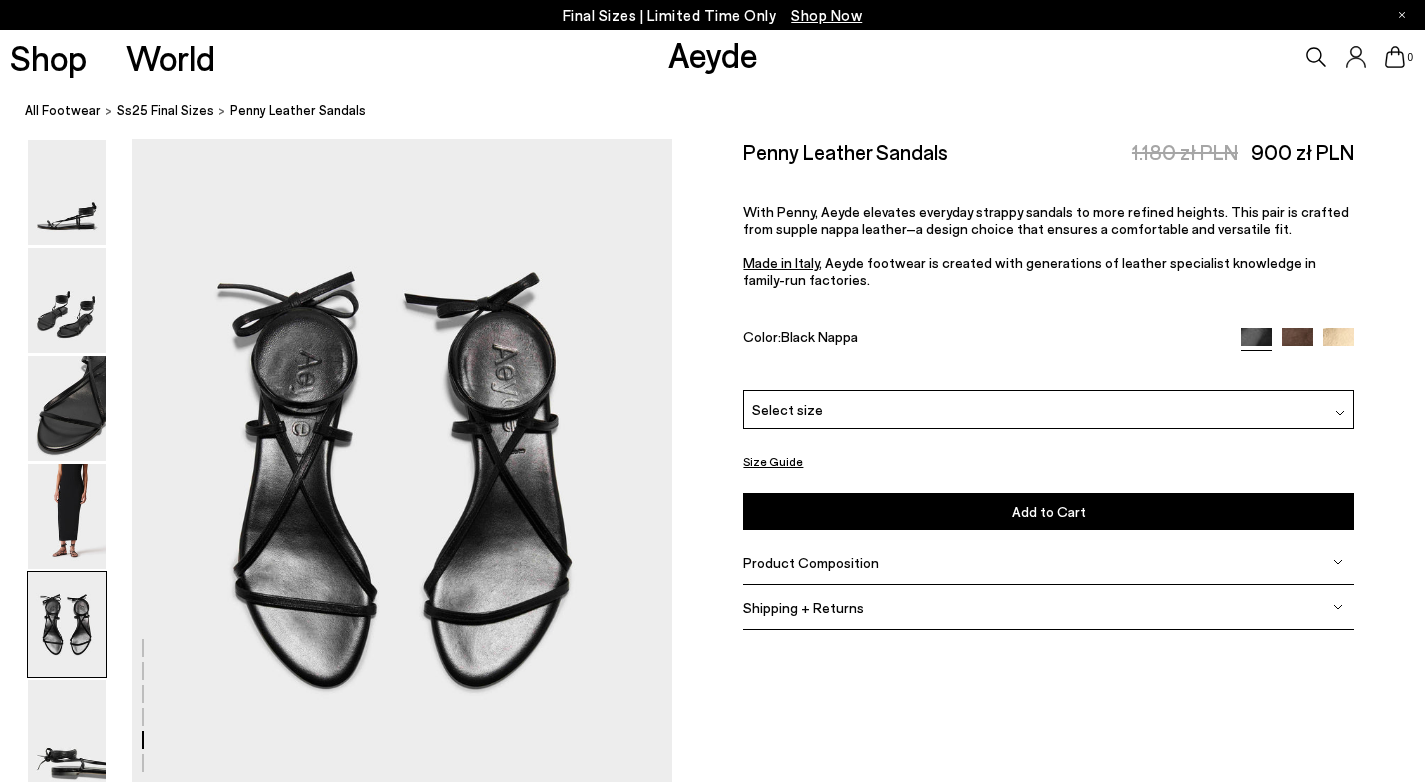 scroll, scrollTop: 2908, scrollLeft: 0, axis: vertical 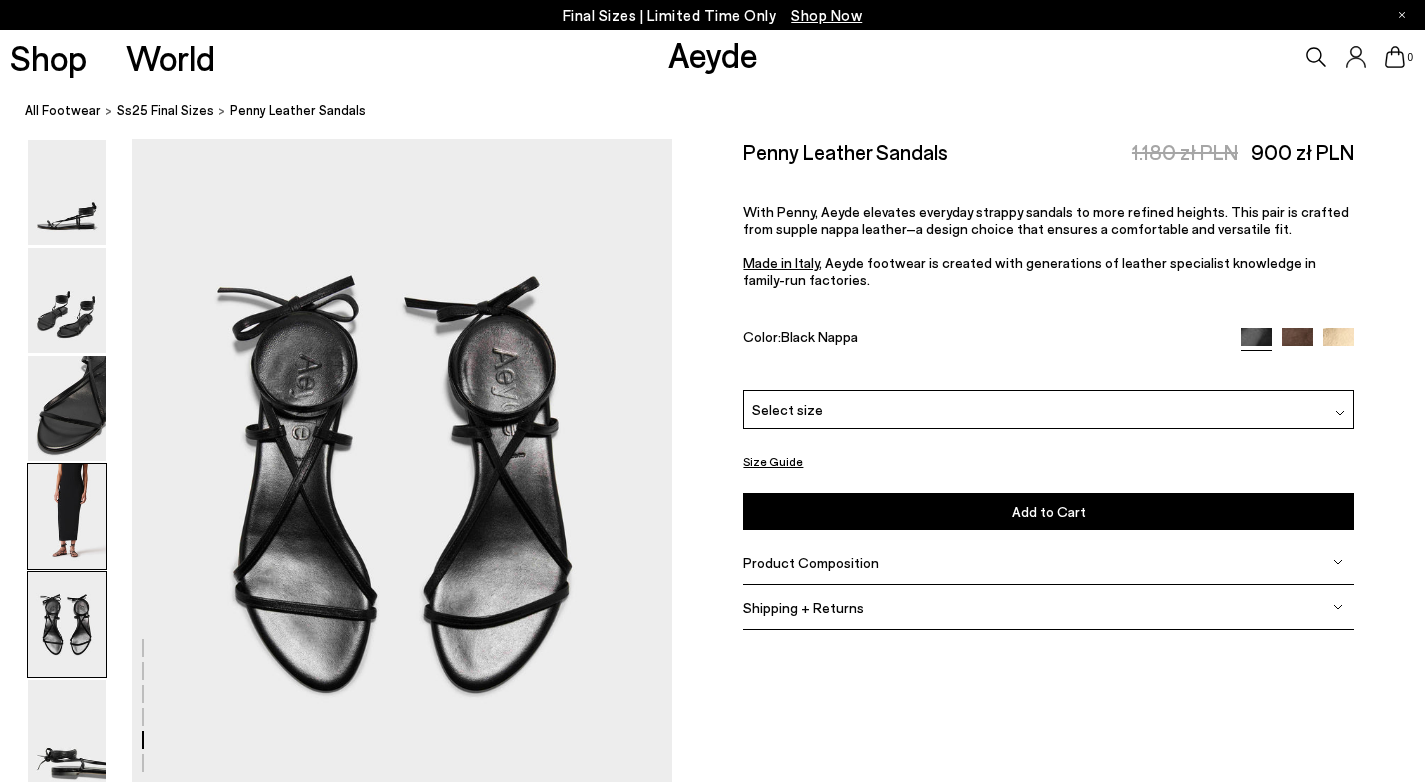 click at bounding box center [67, 516] 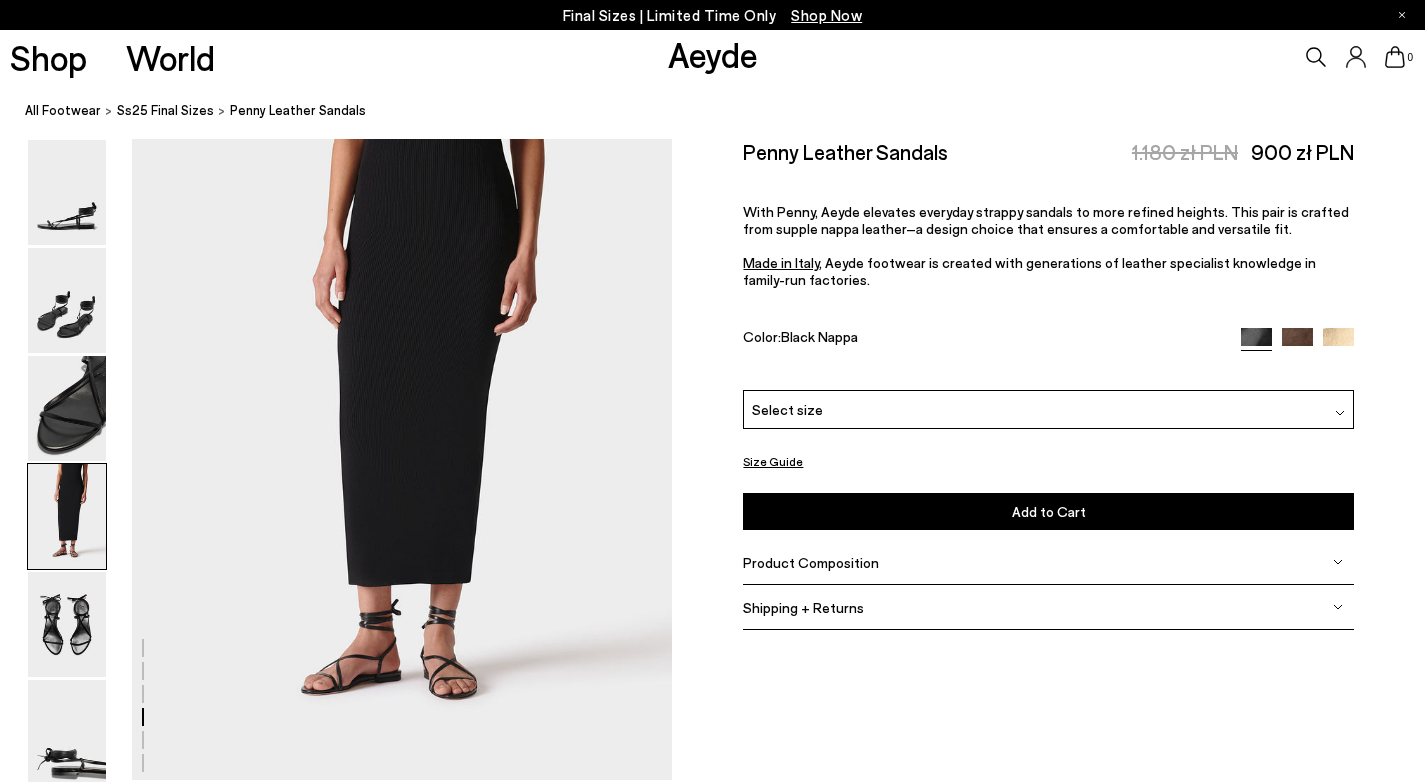 scroll, scrollTop: 2172, scrollLeft: 0, axis: vertical 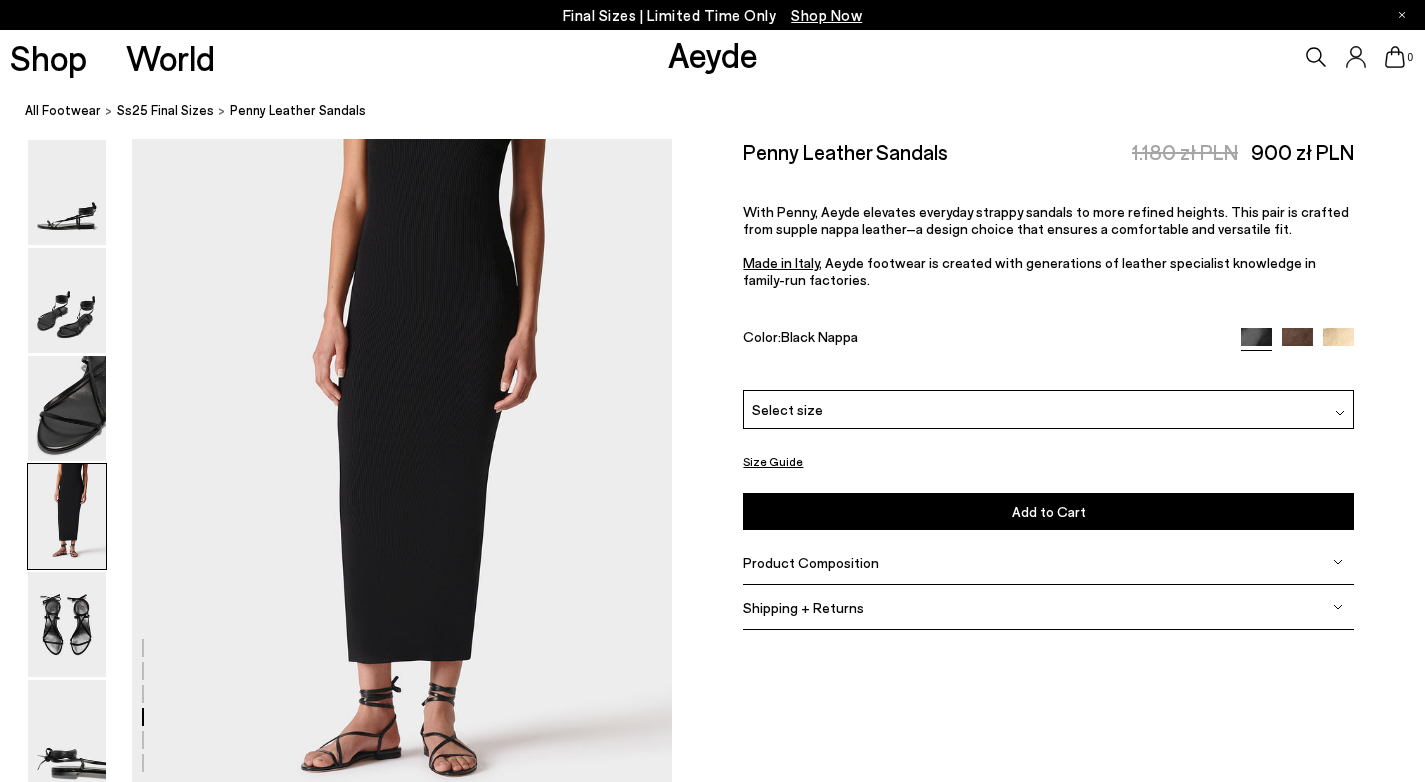 click at bounding box center (1297, 343) 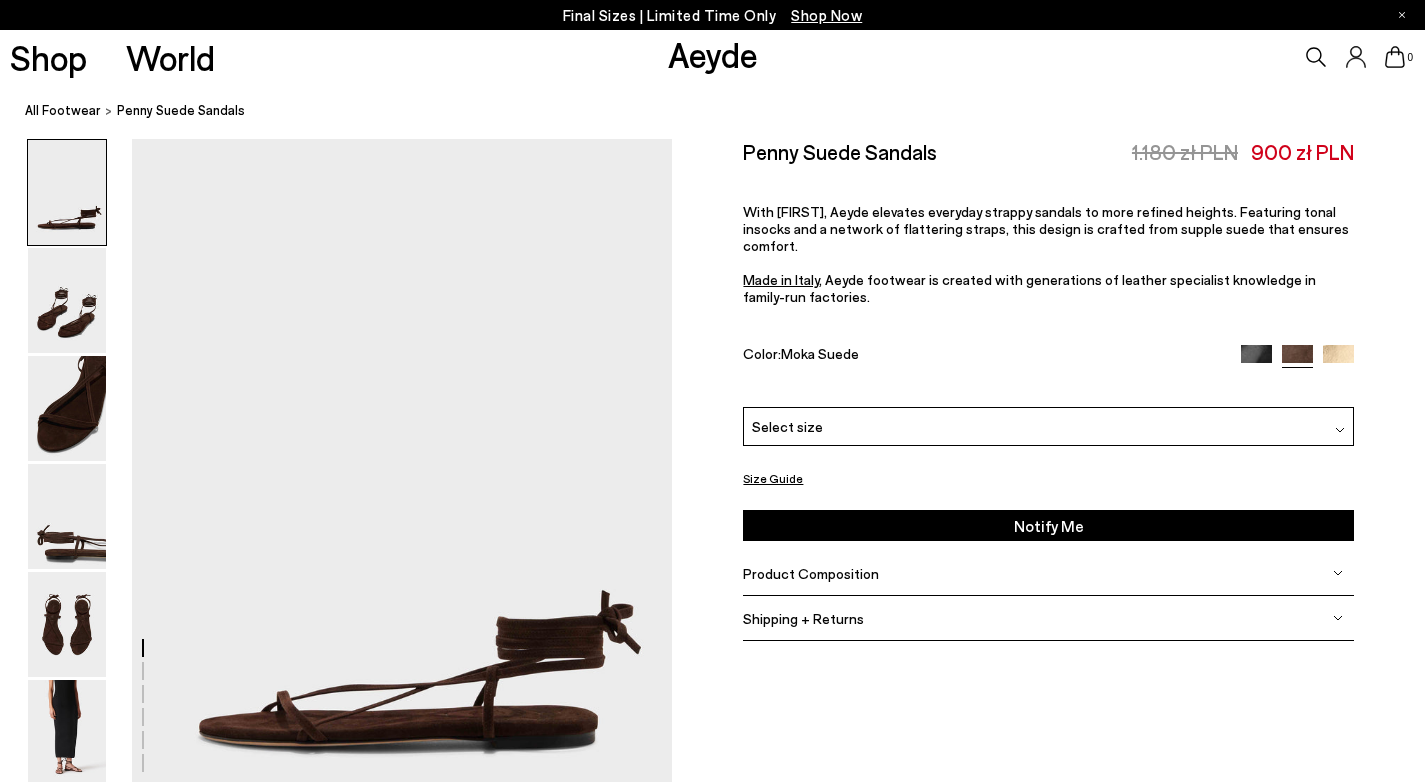 scroll, scrollTop: 0, scrollLeft: 0, axis: both 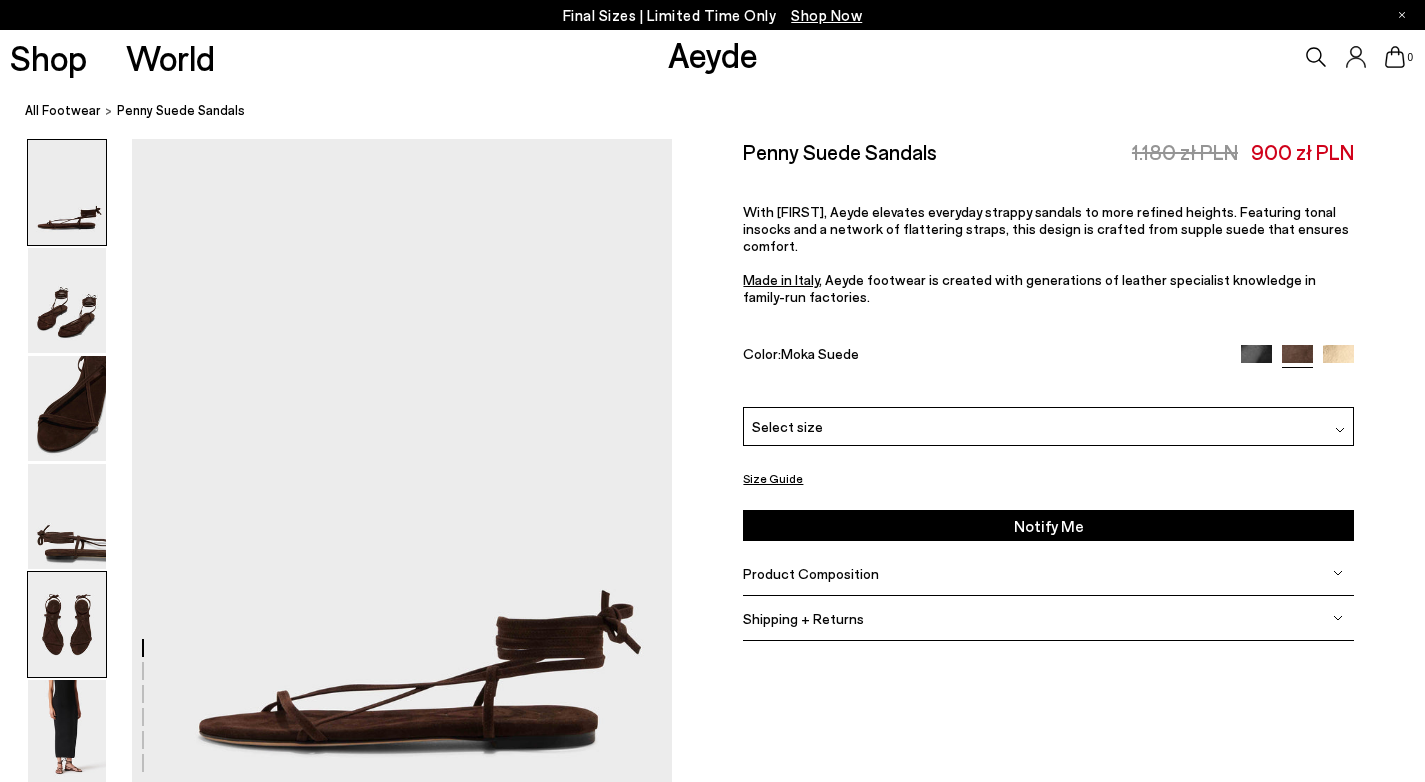 click at bounding box center (67, 624) 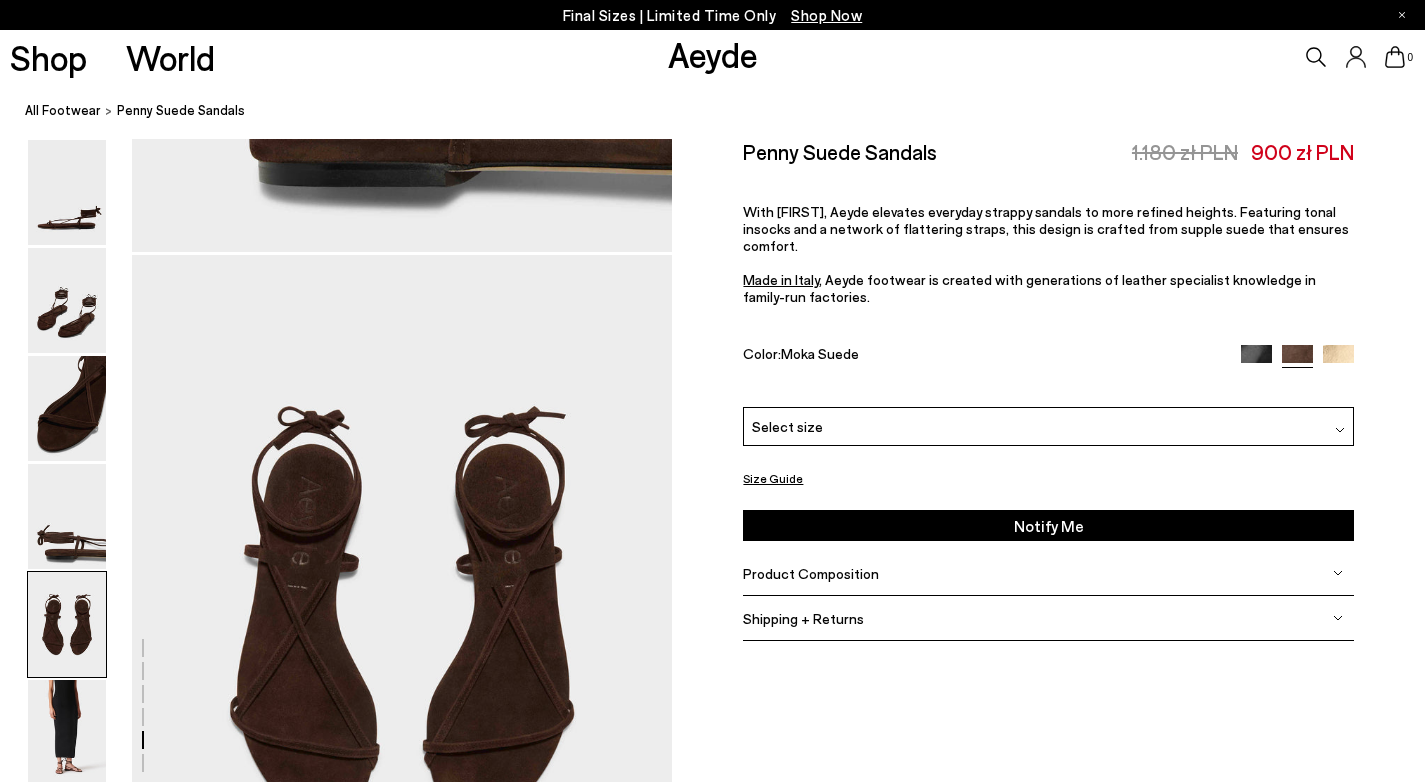 scroll, scrollTop: 2895, scrollLeft: 0, axis: vertical 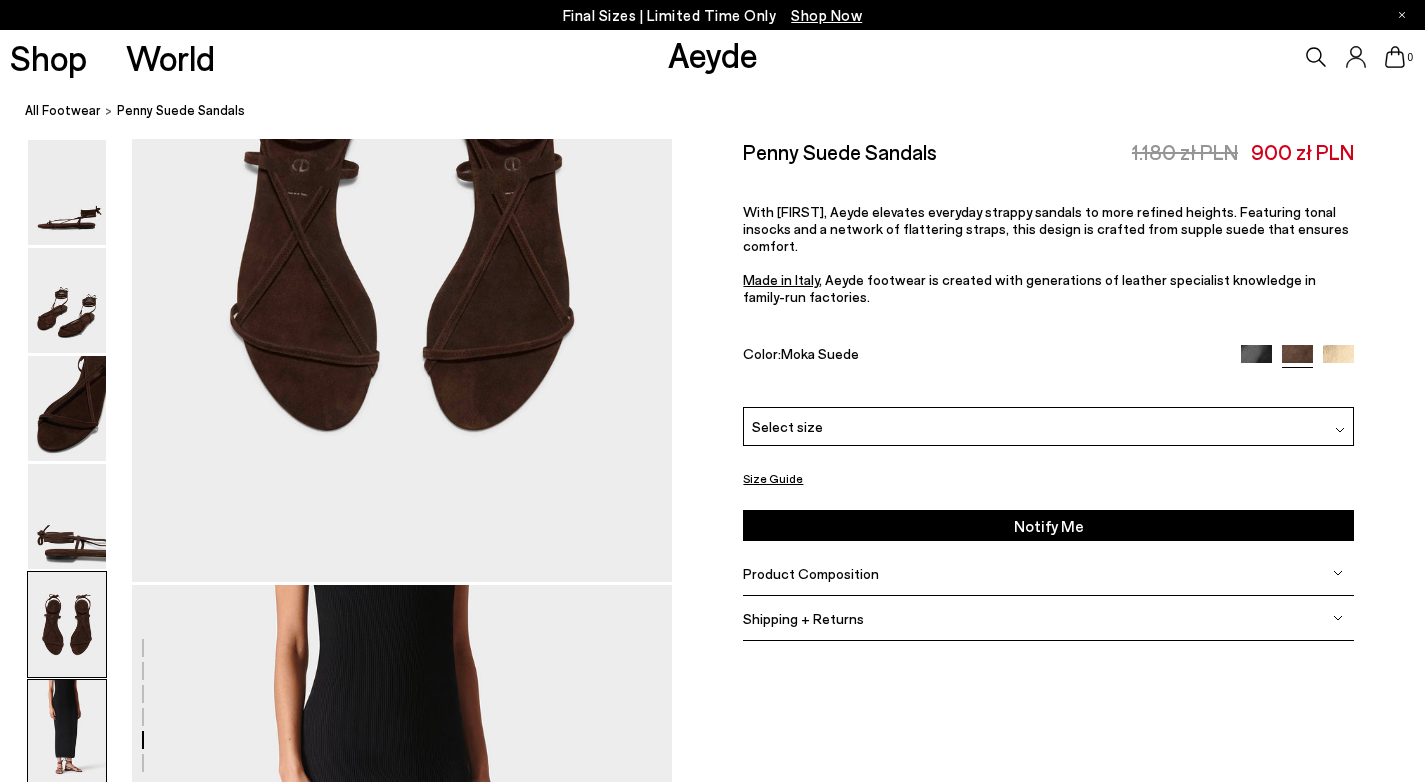 click at bounding box center (67, 732) 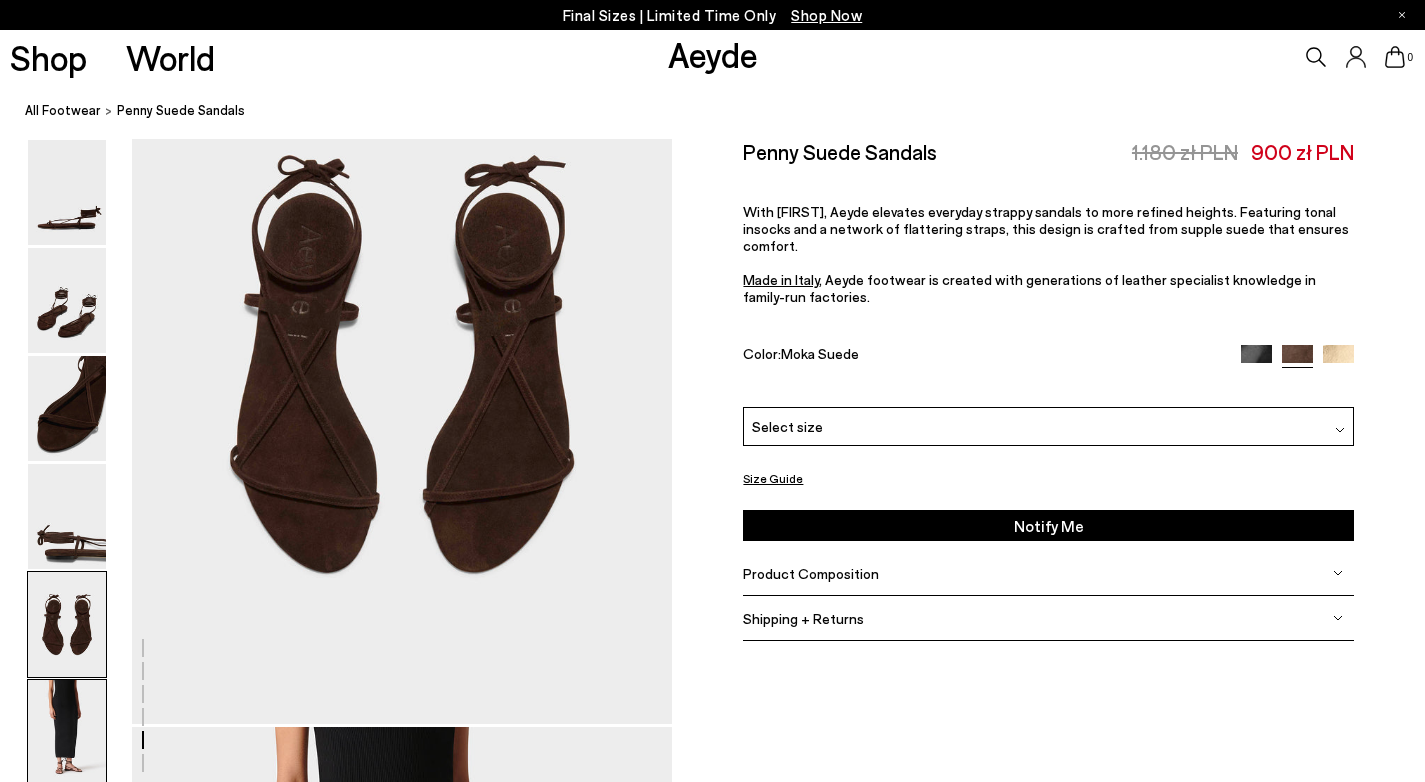 scroll, scrollTop: 3023, scrollLeft: 0, axis: vertical 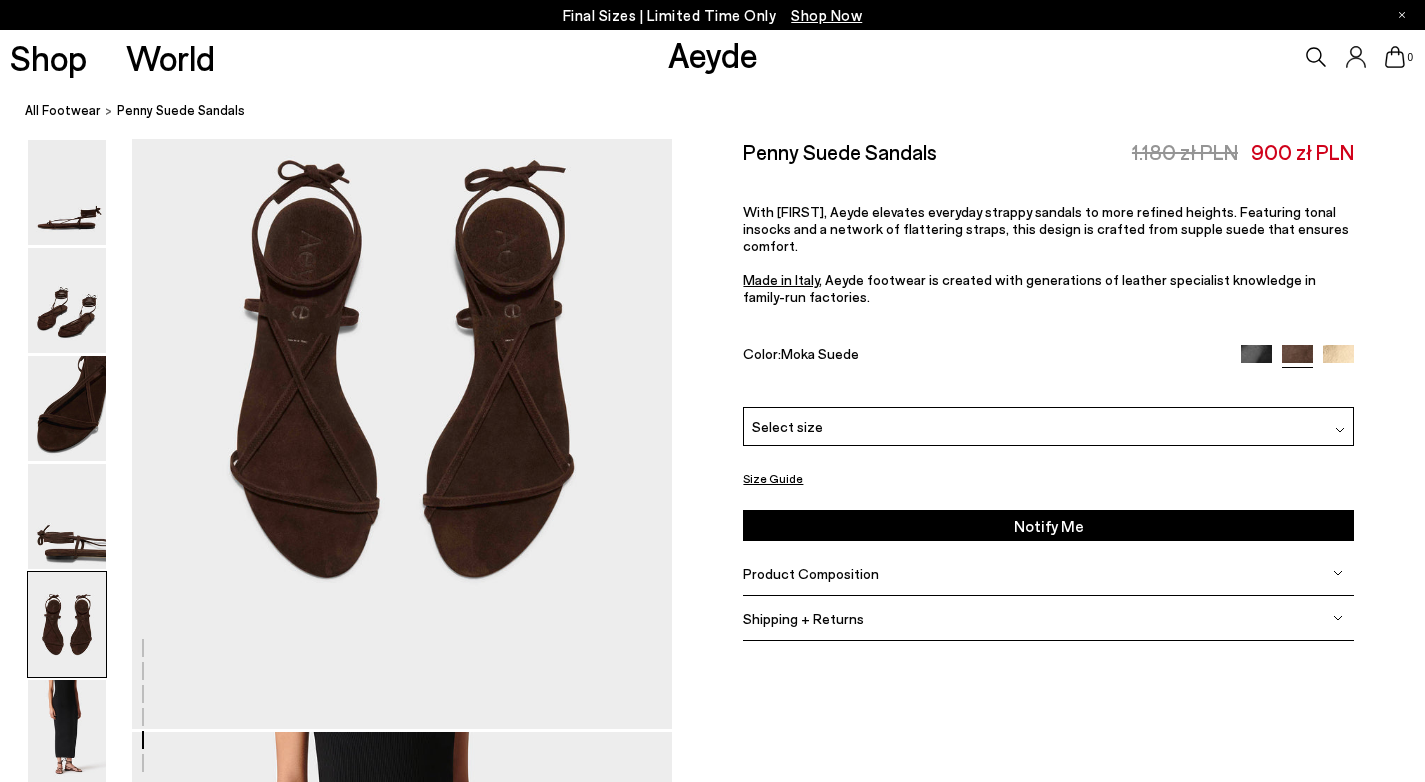 click at bounding box center [336, -716] 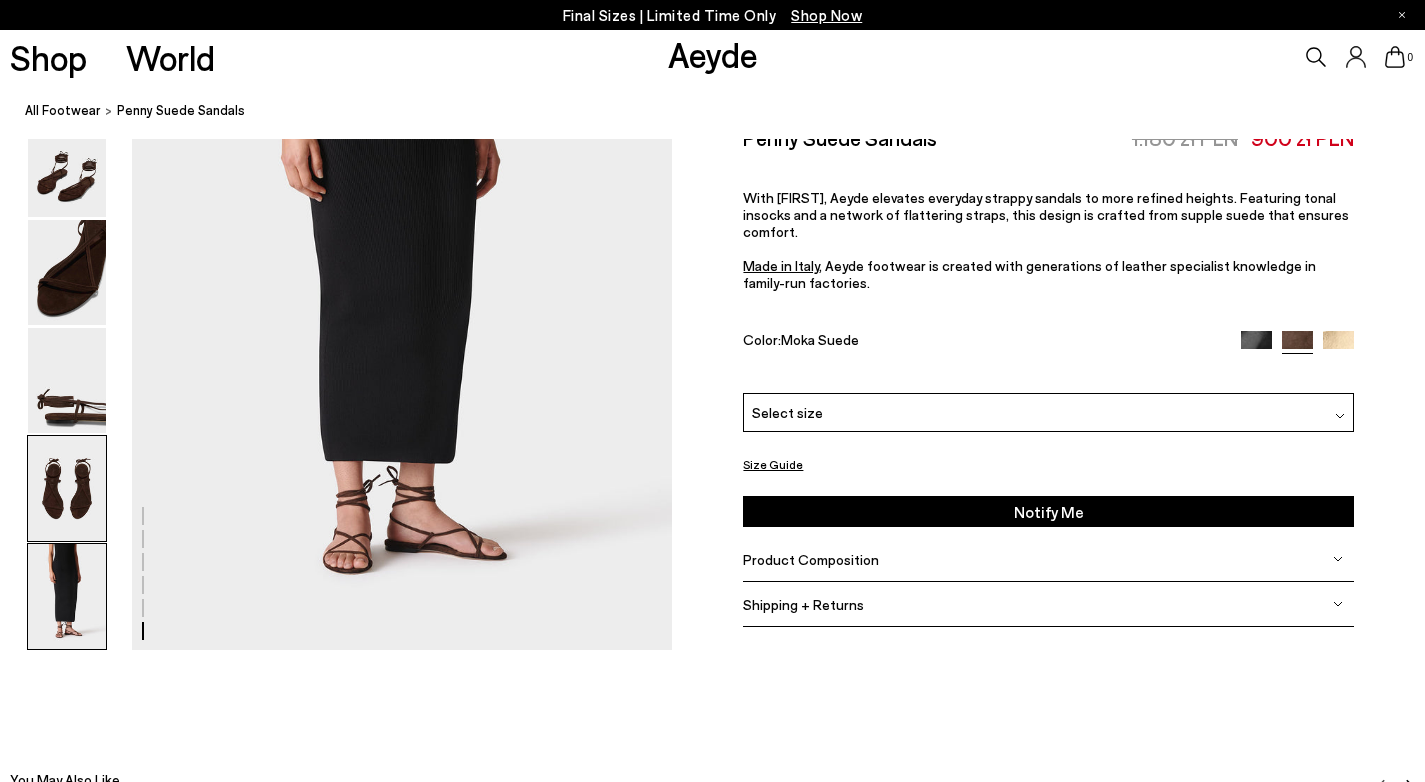 scroll, scrollTop: 3826, scrollLeft: 0, axis: vertical 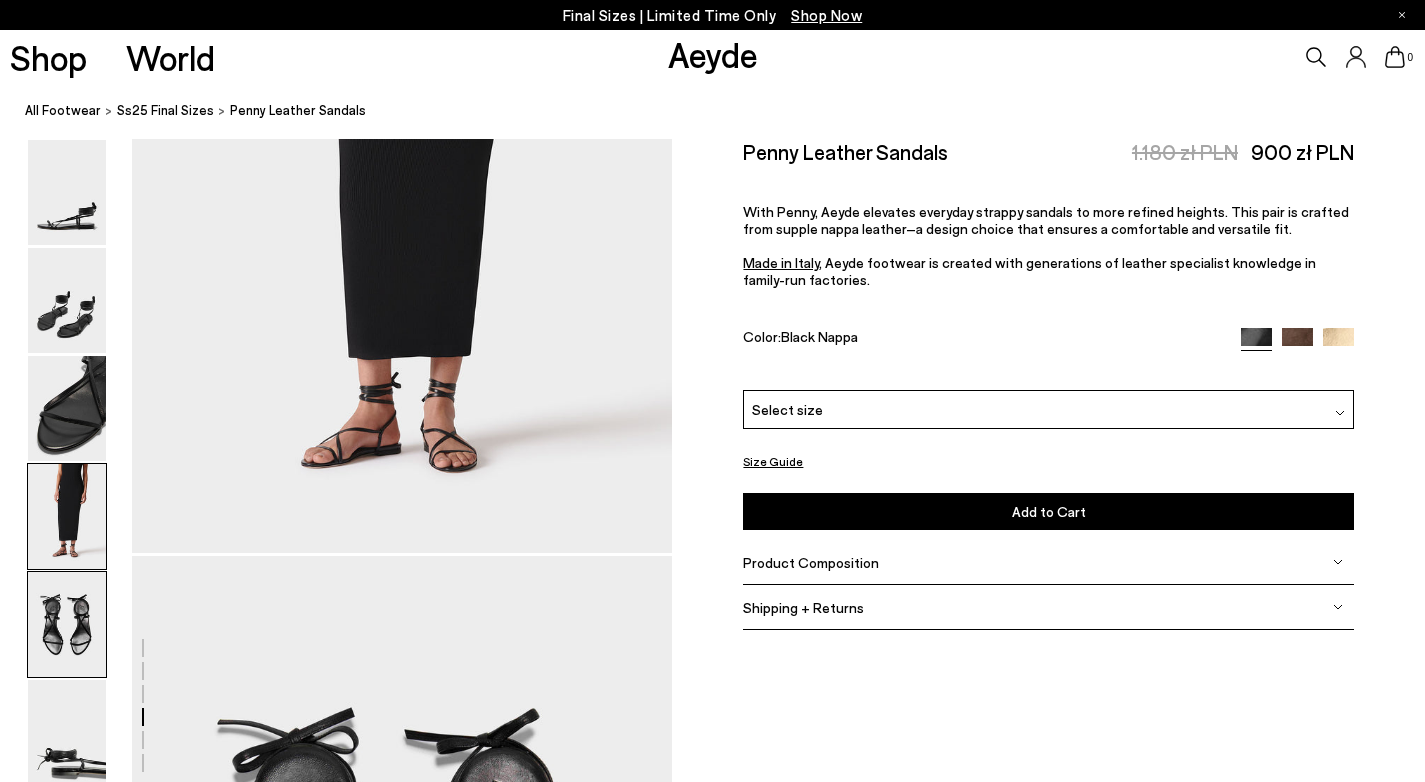 click at bounding box center [67, 624] 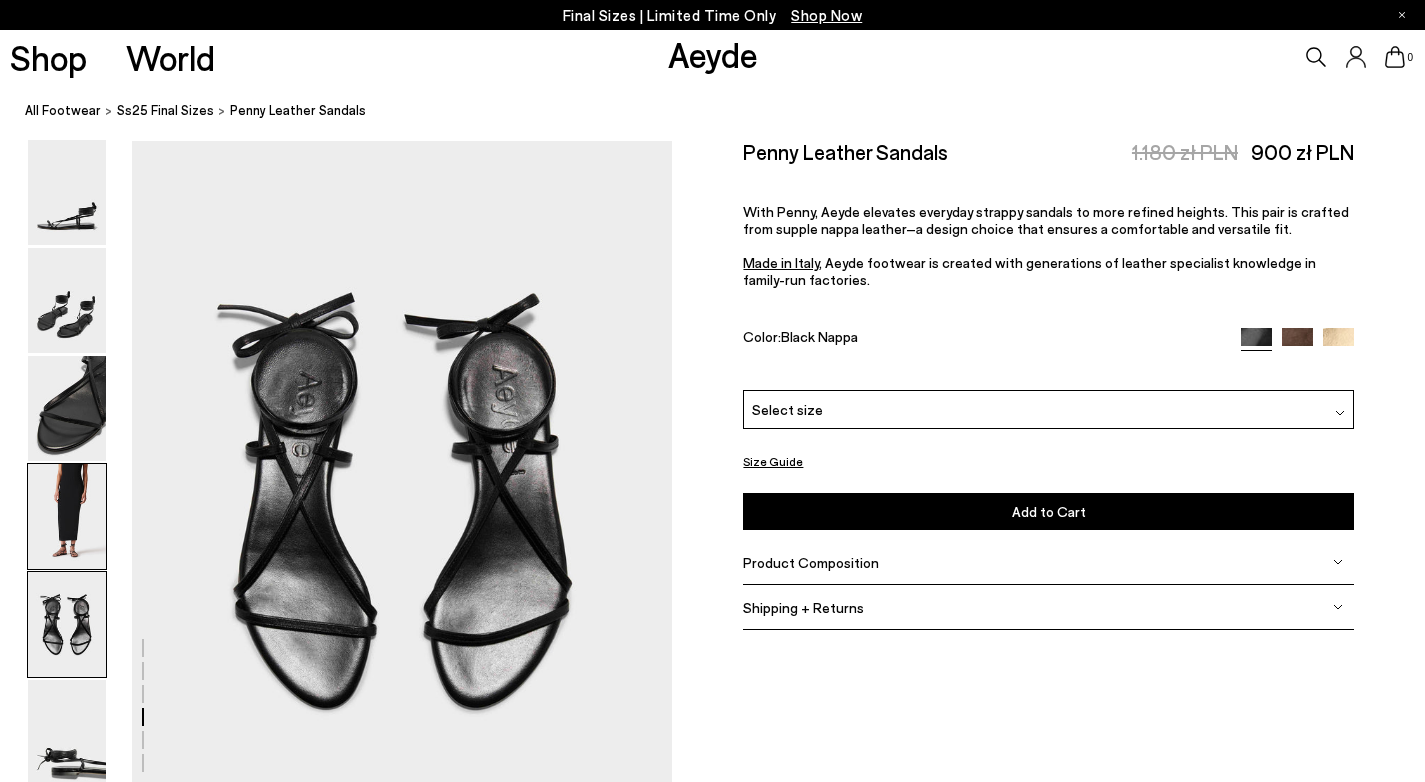 scroll, scrollTop: 2895, scrollLeft: 0, axis: vertical 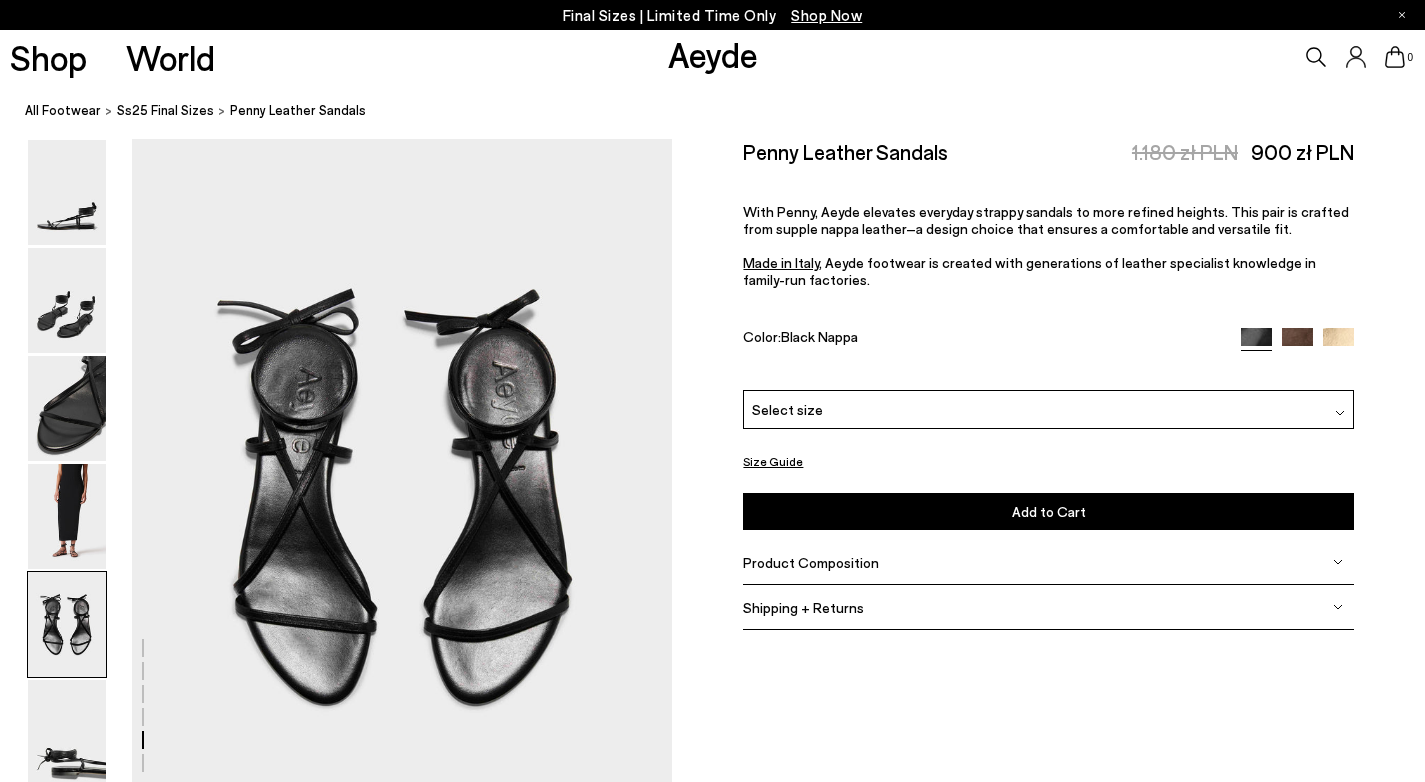 click on "Select size" at bounding box center (1048, 409) 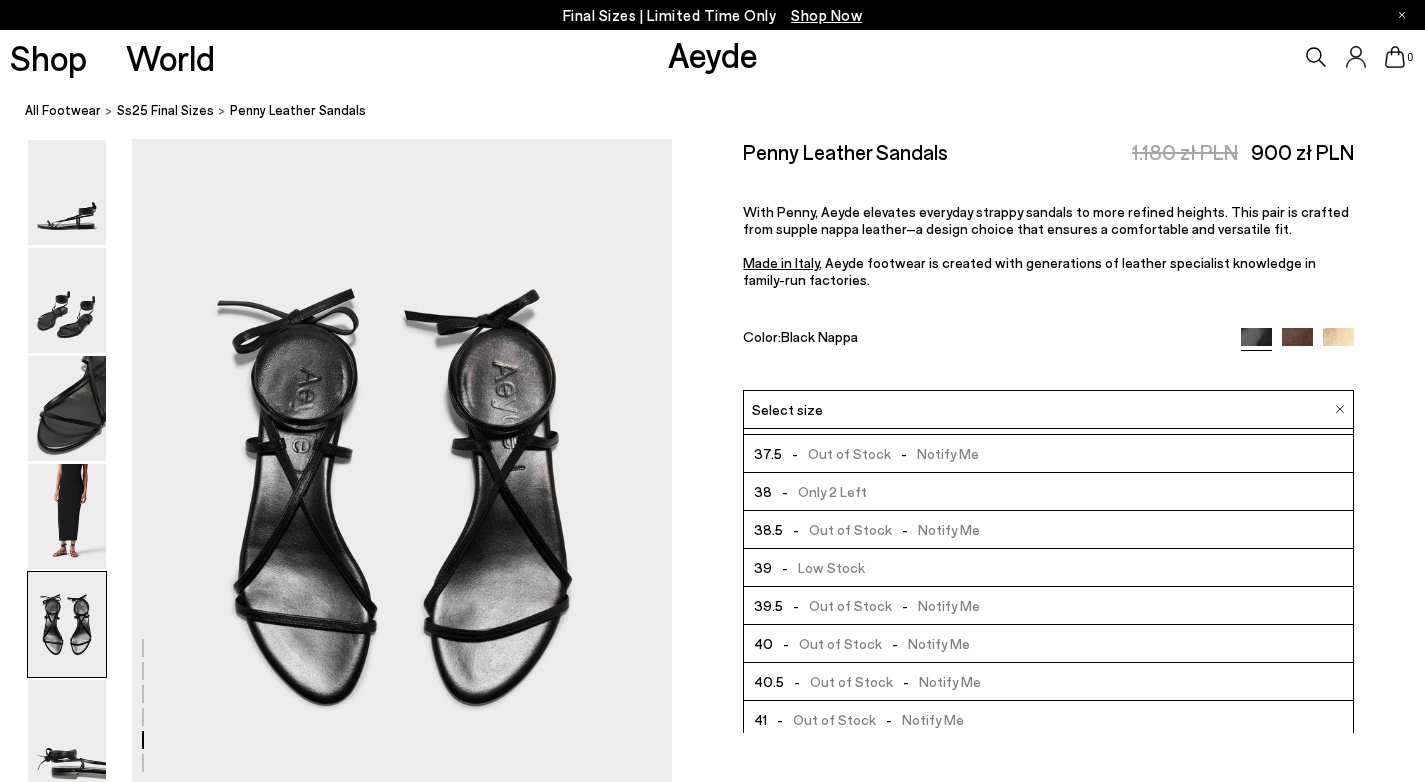 scroll, scrollTop: 114, scrollLeft: 0, axis: vertical 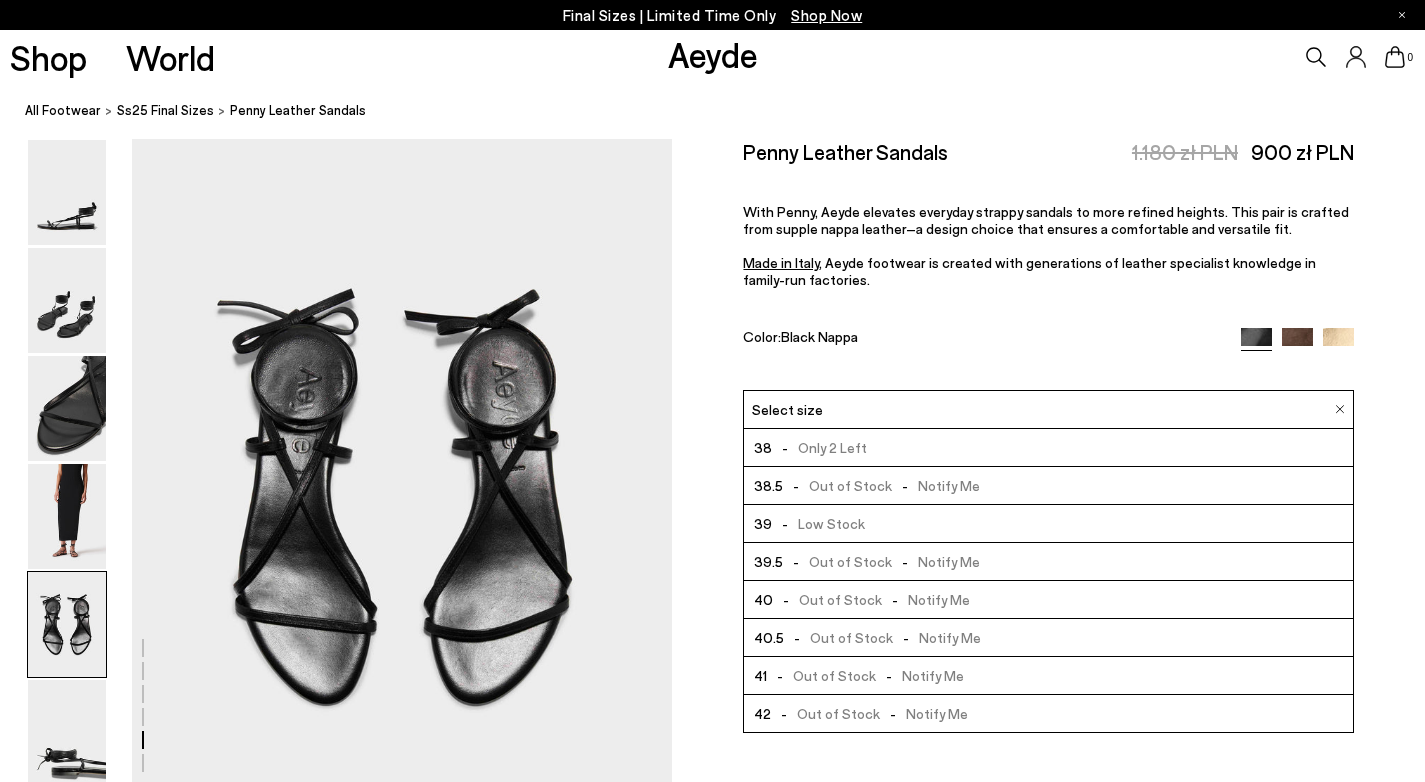 click on "[FIRST] Leather Sandals
1.180 zł PLN
900 zł PLN
With [FIRST], Aeyde elevates everyday strappy sandals to more refined heights. This pair is crafted from supple nappa leather–a design choice that ensures a comfortable and versatile fit. Made in [COUNTRY] , Aeyde footwear is created with generations of leather specialist knowledge in family-run factories.
Color:  Black Nappa" at bounding box center [1048, 264] 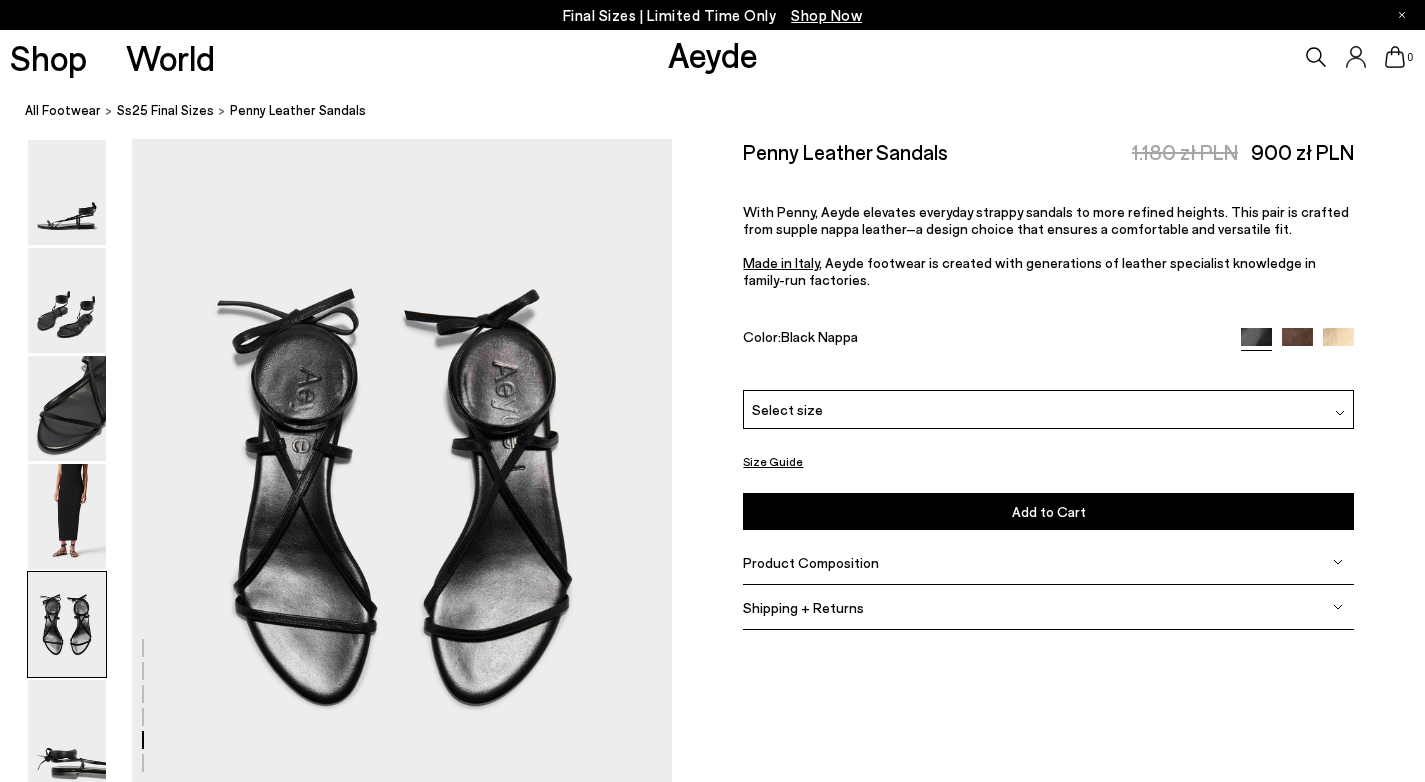 scroll, scrollTop: 2896, scrollLeft: 0, axis: vertical 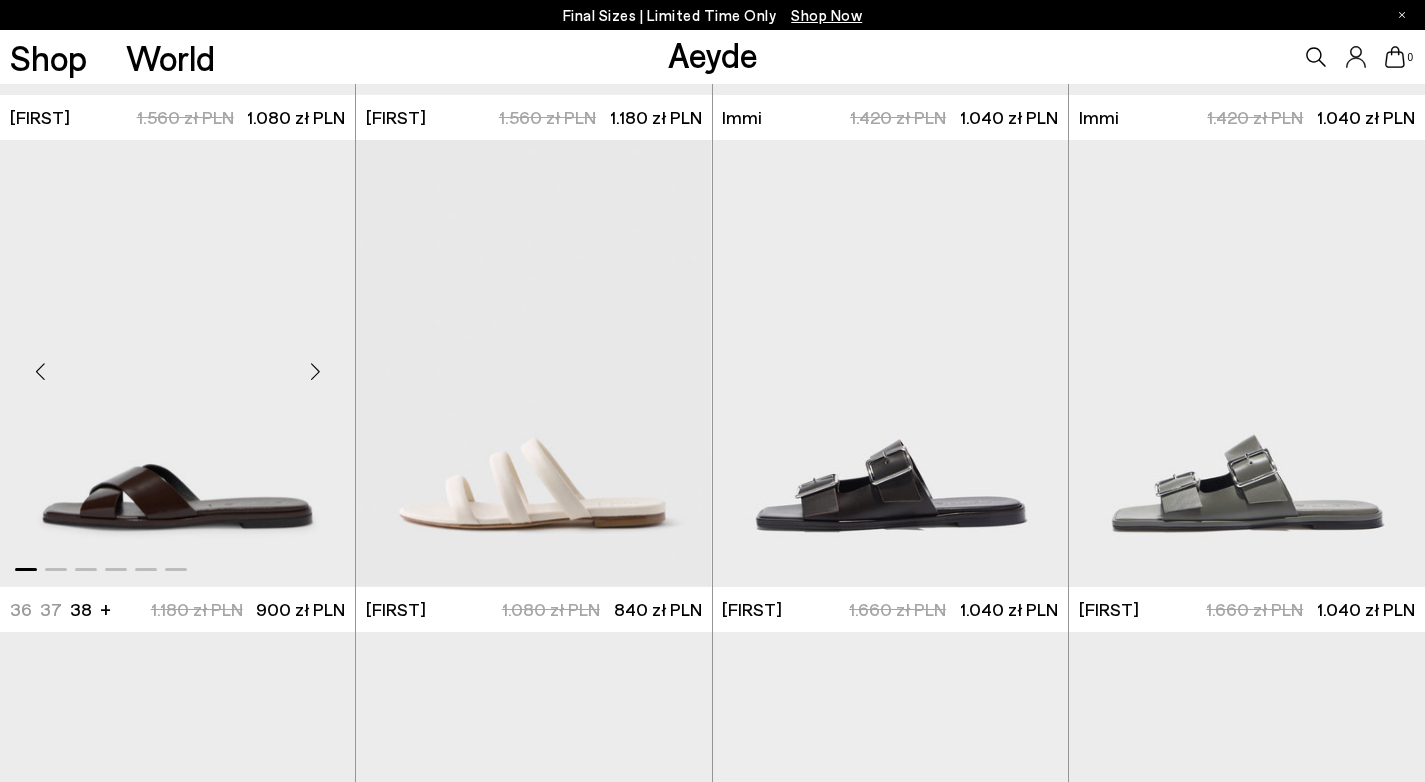 click at bounding box center (177, 363) 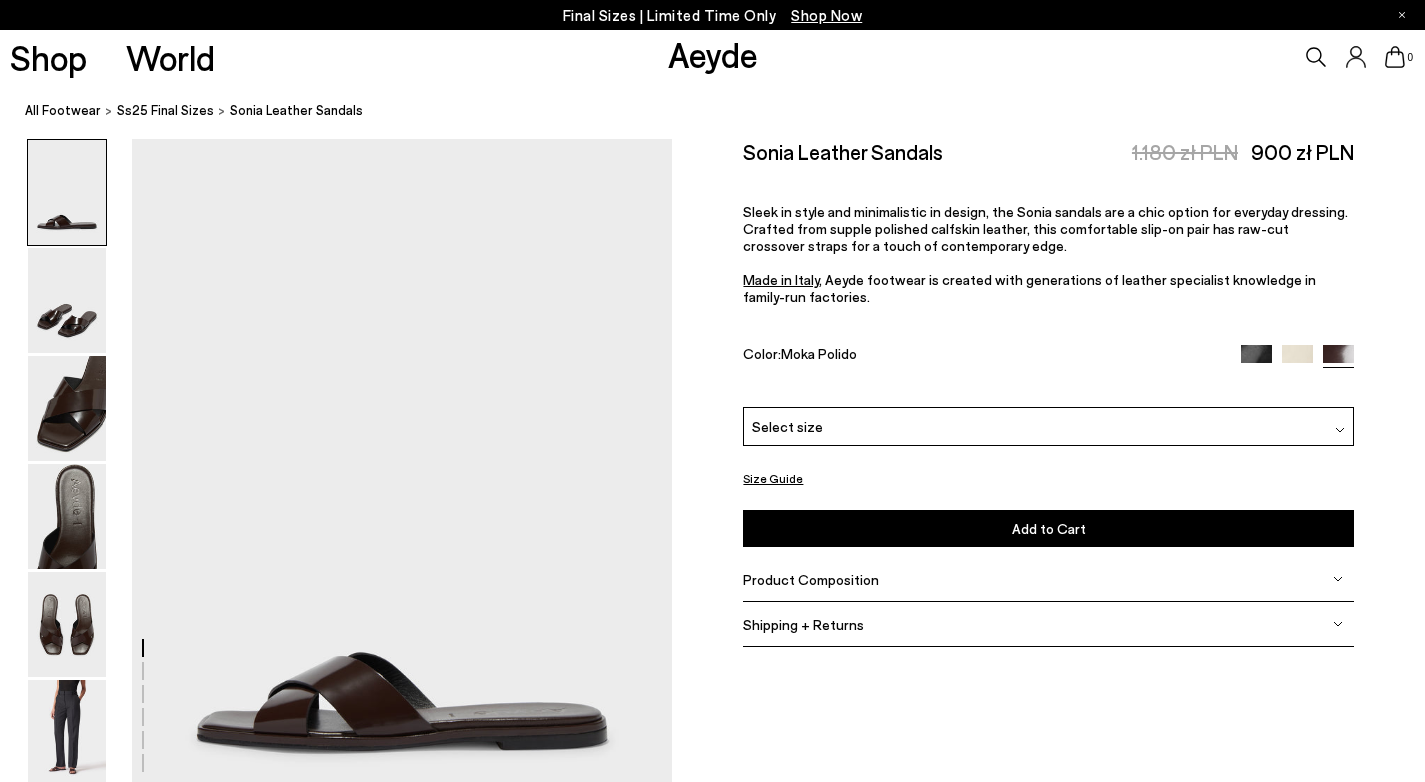 scroll, scrollTop: 0, scrollLeft: 0, axis: both 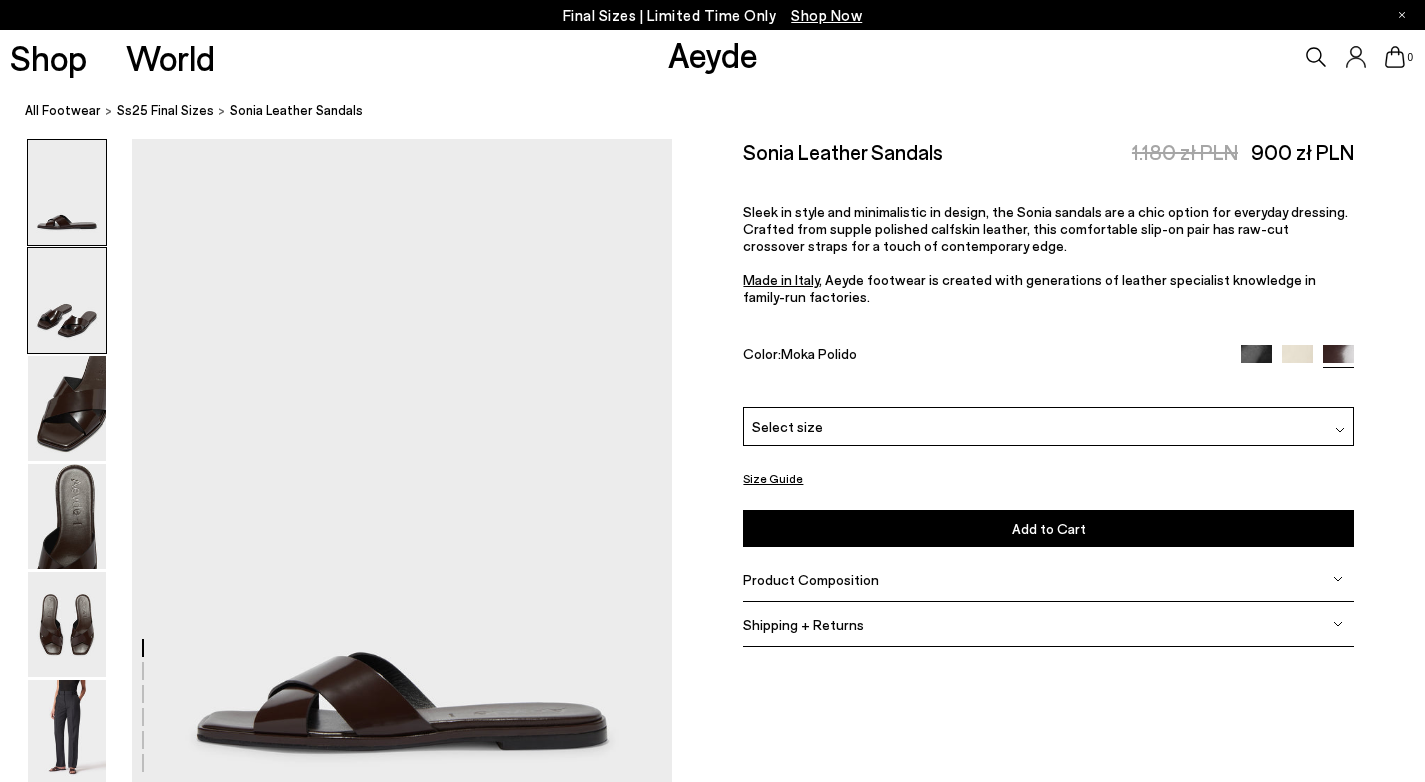 click at bounding box center [67, 300] 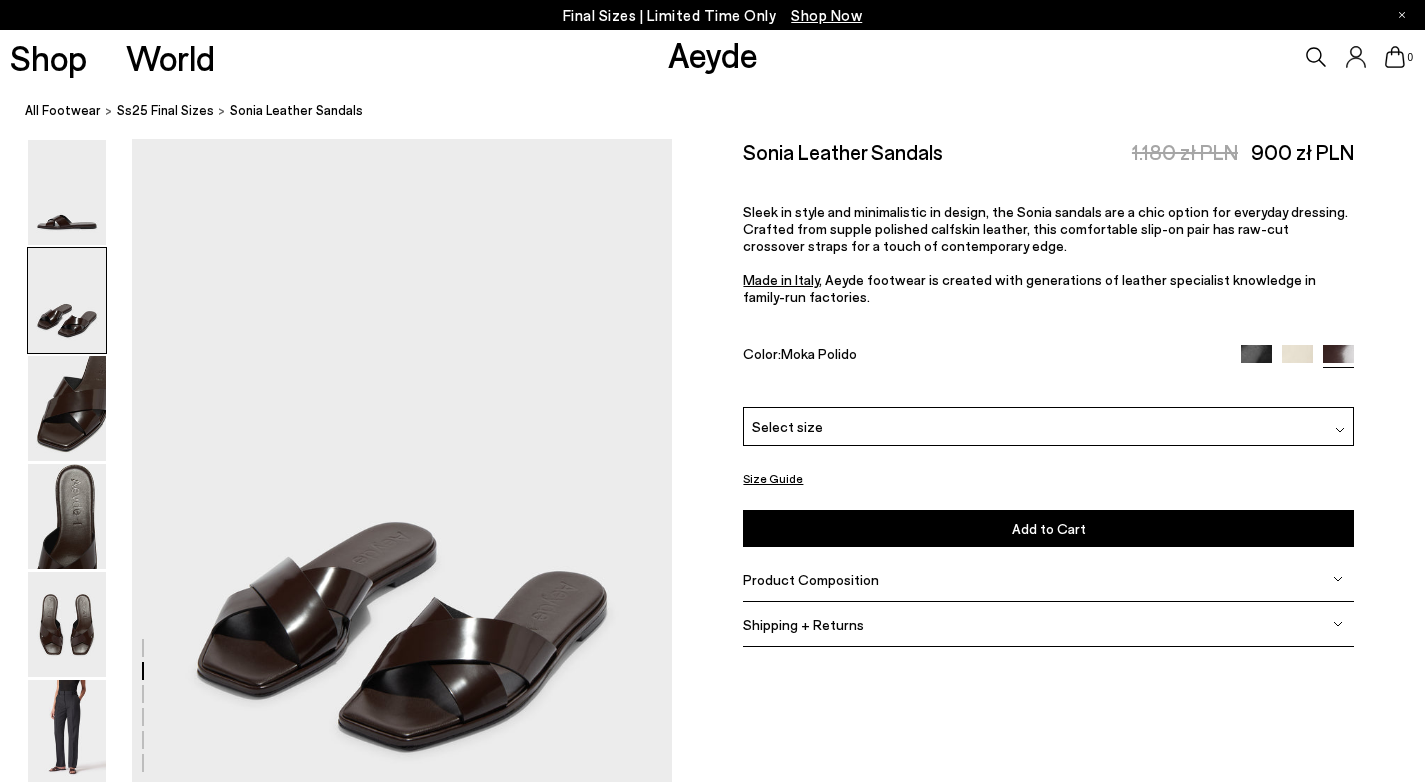 scroll, scrollTop: 725, scrollLeft: 0, axis: vertical 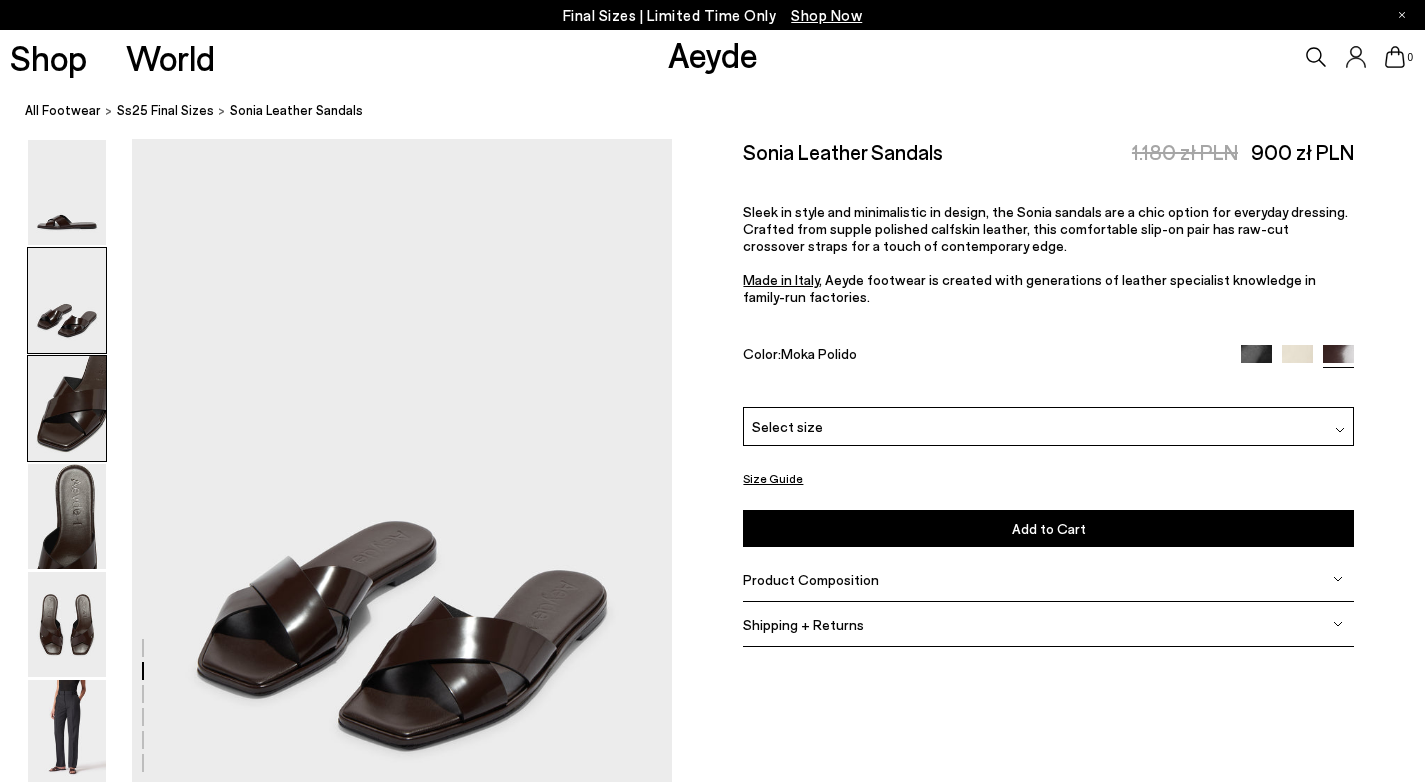 click at bounding box center (67, 408) 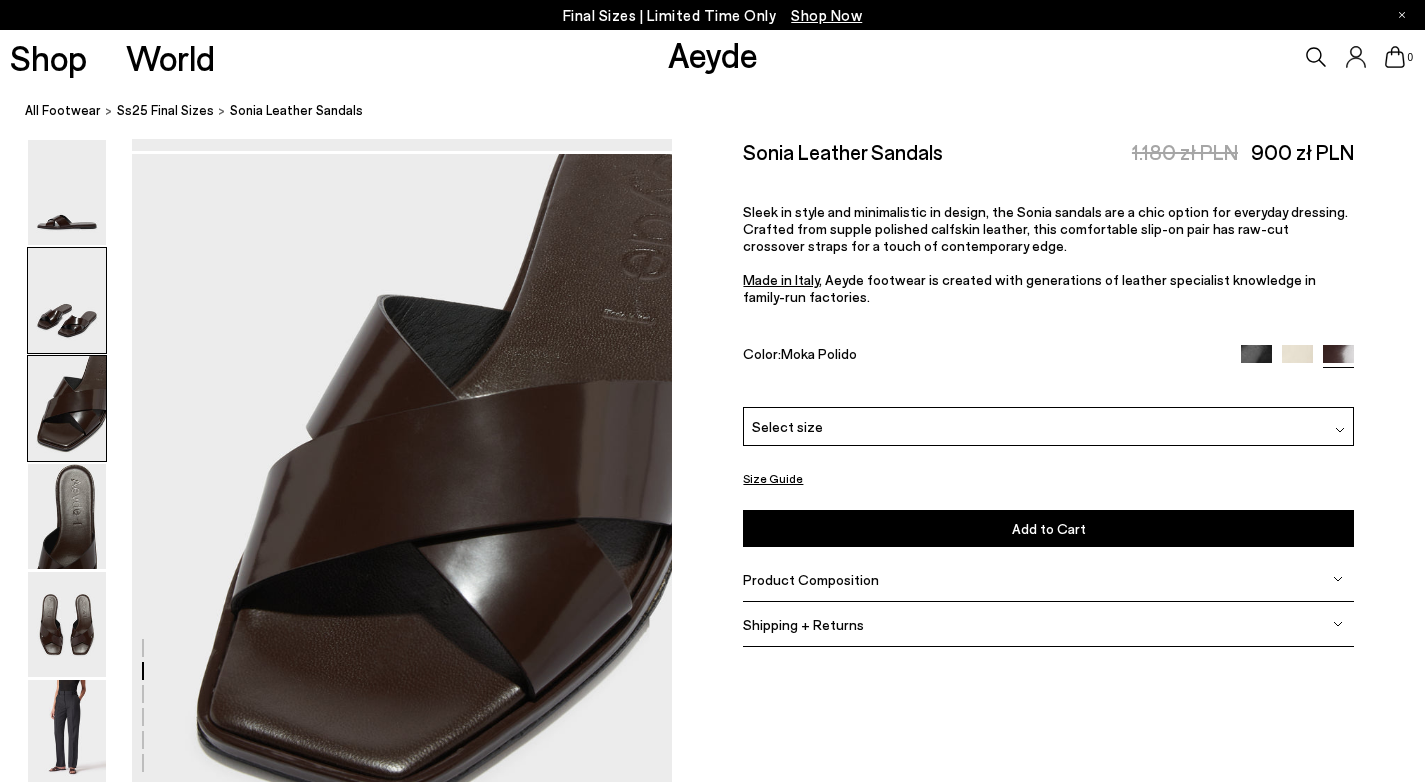 scroll, scrollTop: 1449, scrollLeft: 0, axis: vertical 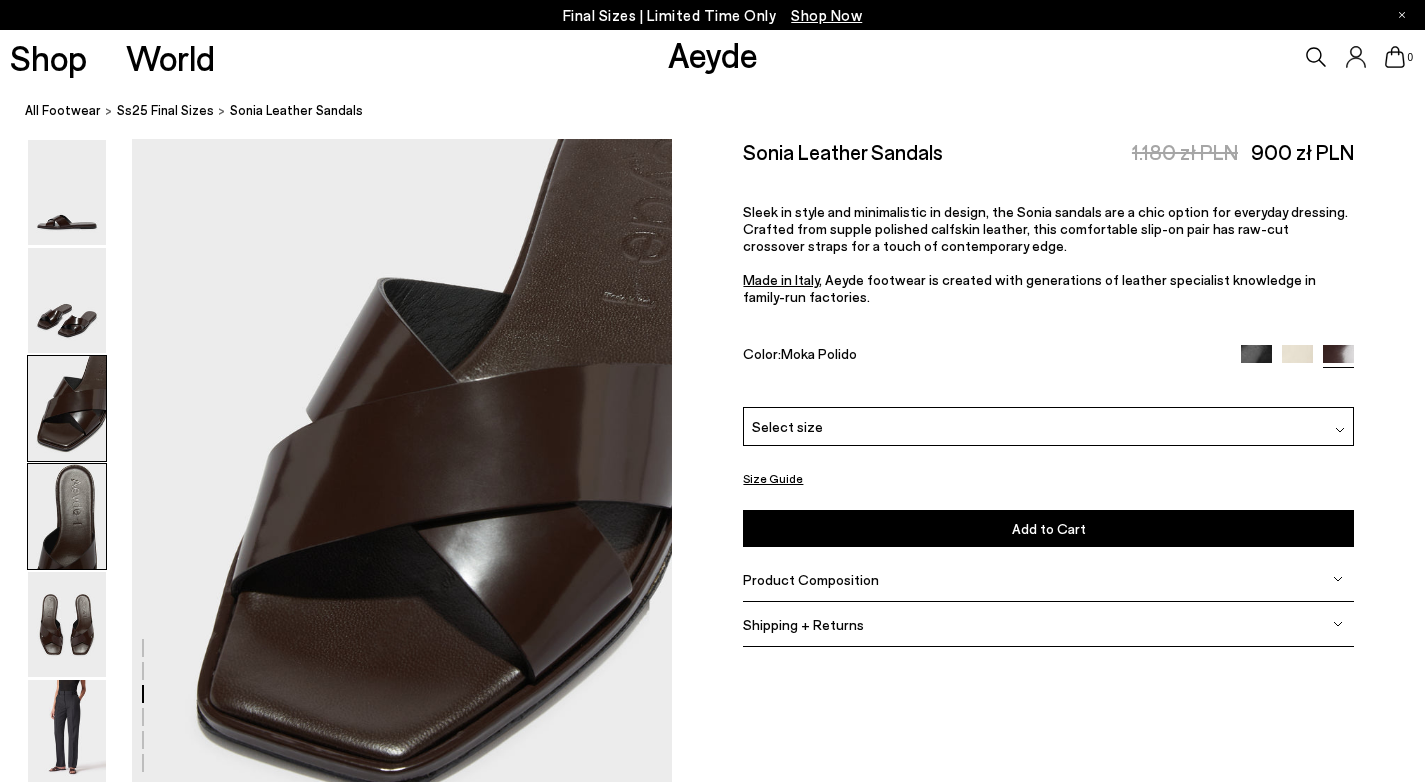 click at bounding box center (67, 516) 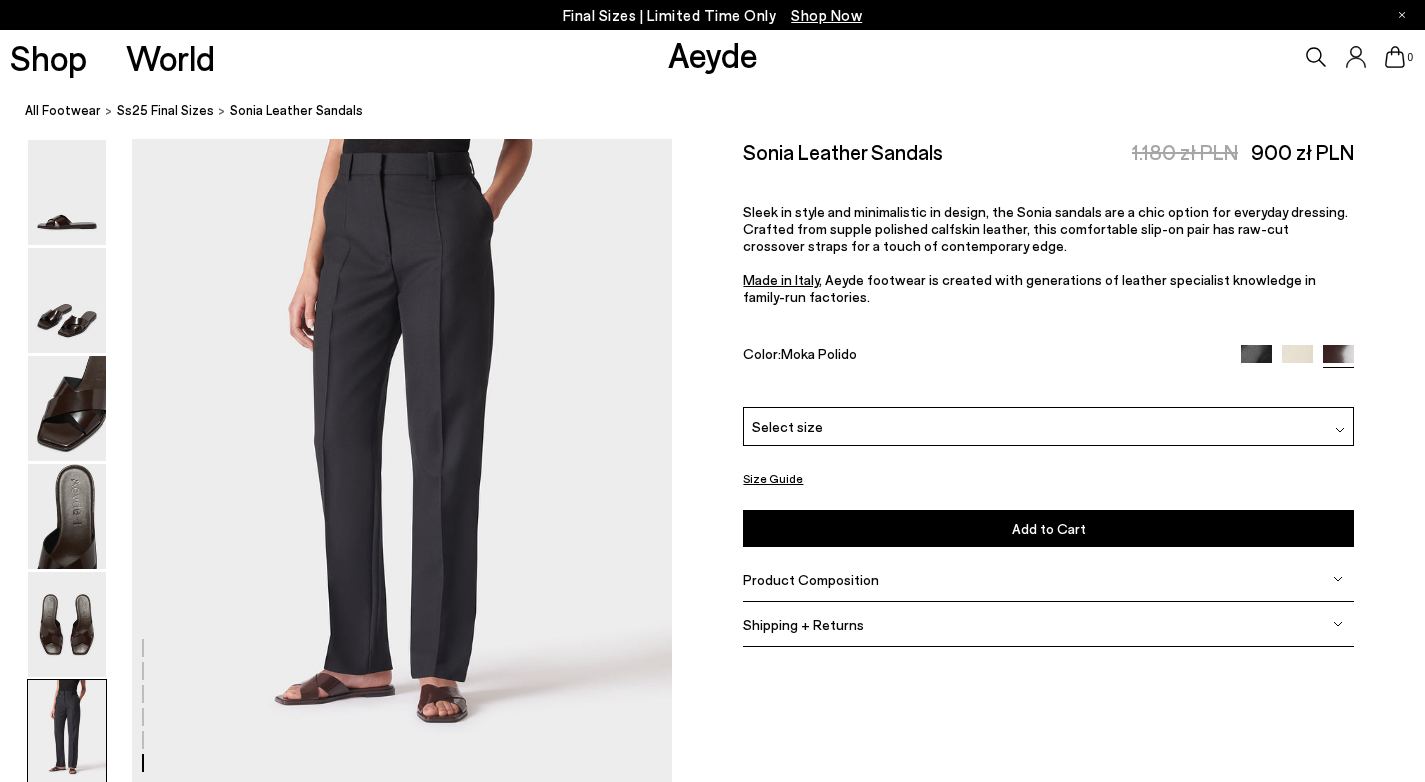 scroll, scrollTop: 3699, scrollLeft: 0, axis: vertical 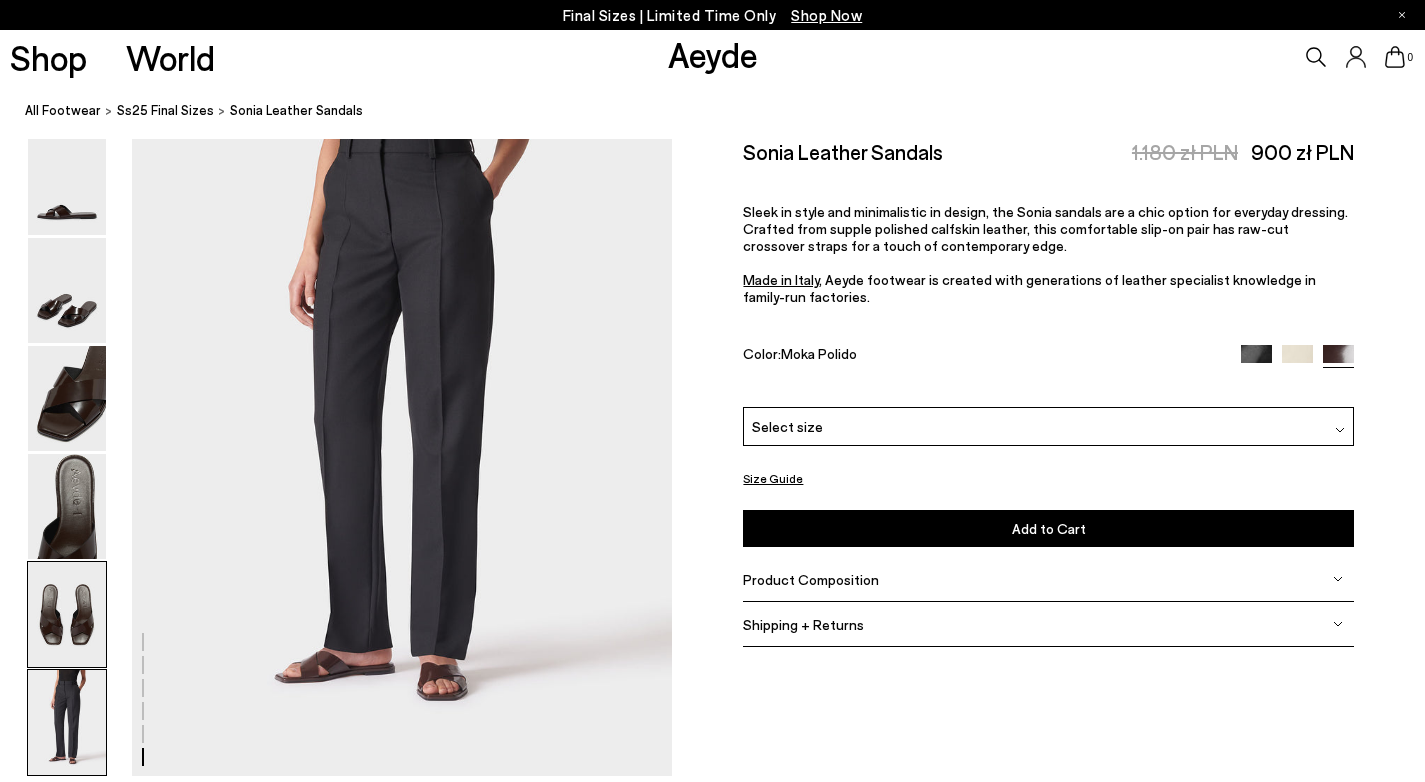 click at bounding box center [67, 614] 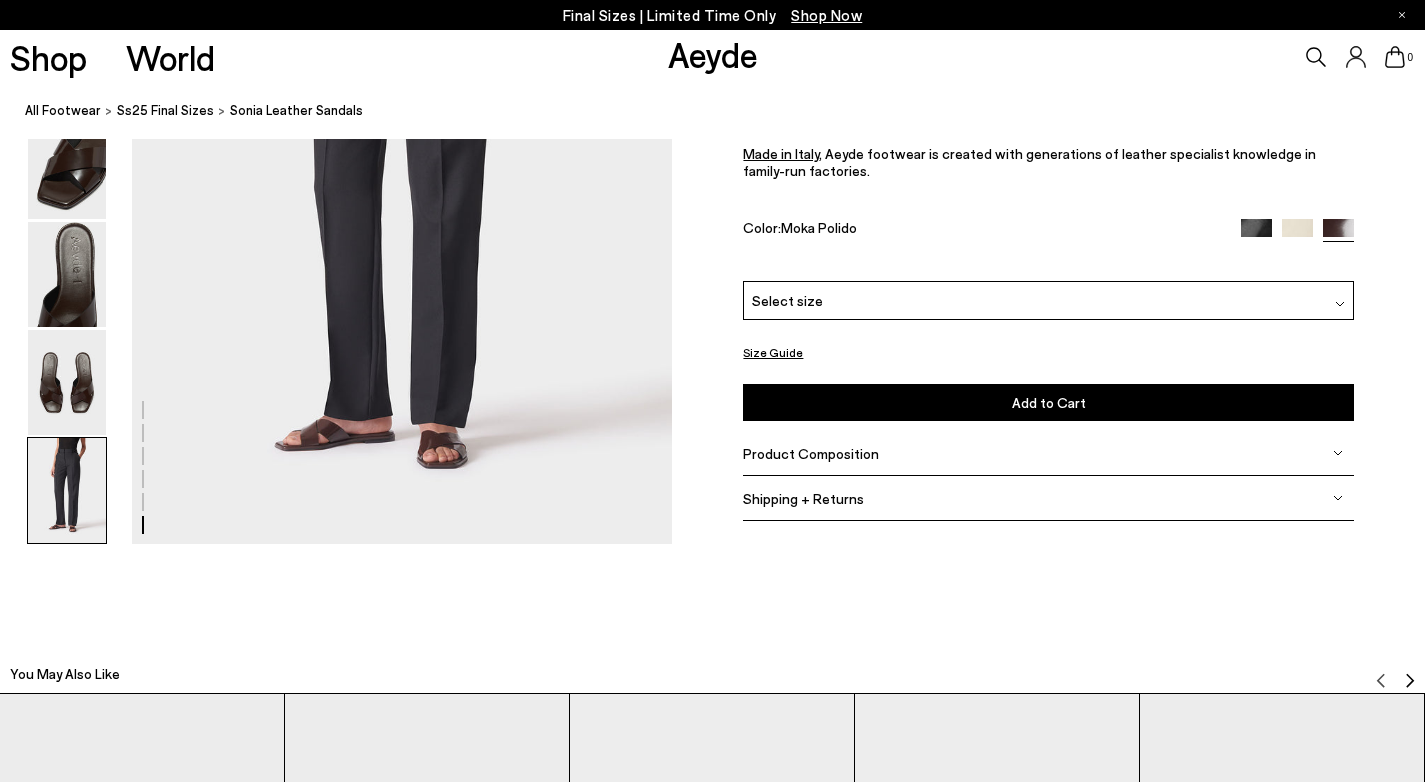 scroll, scrollTop: 3879, scrollLeft: 0, axis: vertical 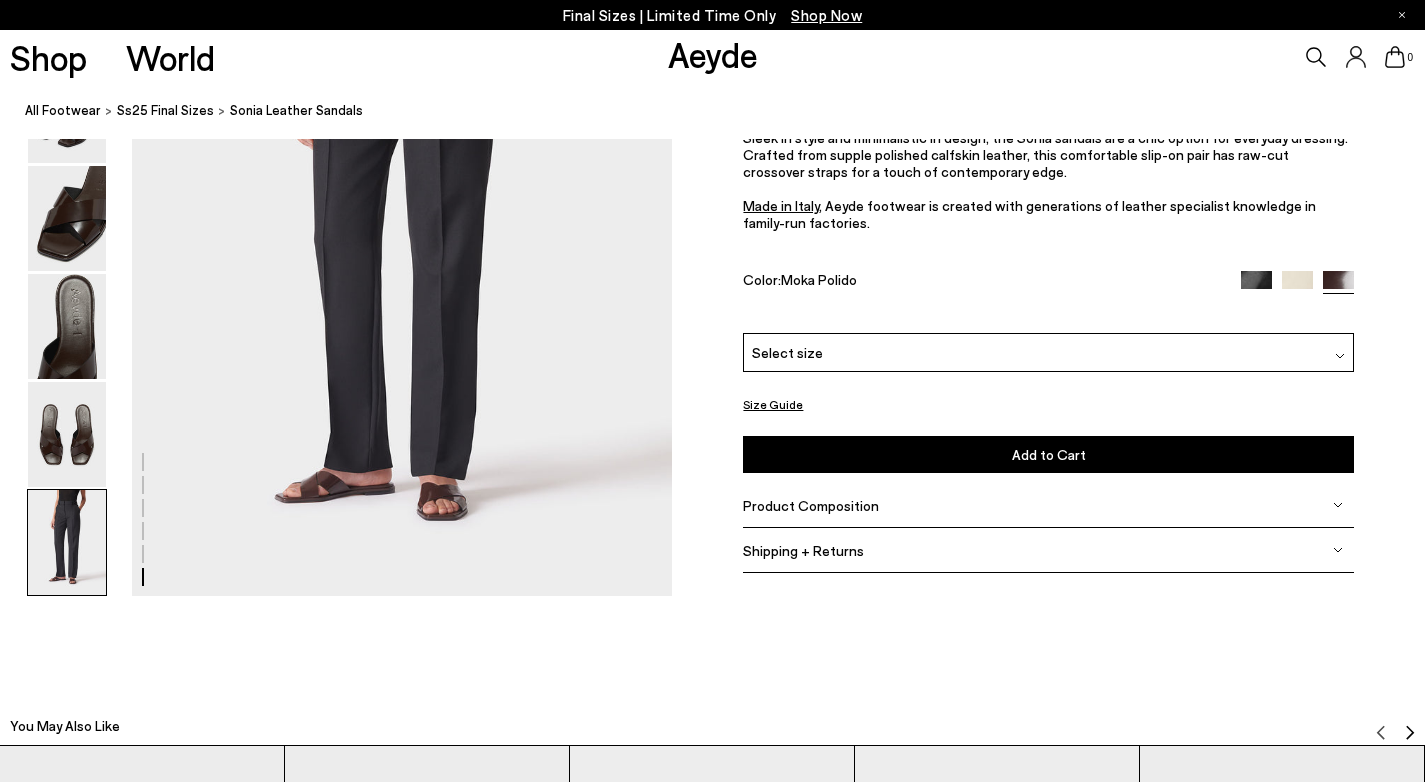click at bounding box center (336, -1572) 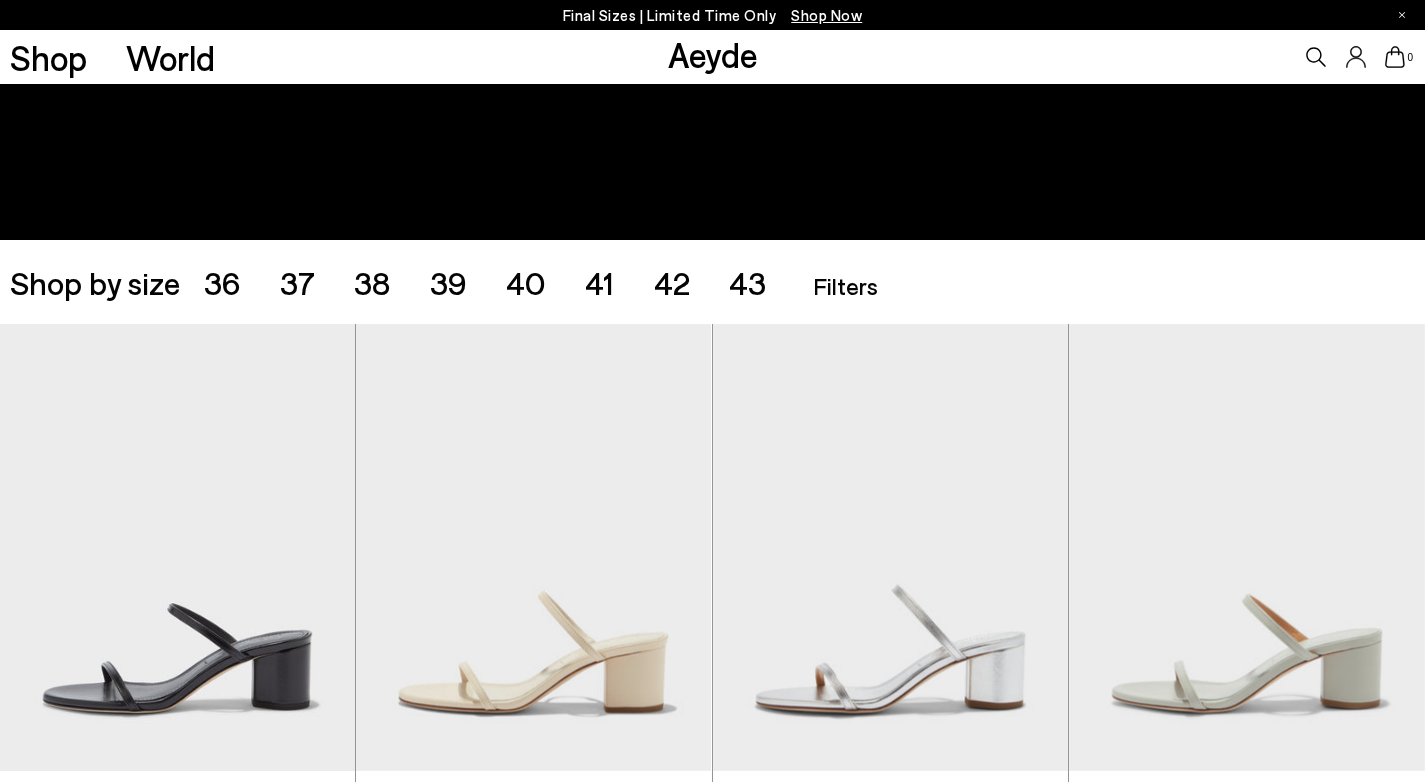 scroll, scrollTop: 61, scrollLeft: 0, axis: vertical 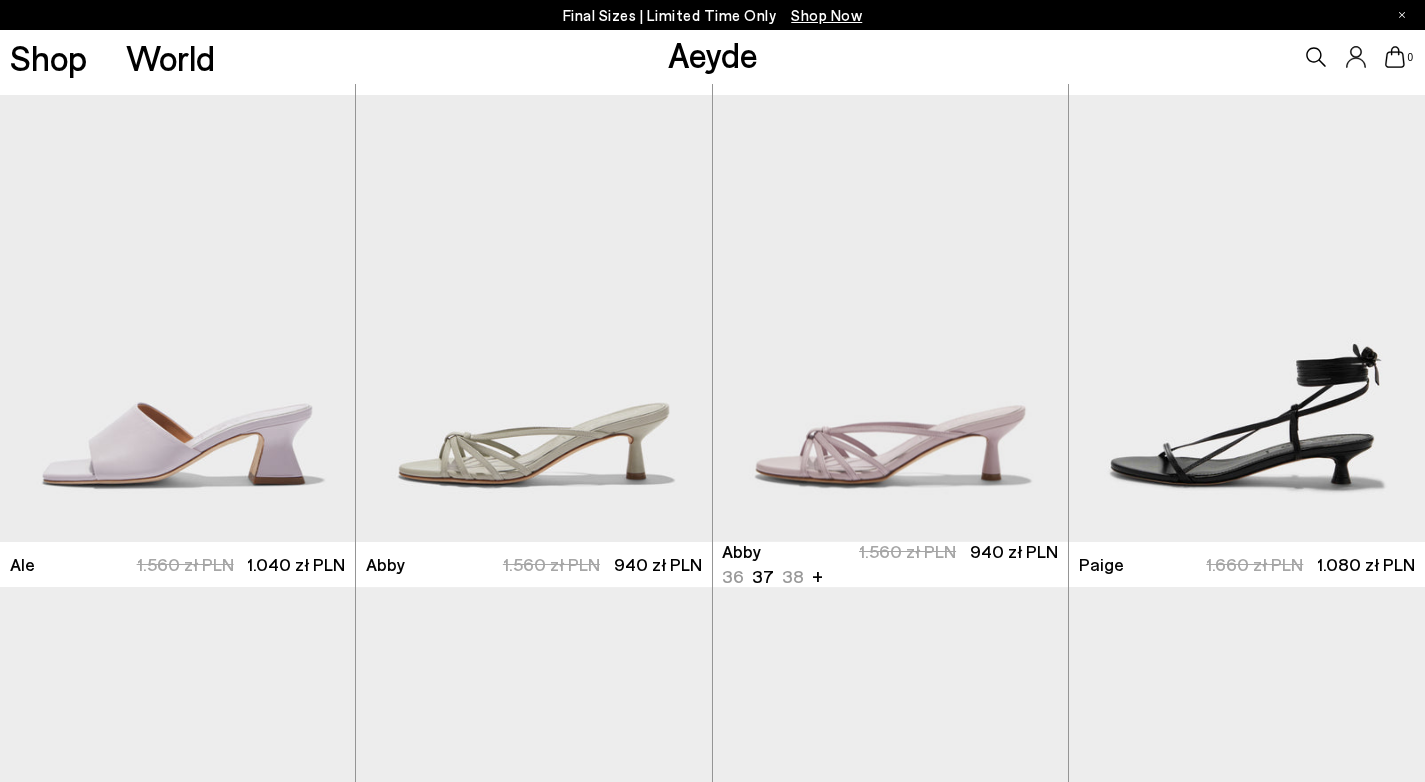 click 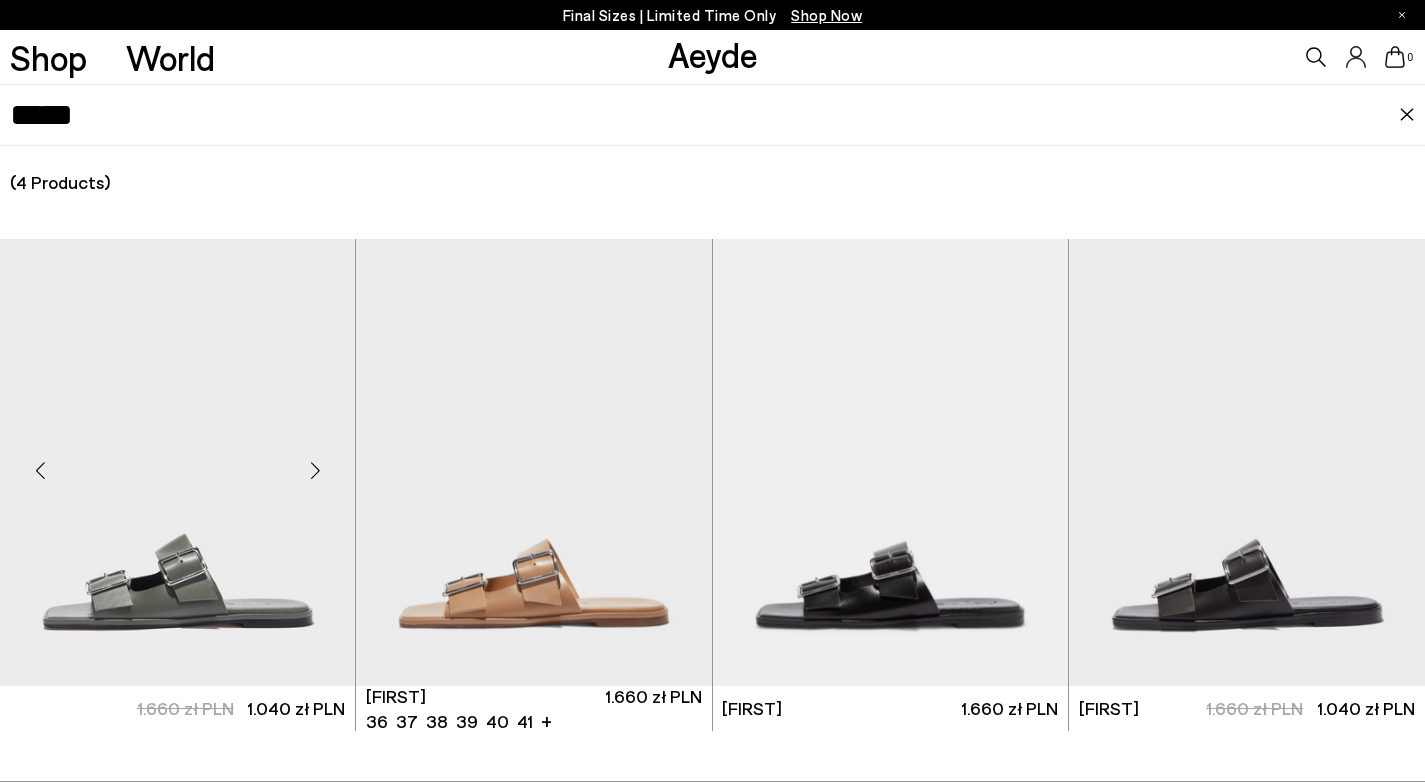 type on "*****" 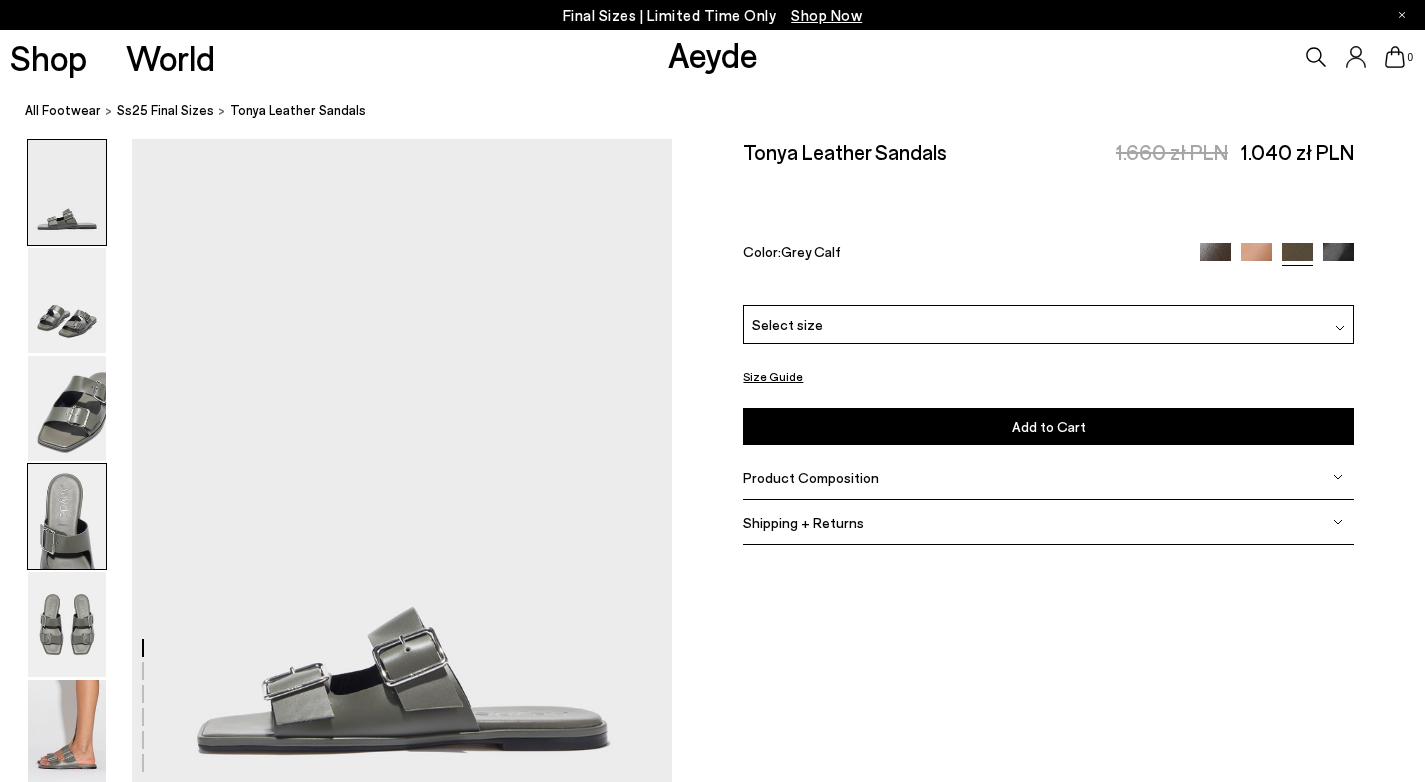 scroll, scrollTop: 0, scrollLeft: 0, axis: both 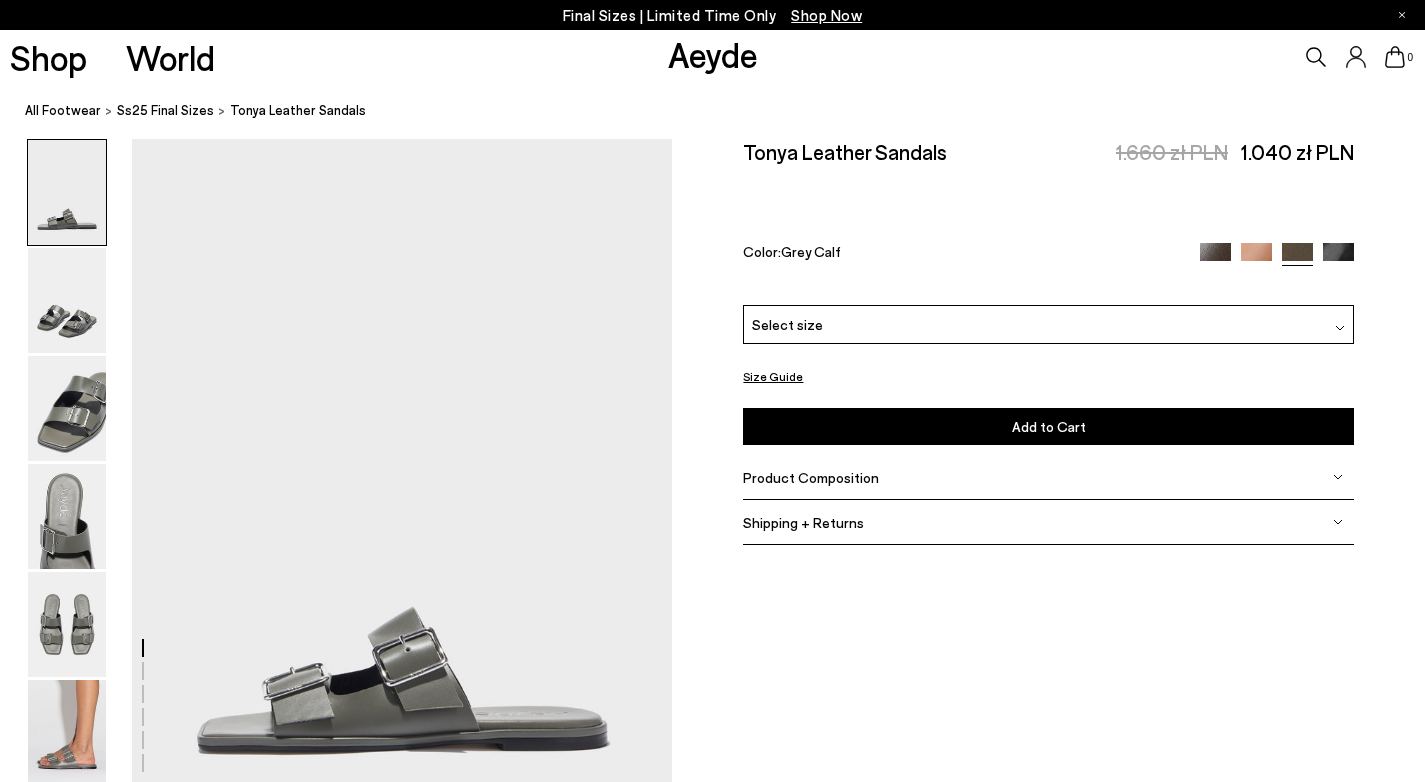 click on "Select size" at bounding box center [1048, 324] 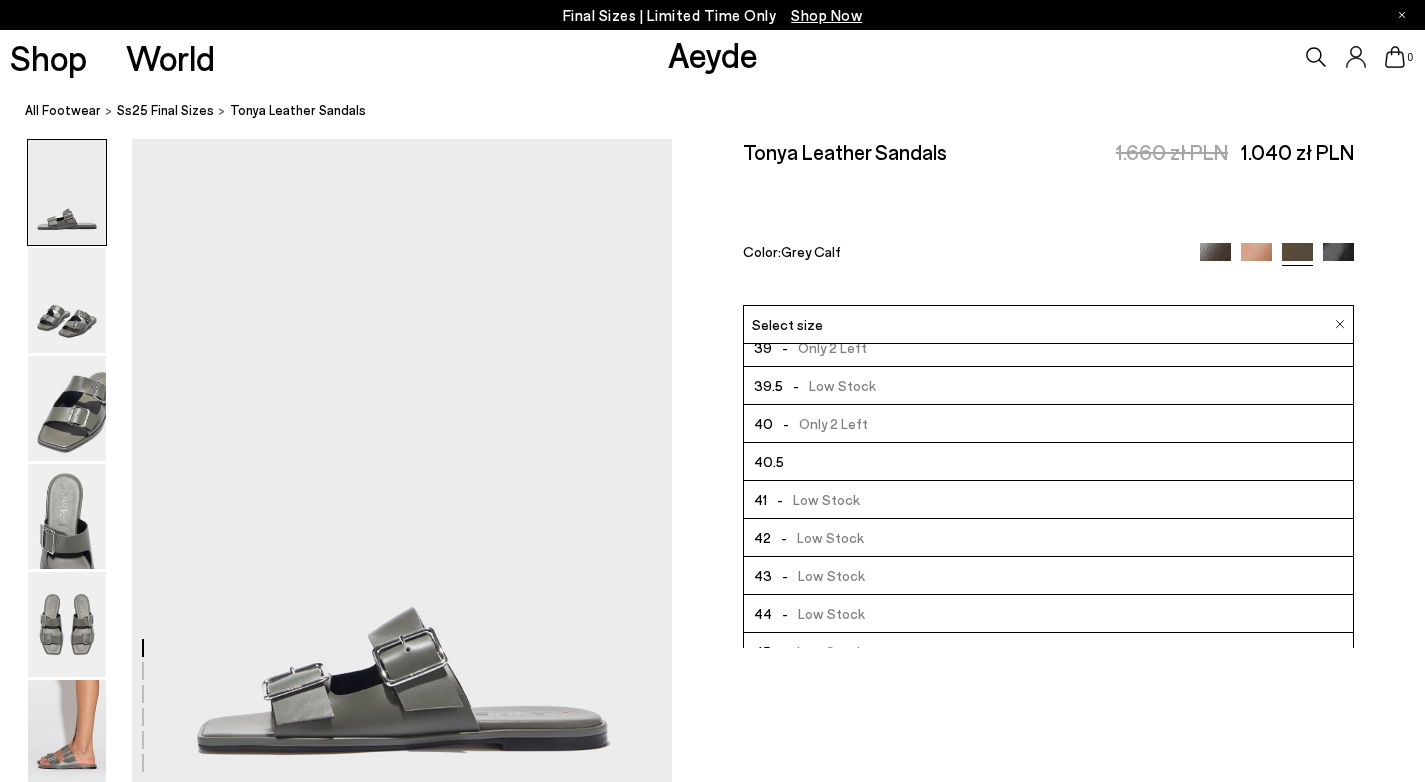 scroll, scrollTop: 208, scrollLeft: 0, axis: vertical 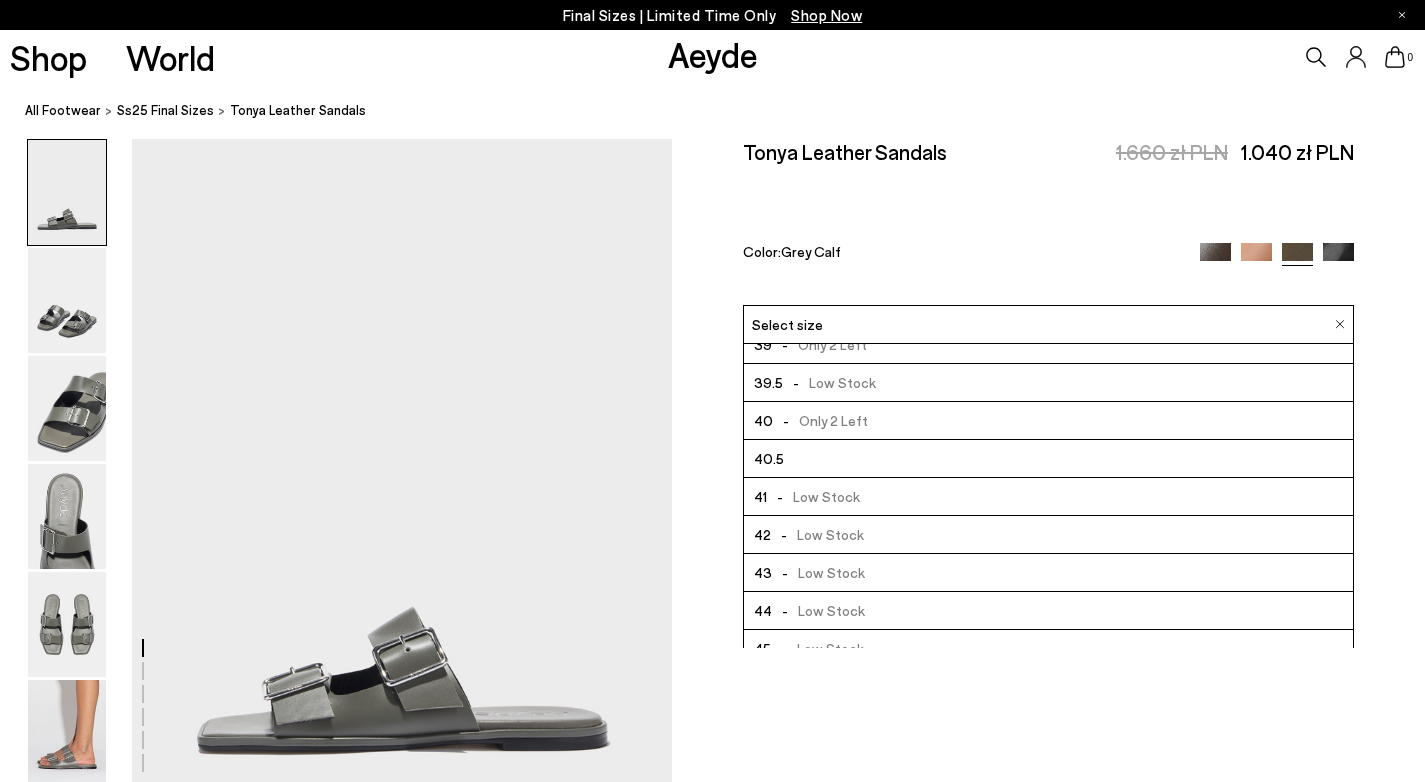 click at bounding box center (712, 2307) 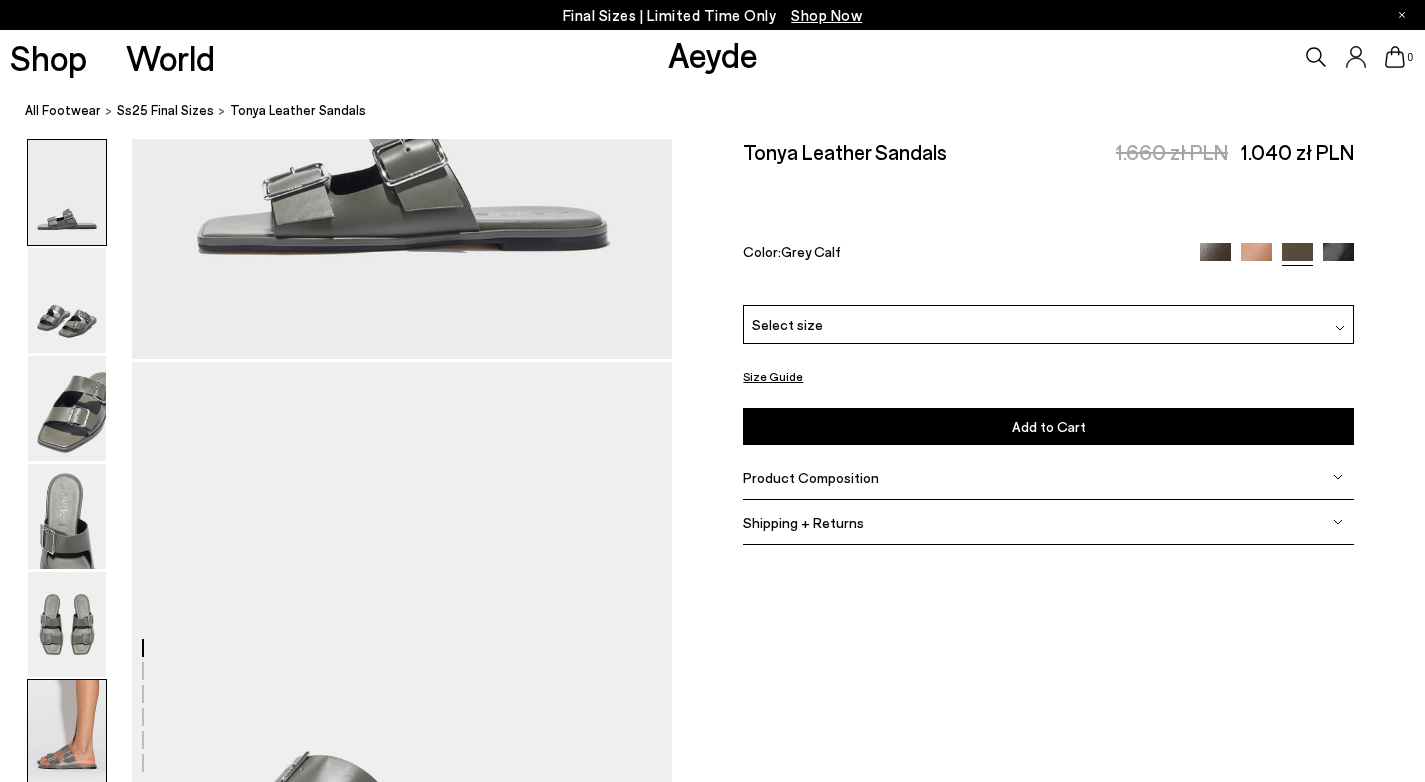 click at bounding box center [67, 732] 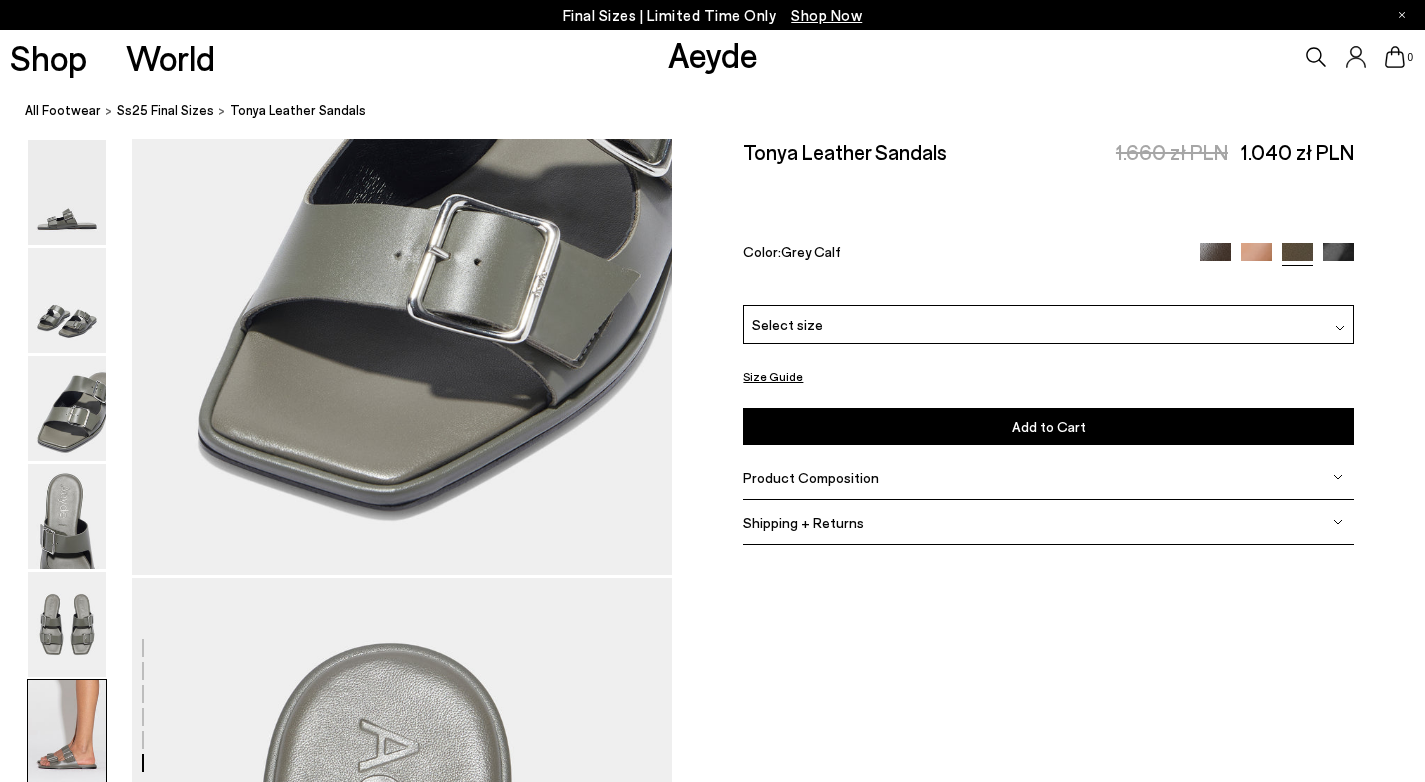 scroll, scrollTop: 3755, scrollLeft: 0, axis: vertical 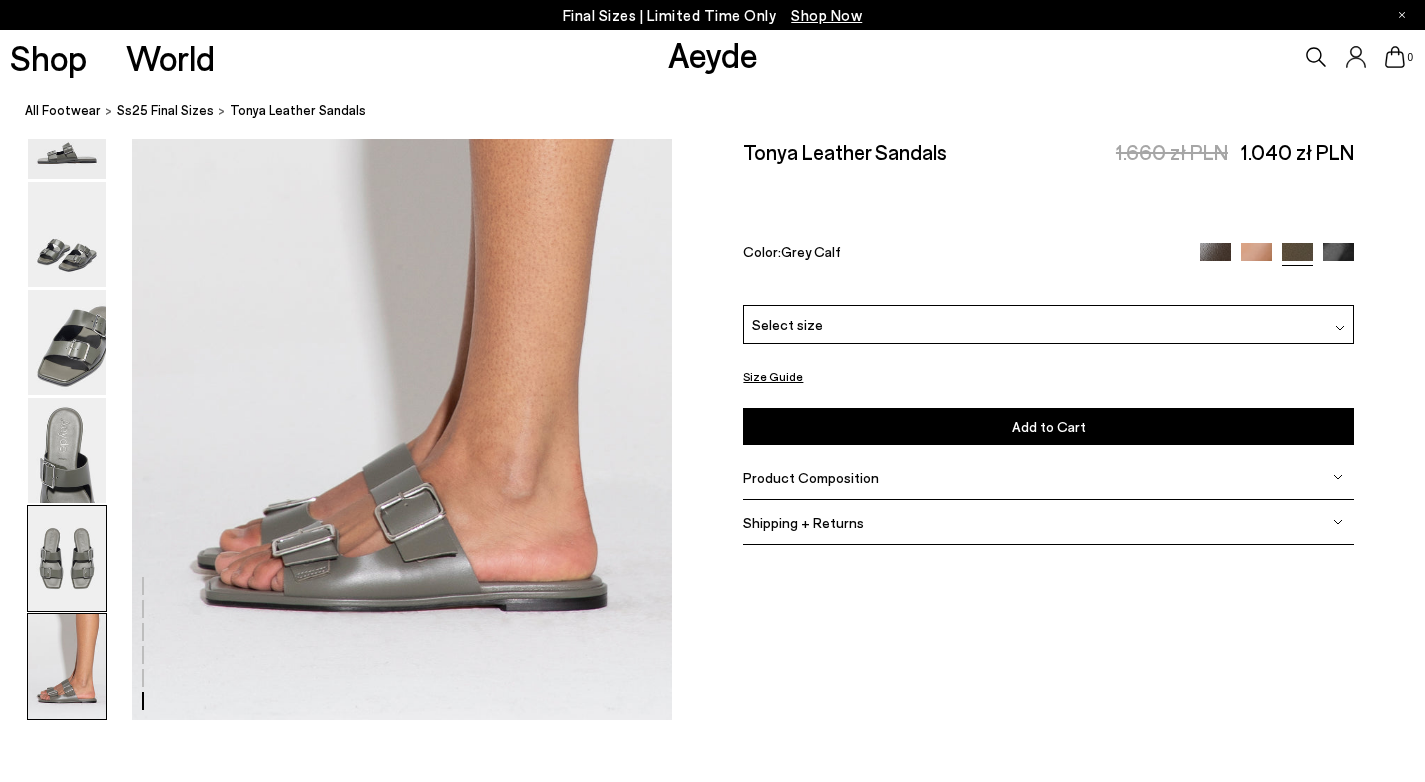 click at bounding box center [67, 558] 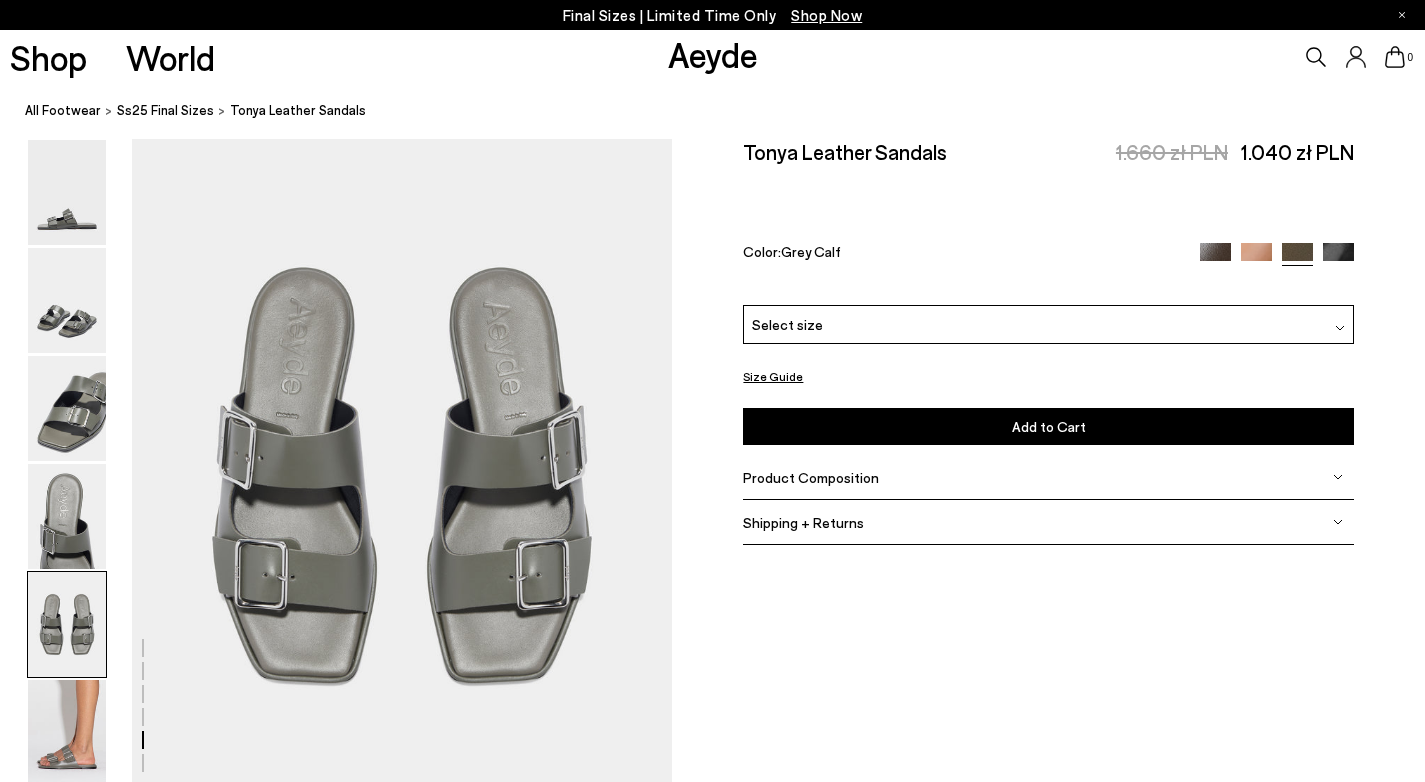 scroll, scrollTop: 2895, scrollLeft: 0, axis: vertical 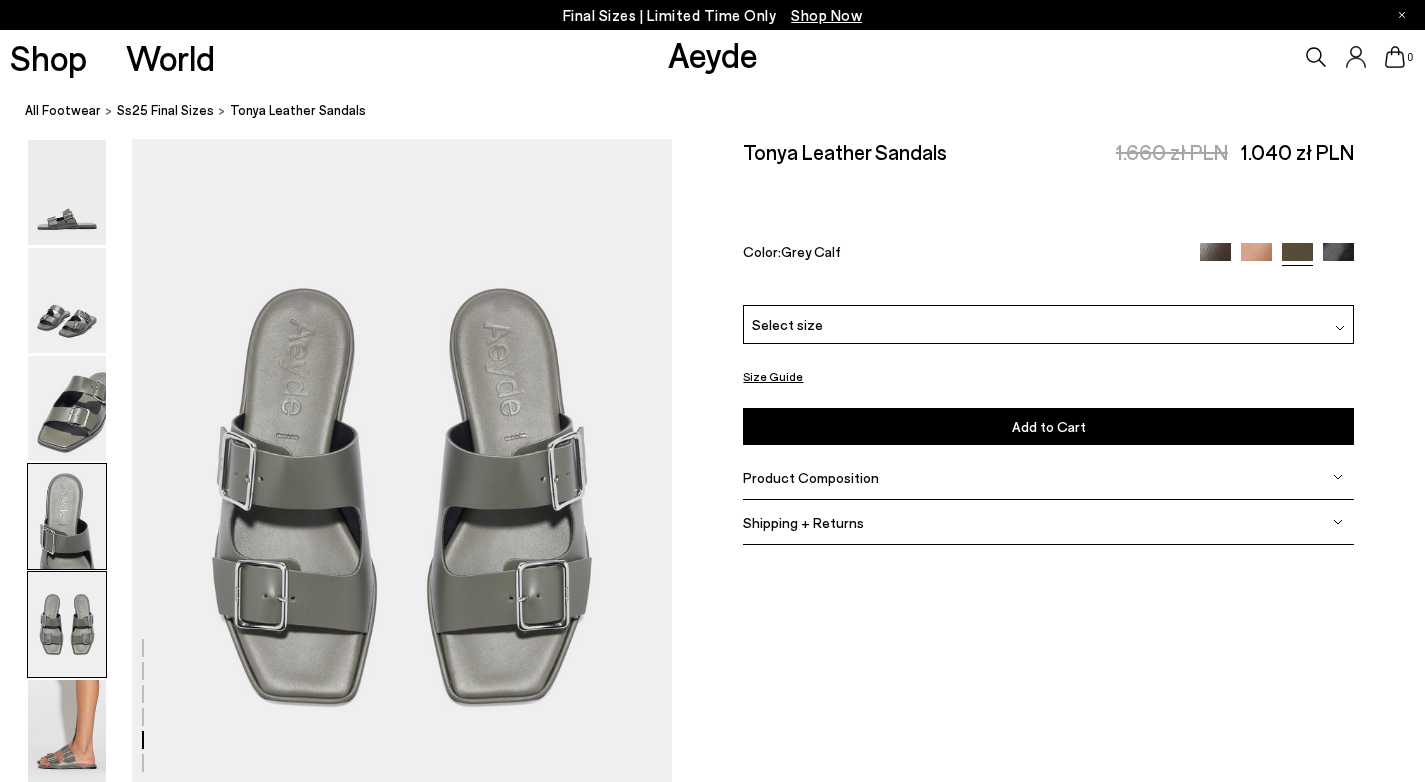 click at bounding box center (67, 516) 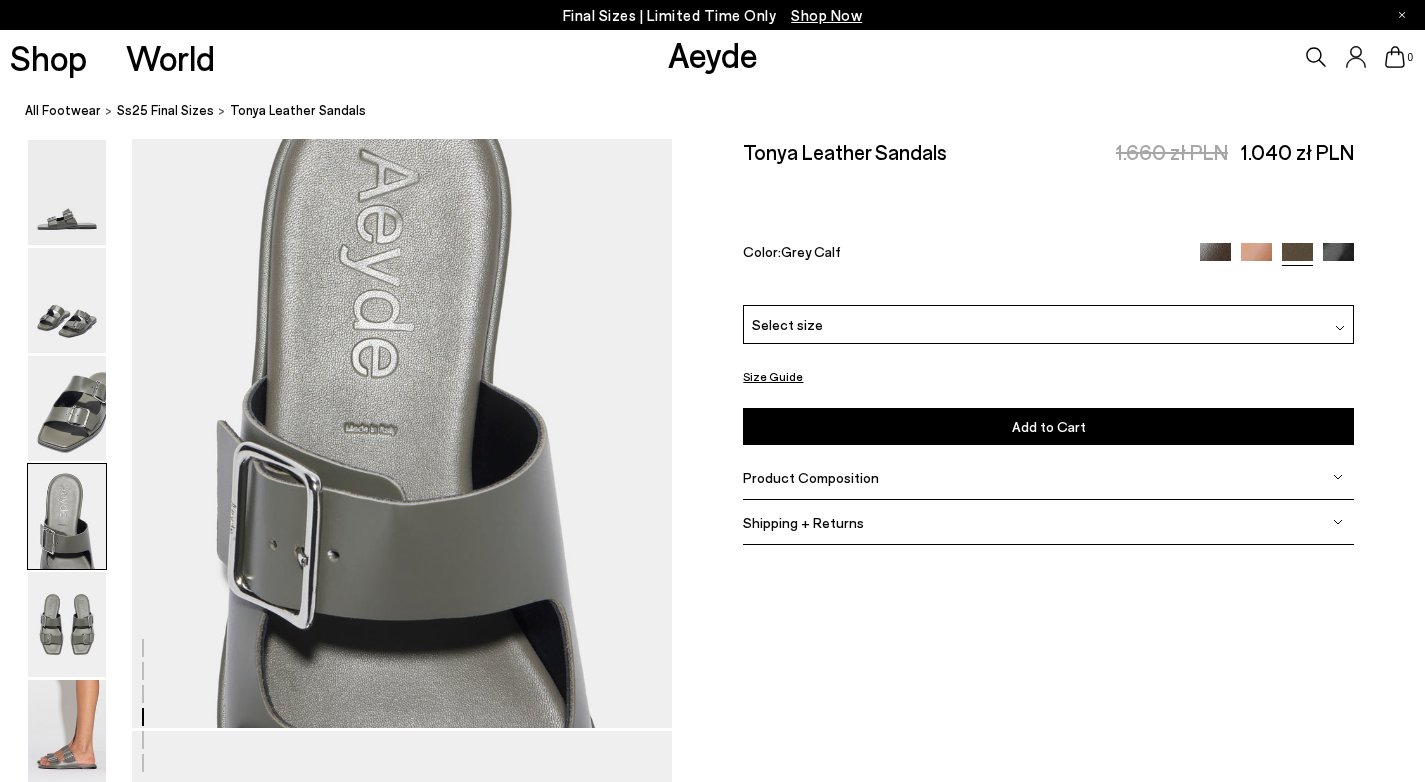 scroll, scrollTop: 2172, scrollLeft: 0, axis: vertical 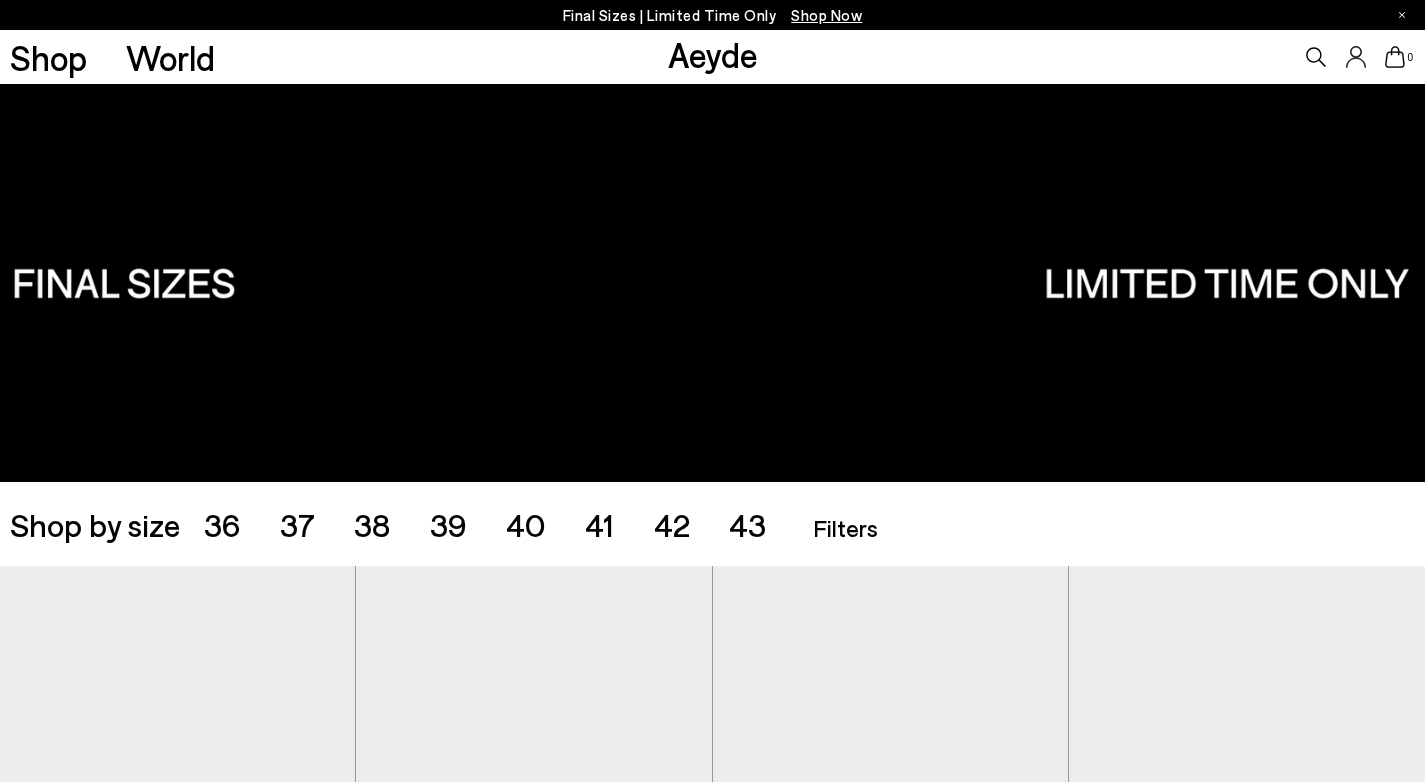click on "Shop Now" at bounding box center (826, 15) 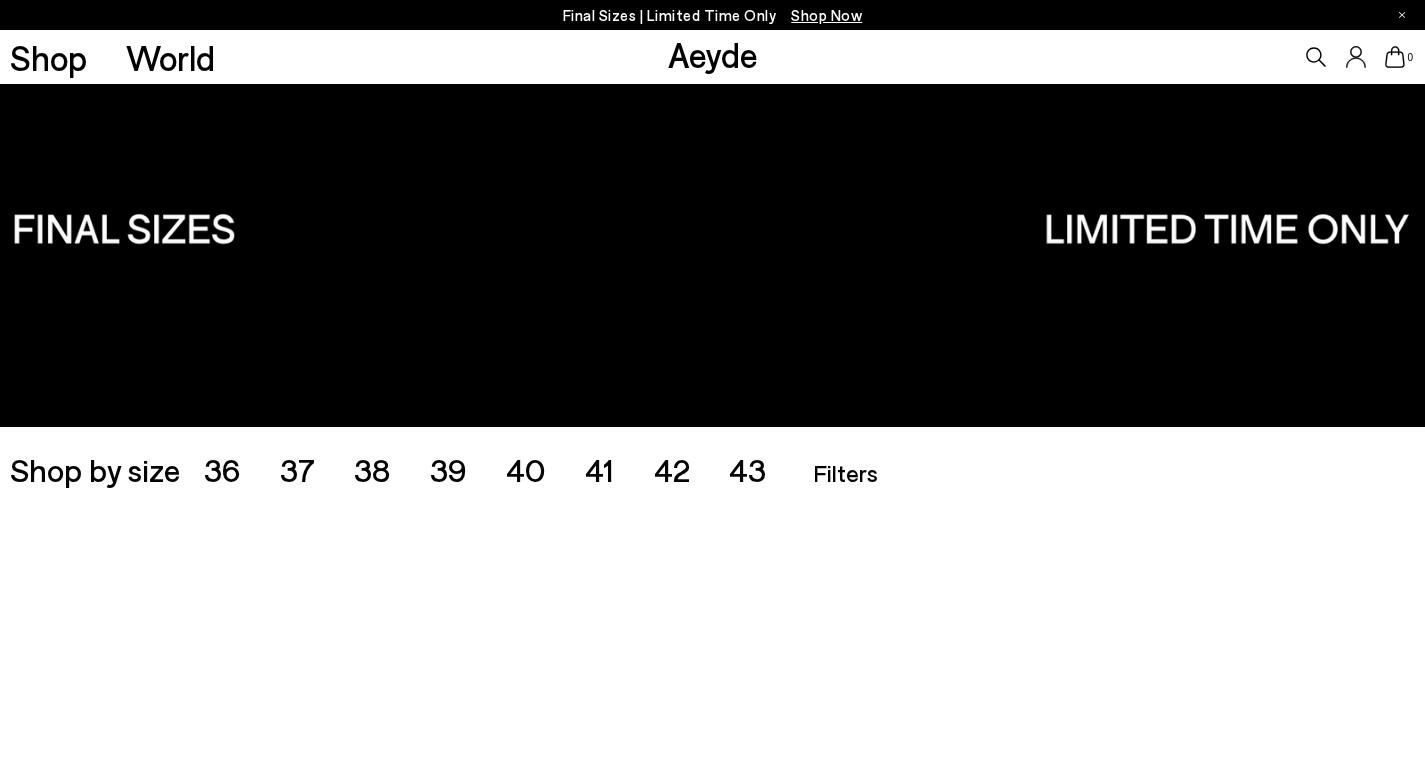 scroll, scrollTop: 0, scrollLeft: 0, axis: both 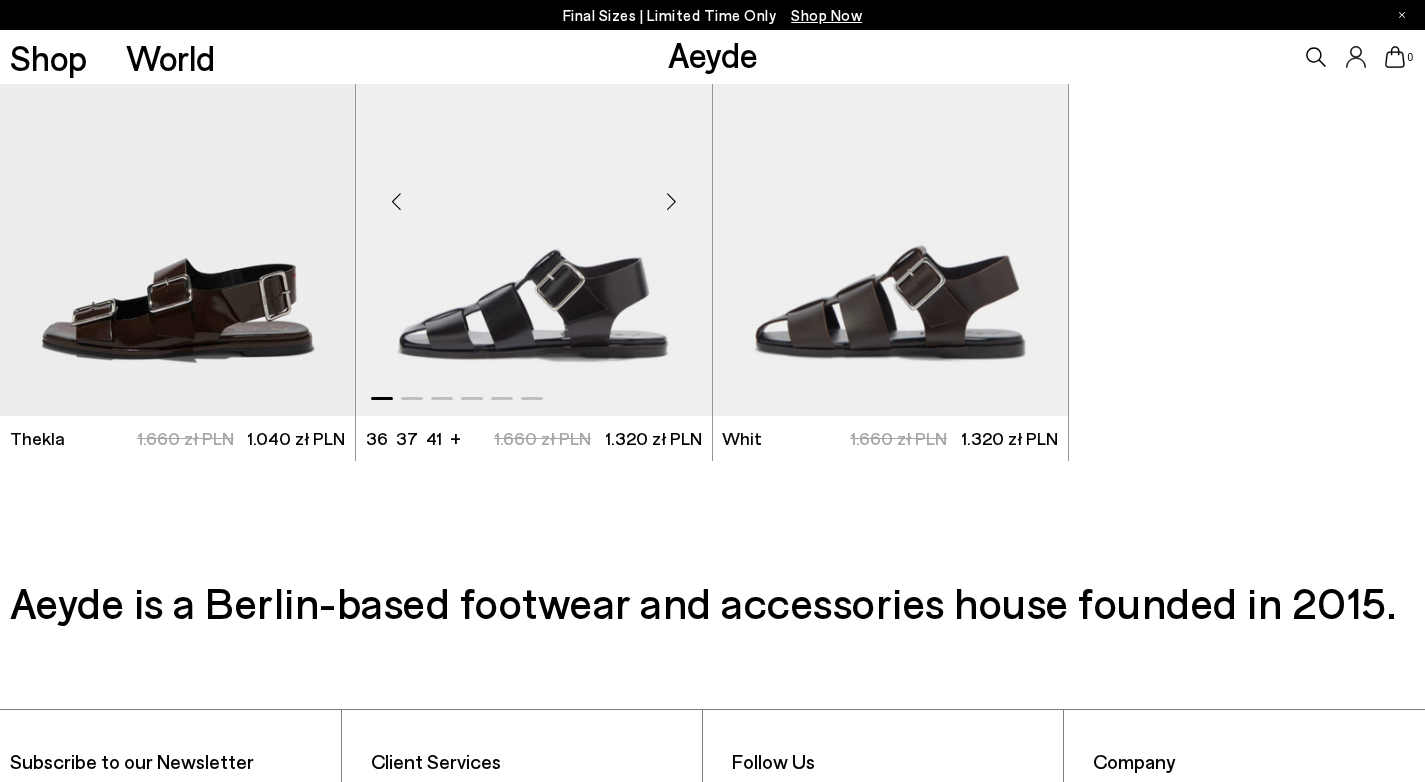 click at bounding box center (533, 193) 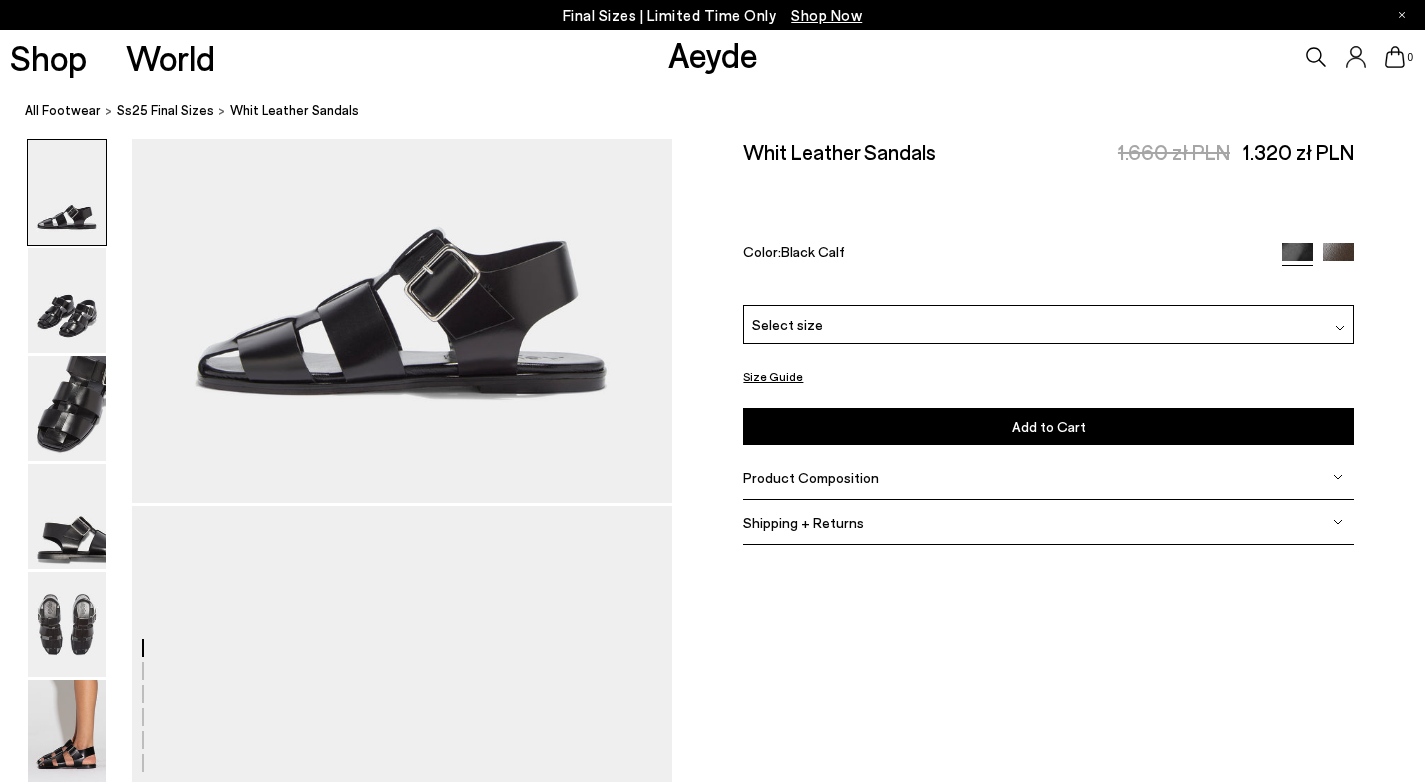 scroll, scrollTop: 356, scrollLeft: 0, axis: vertical 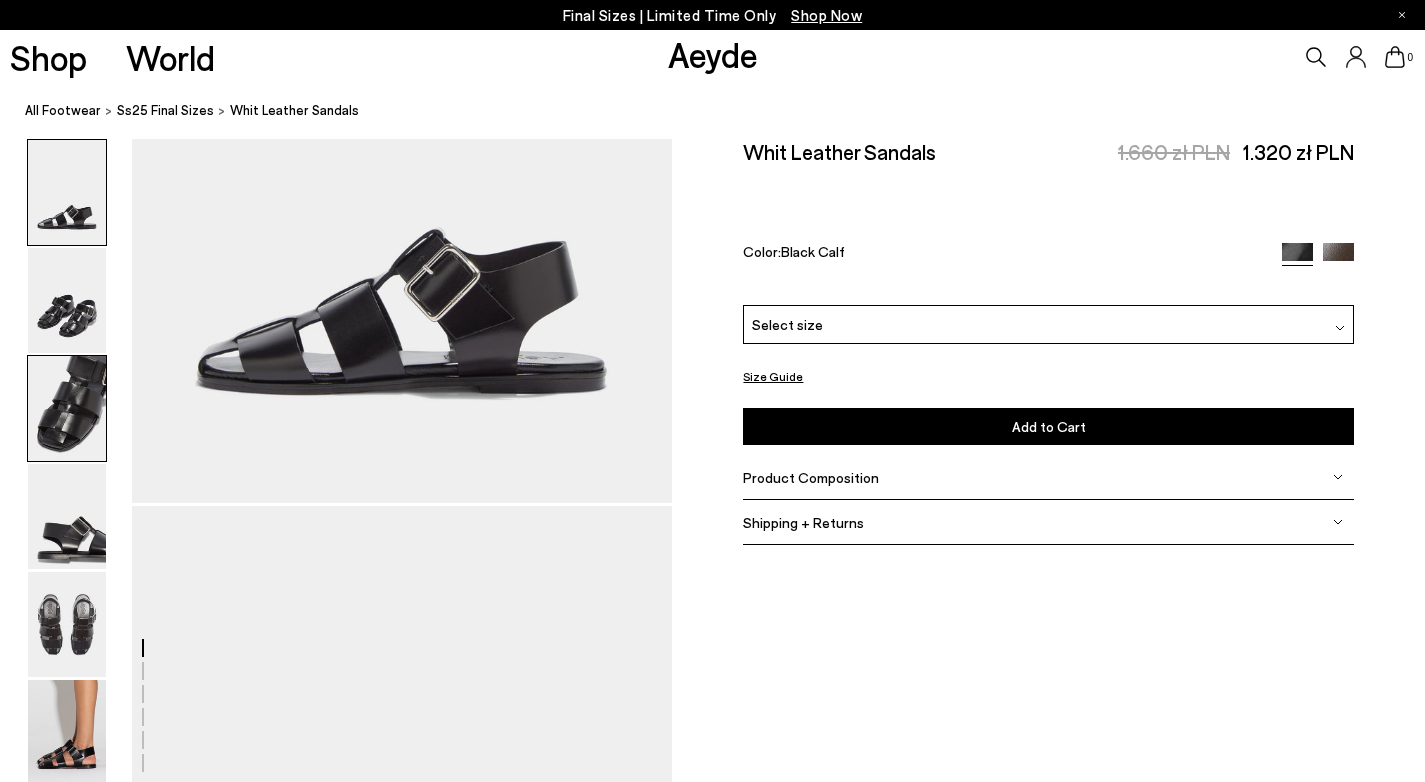 click at bounding box center [67, 408] 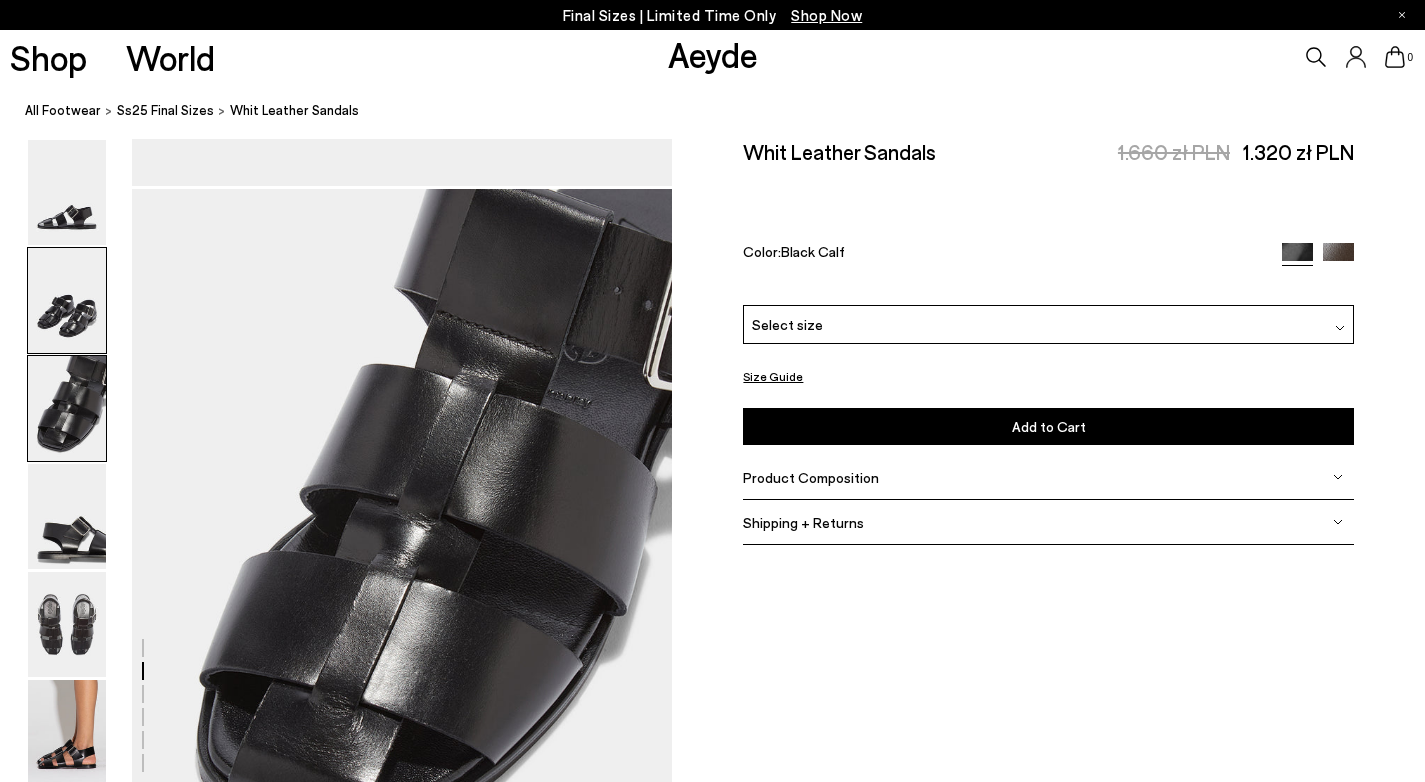 scroll, scrollTop: 1449, scrollLeft: 0, axis: vertical 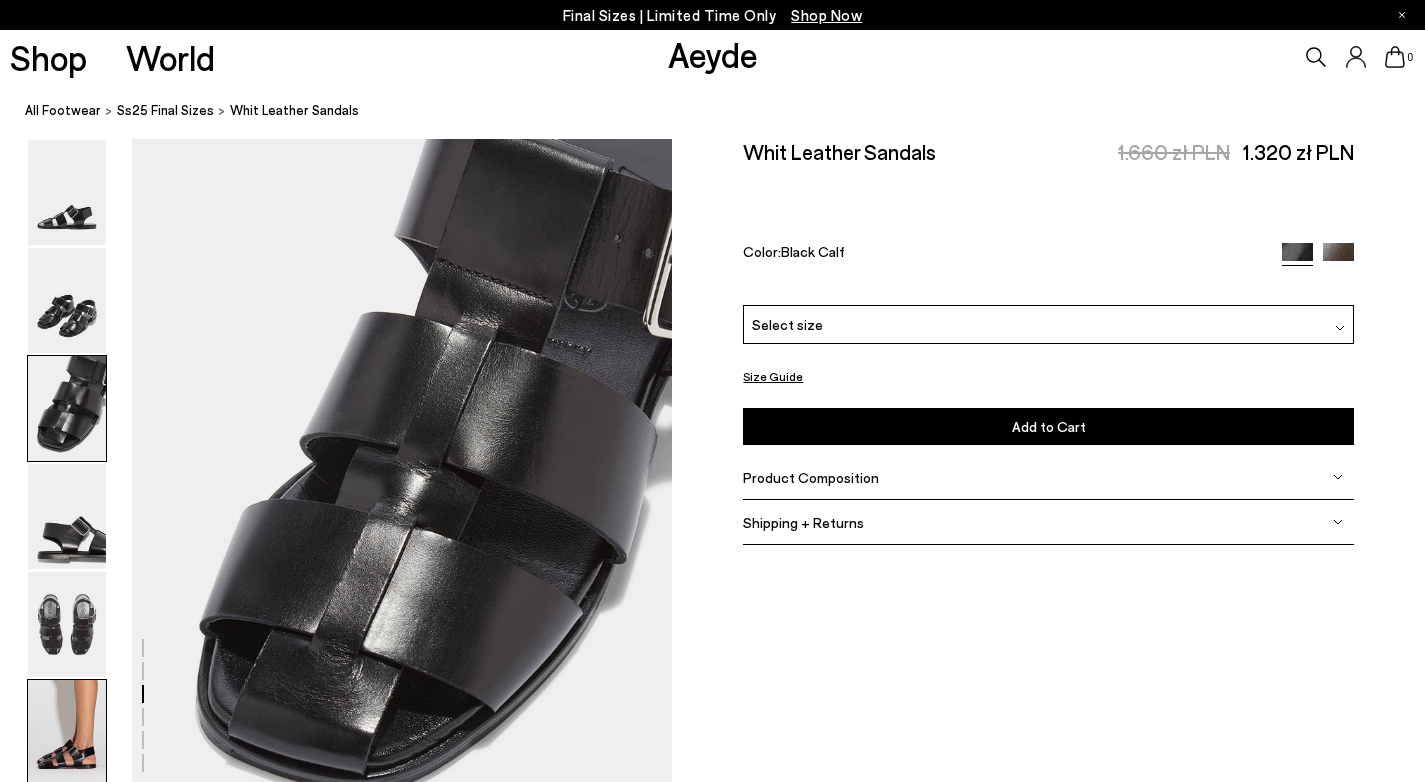 click at bounding box center [67, 732] 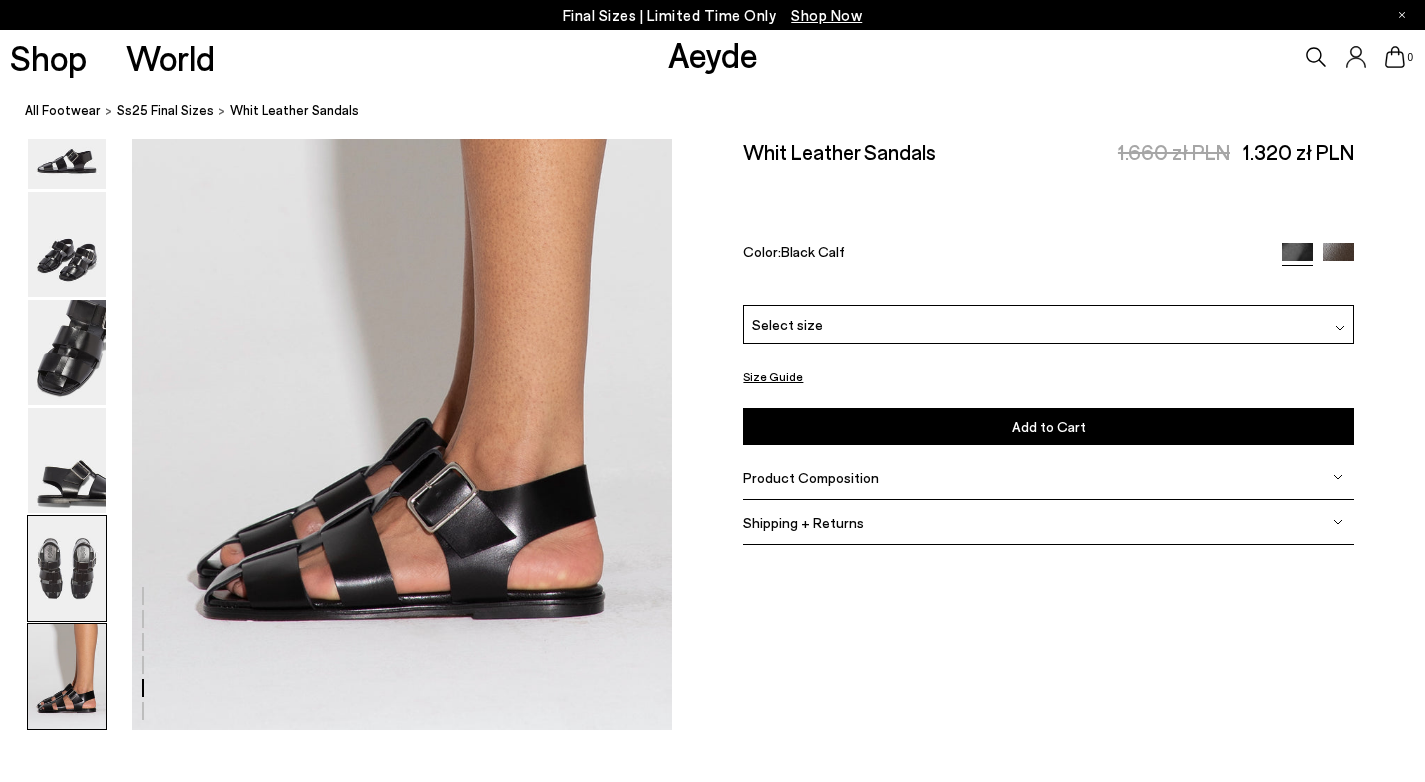 scroll, scrollTop: 3755, scrollLeft: 0, axis: vertical 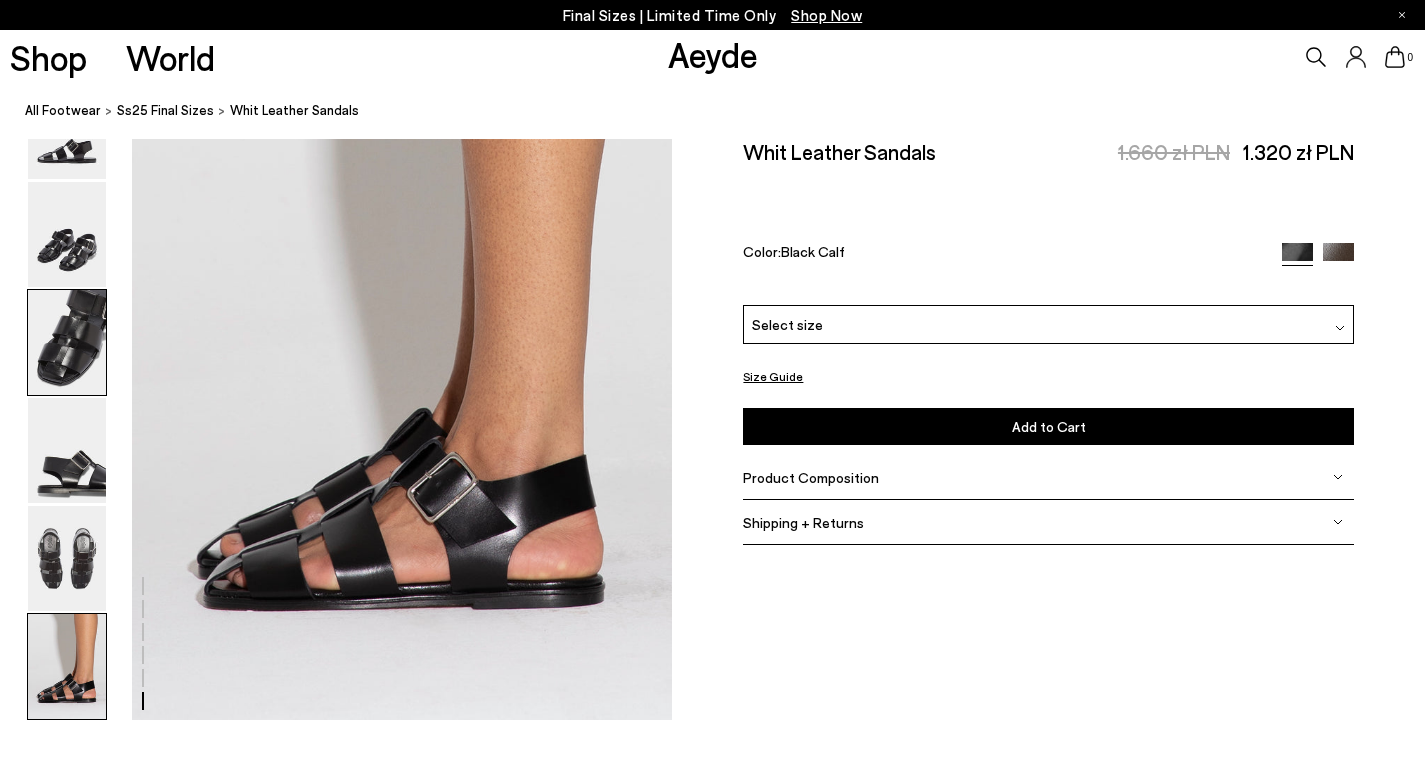 click at bounding box center [67, 342] 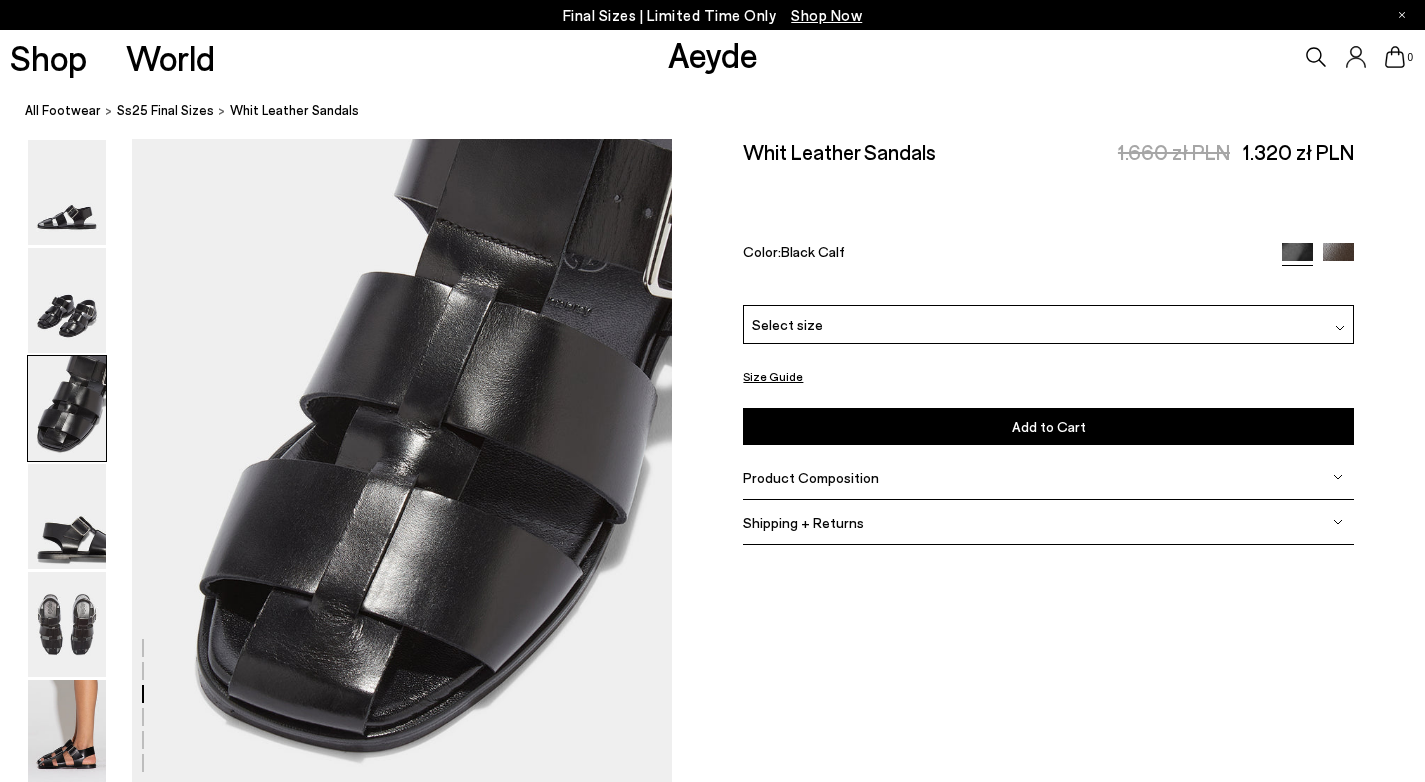 scroll, scrollTop: 1449, scrollLeft: 0, axis: vertical 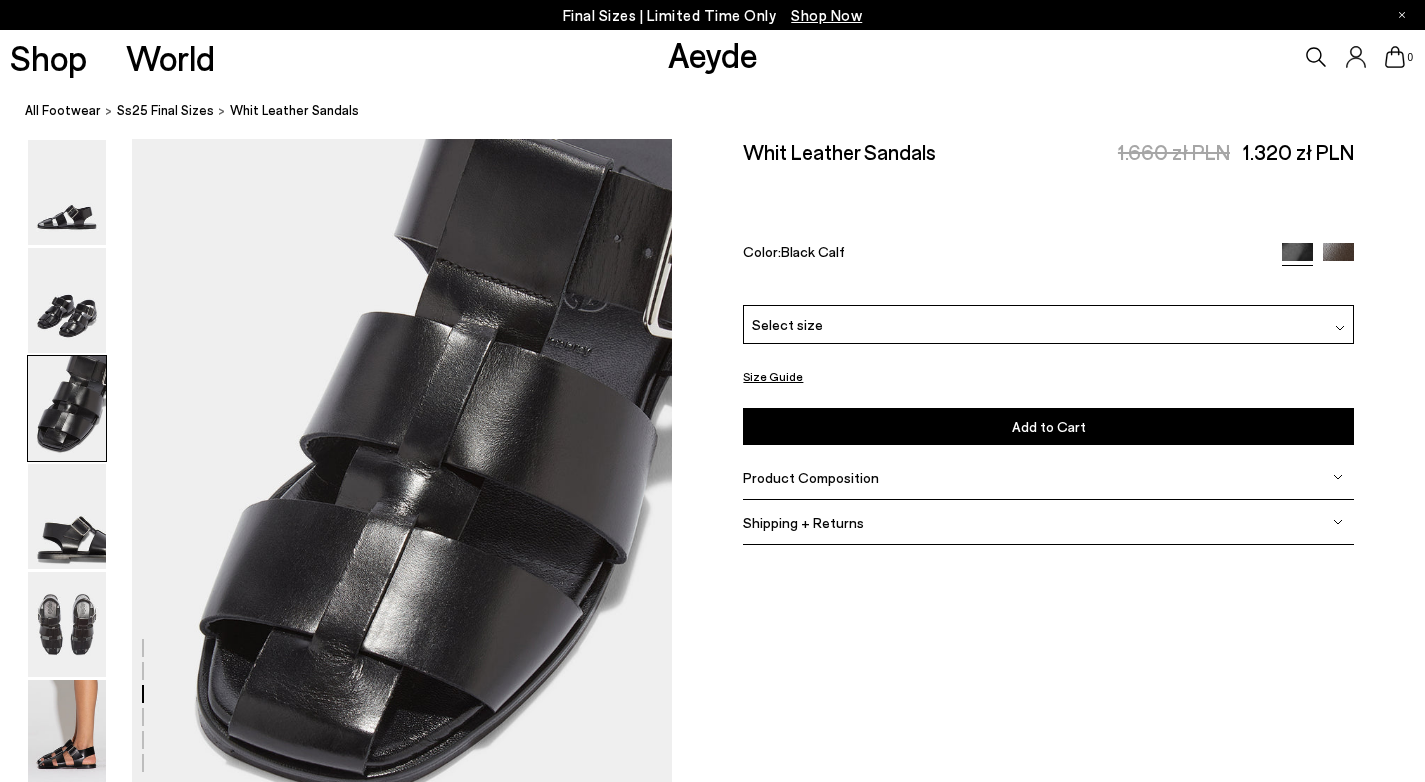 click at bounding box center (1338, 258) 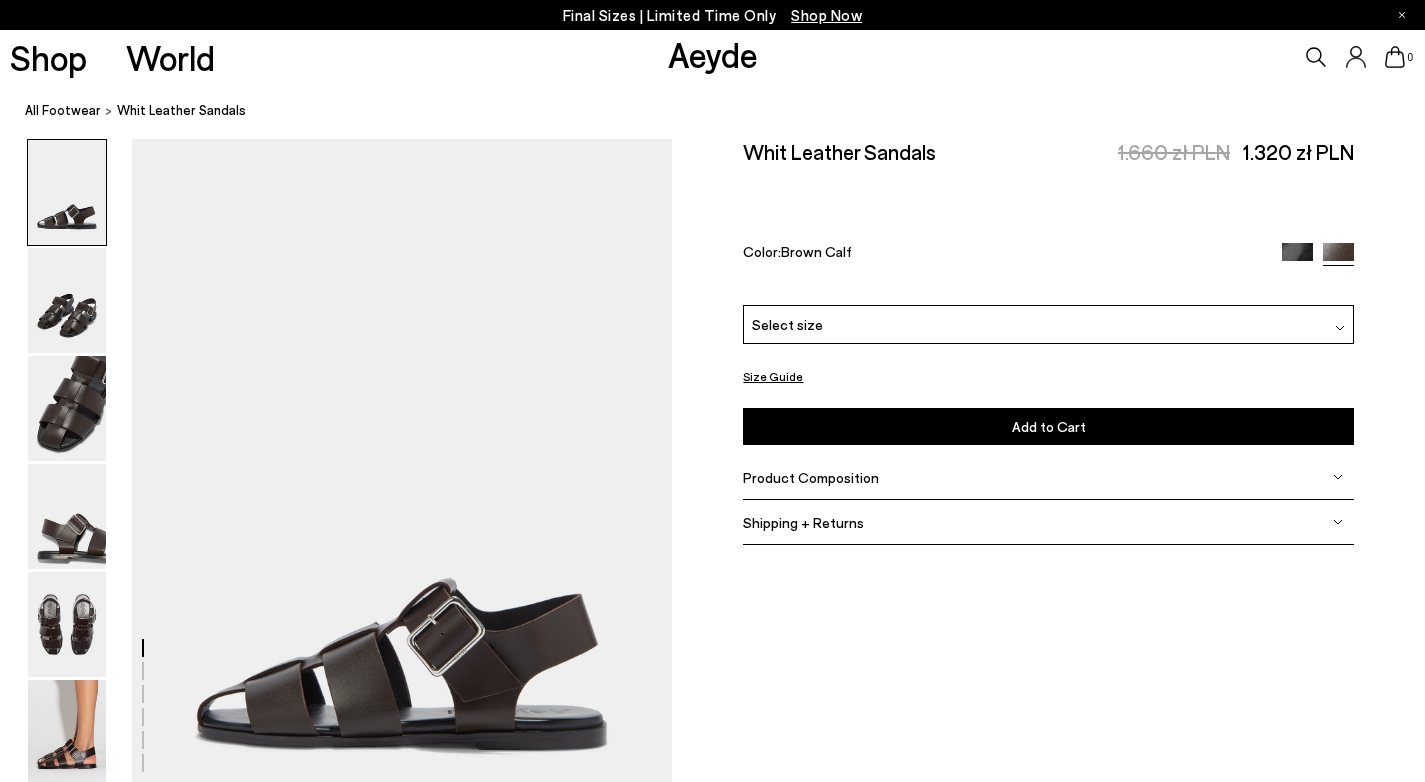 scroll, scrollTop: 0, scrollLeft: 0, axis: both 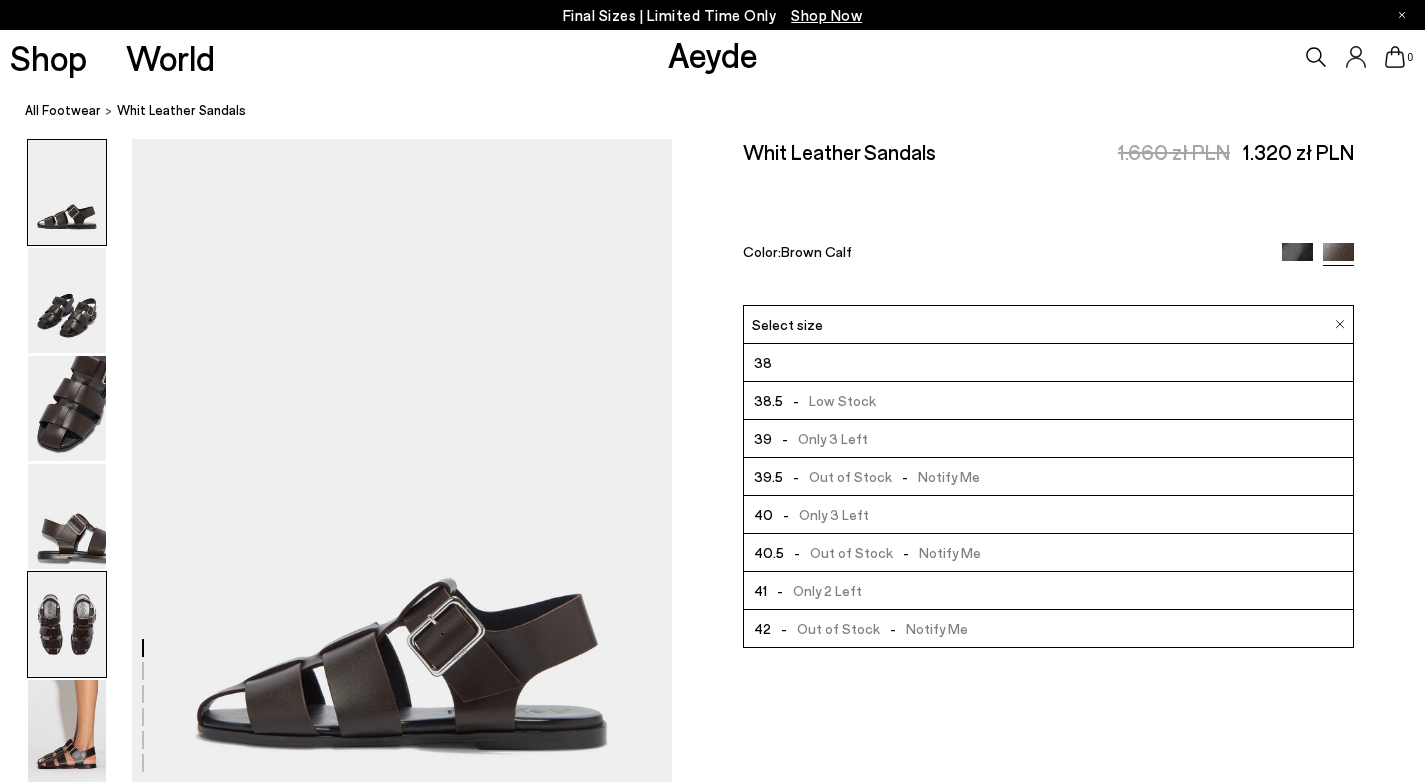 click at bounding box center [67, 624] 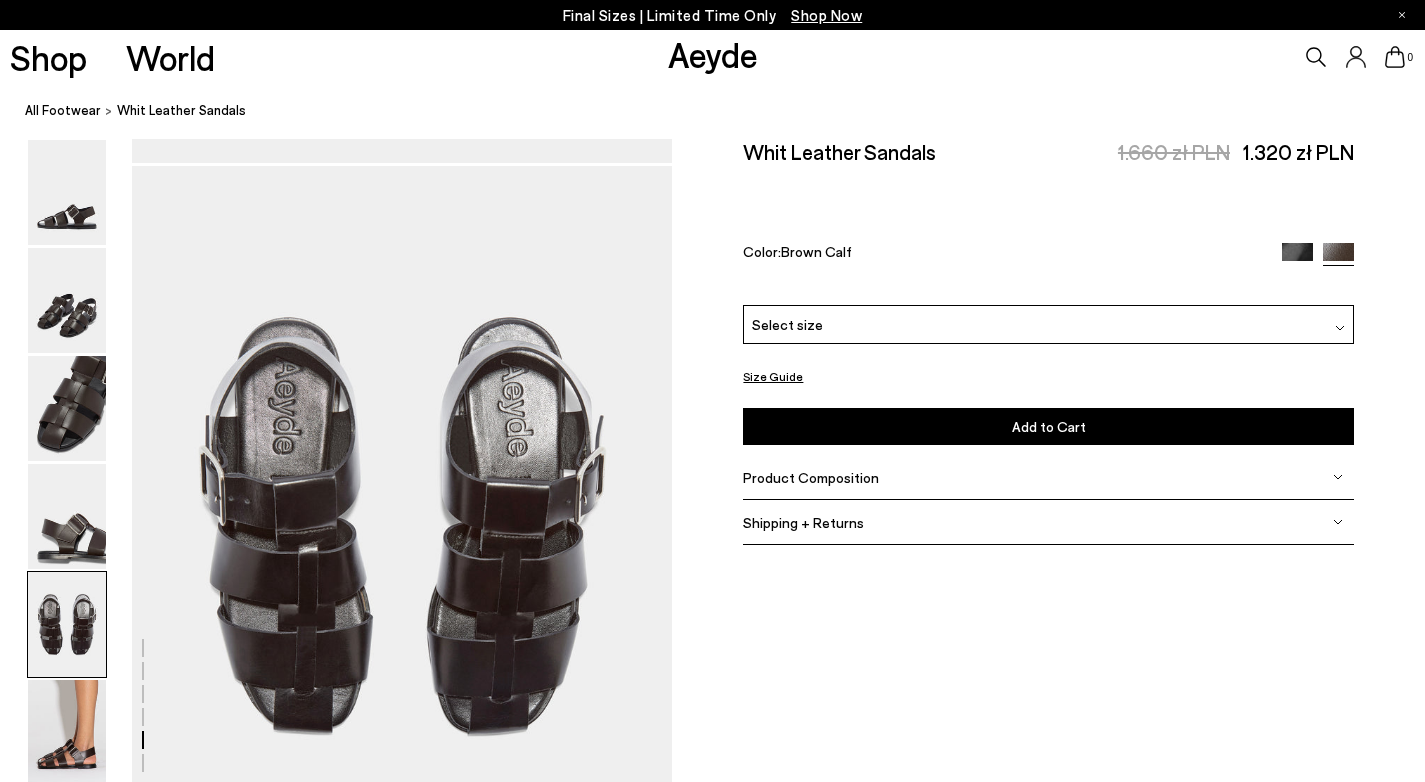 scroll, scrollTop: 2895, scrollLeft: 0, axis: vertical 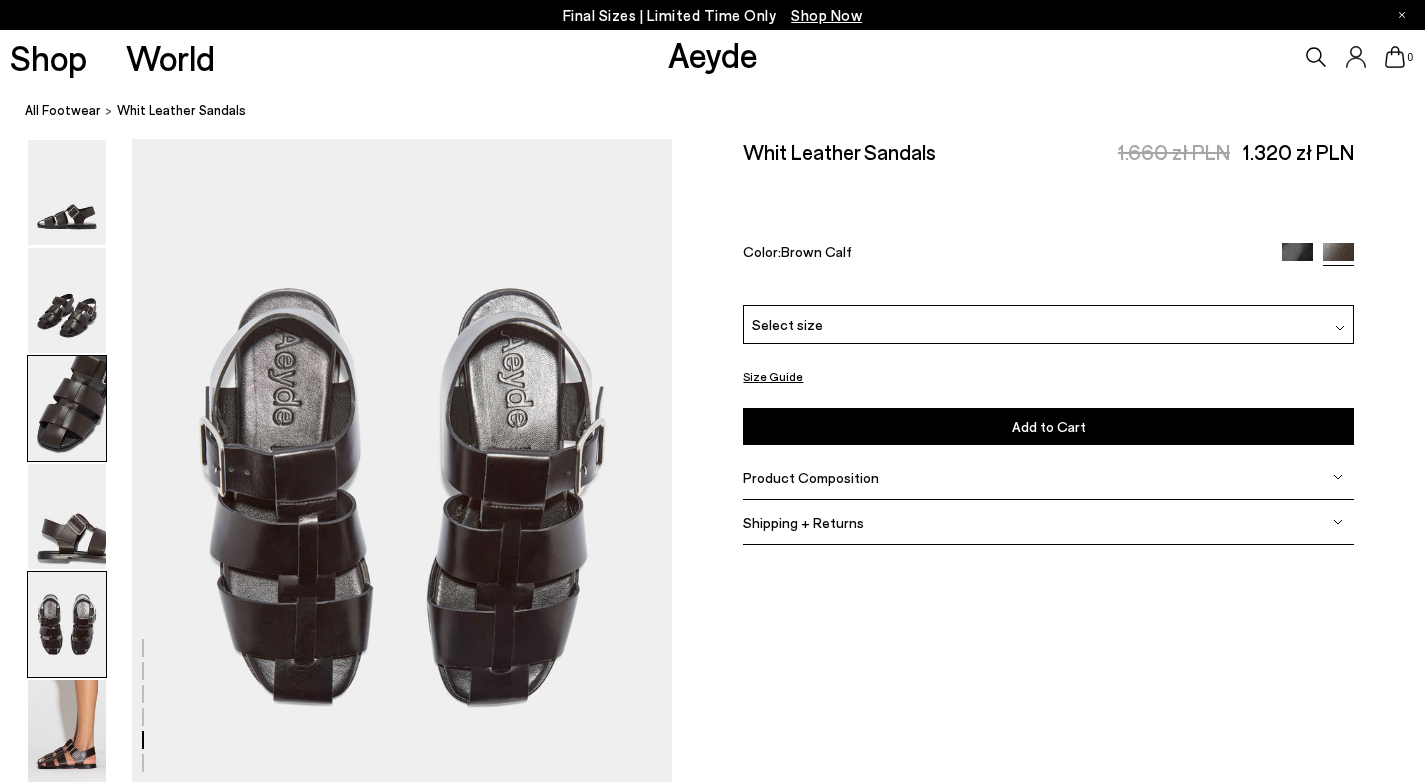 click at bounding box center (67, 408) 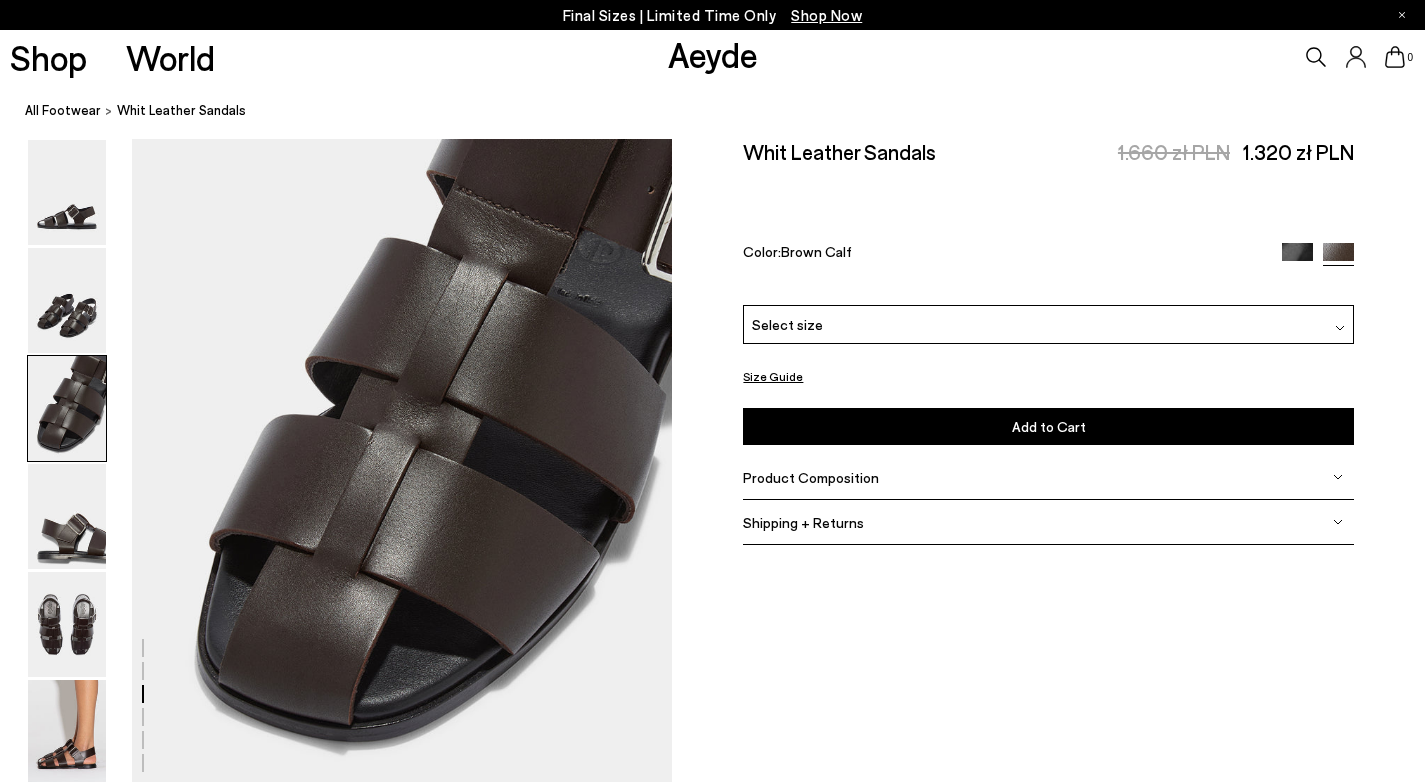 scroll, scrollTop: 1449, scrollLeft: 0, axis: vertical 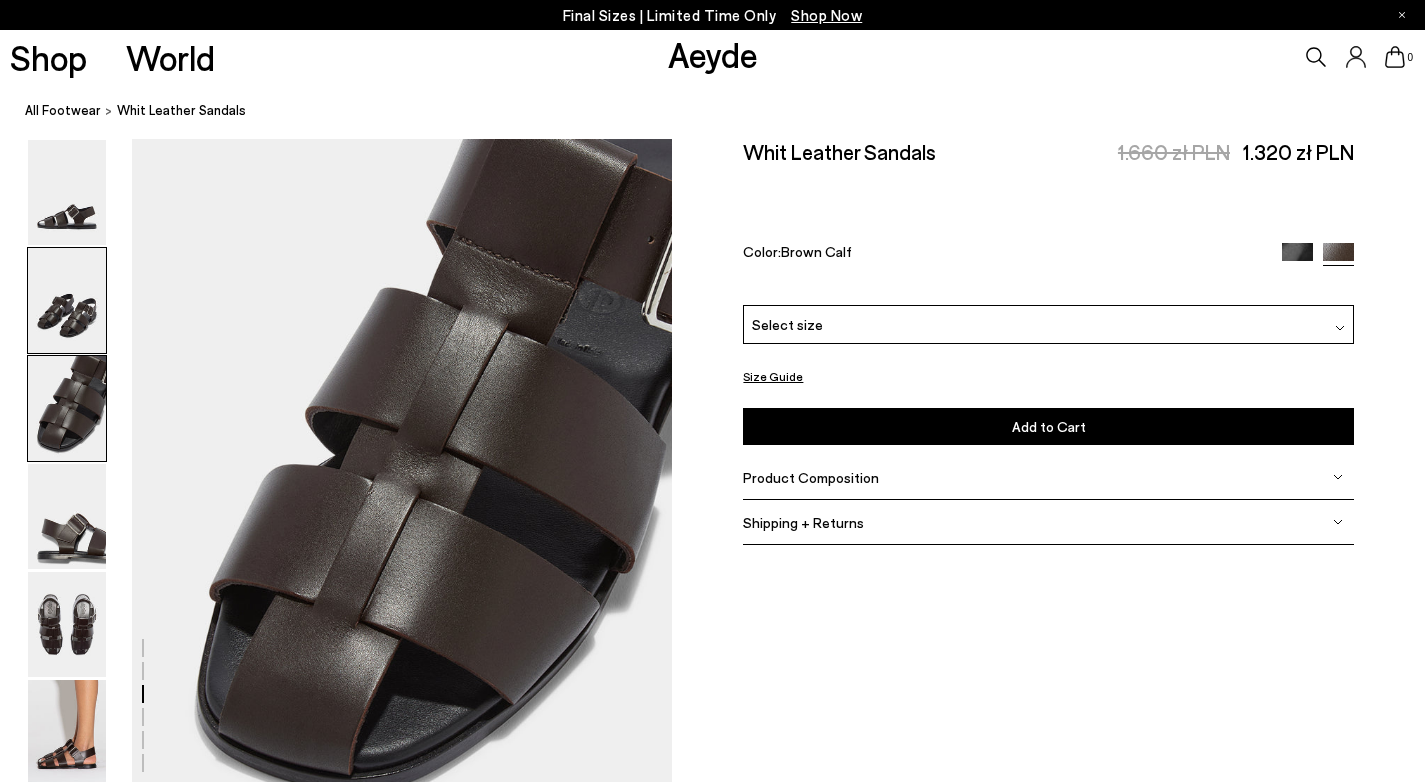 click at bounding box center [67, 300] 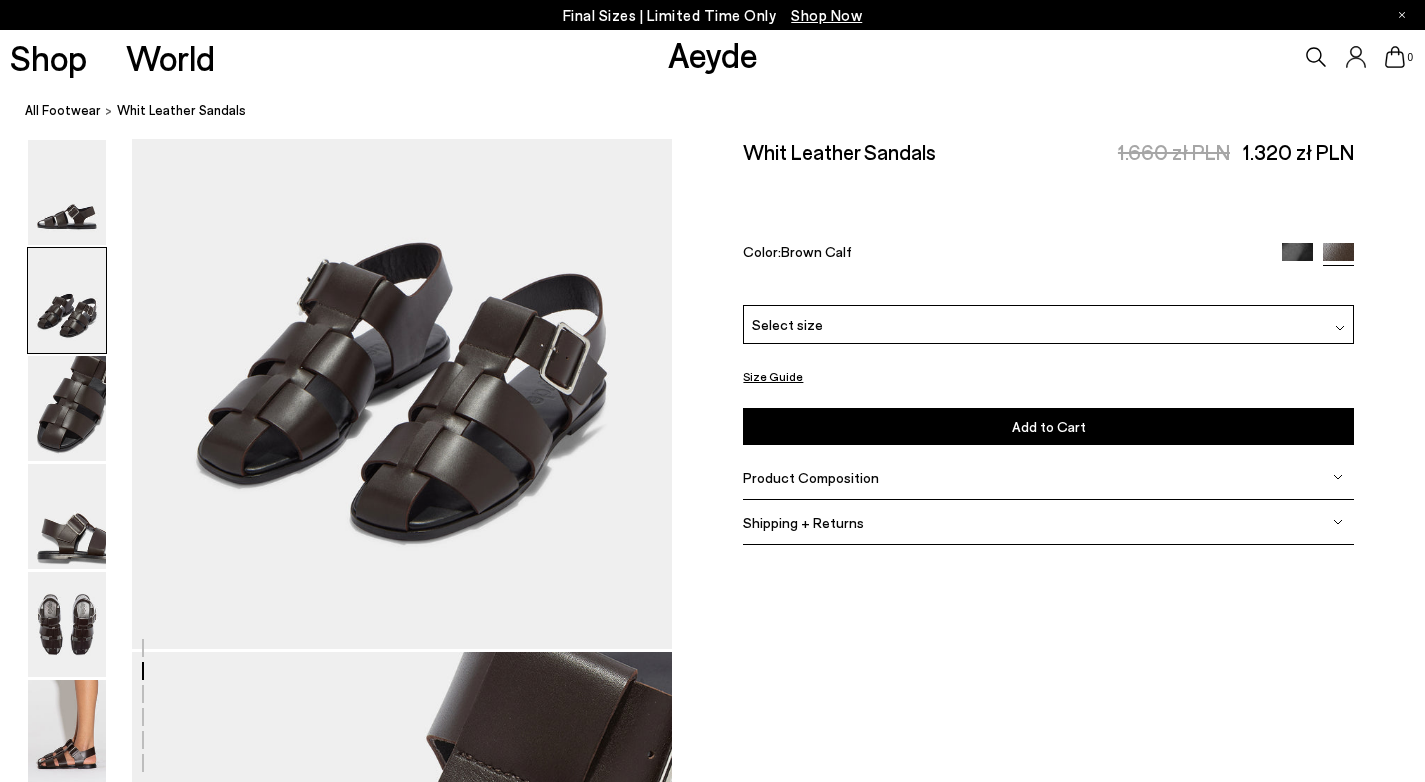 scroll, scrollTop: 936, scrollLeft: 0, axis: vertical 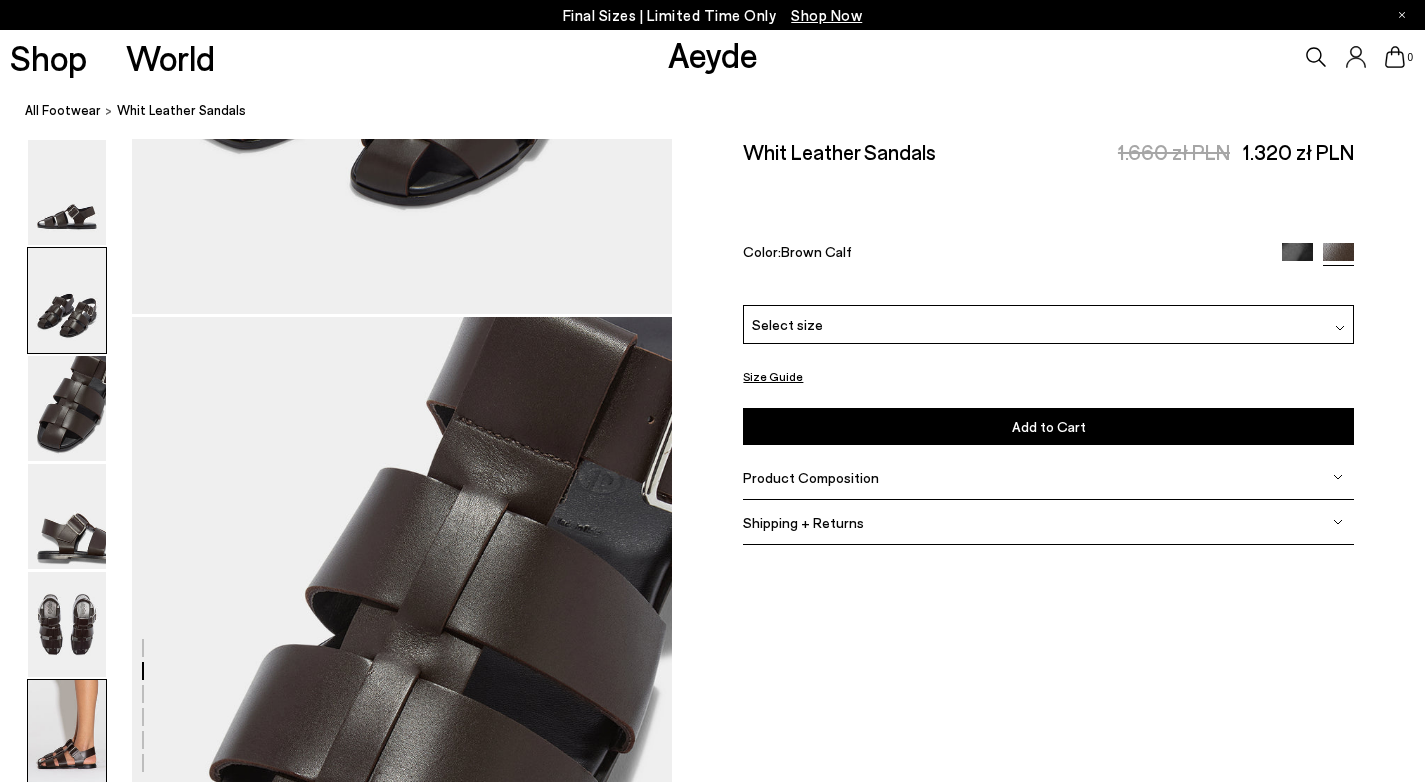 click at bounding box center [67, 732] 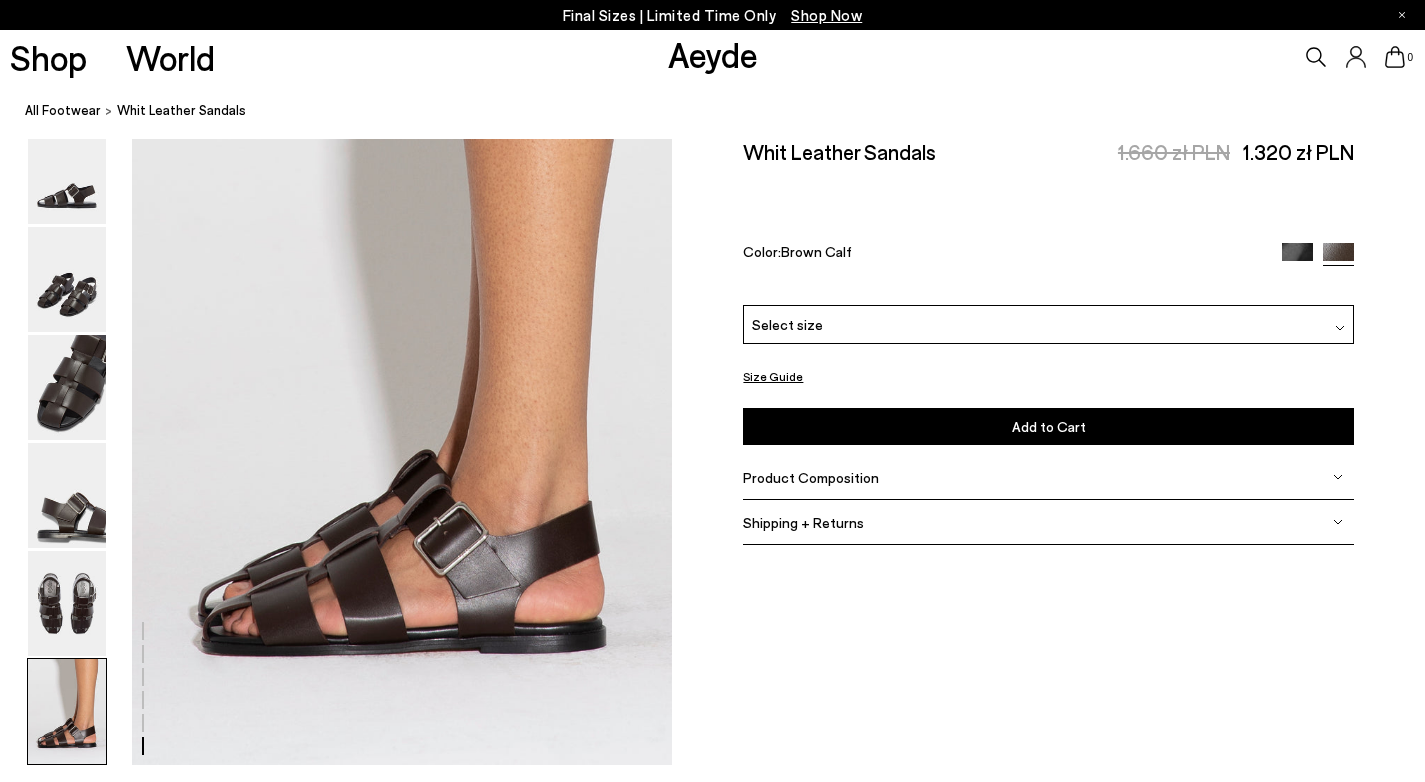 scroll, scrollTop: 3755, scrollLeft: 0, axis: vertical 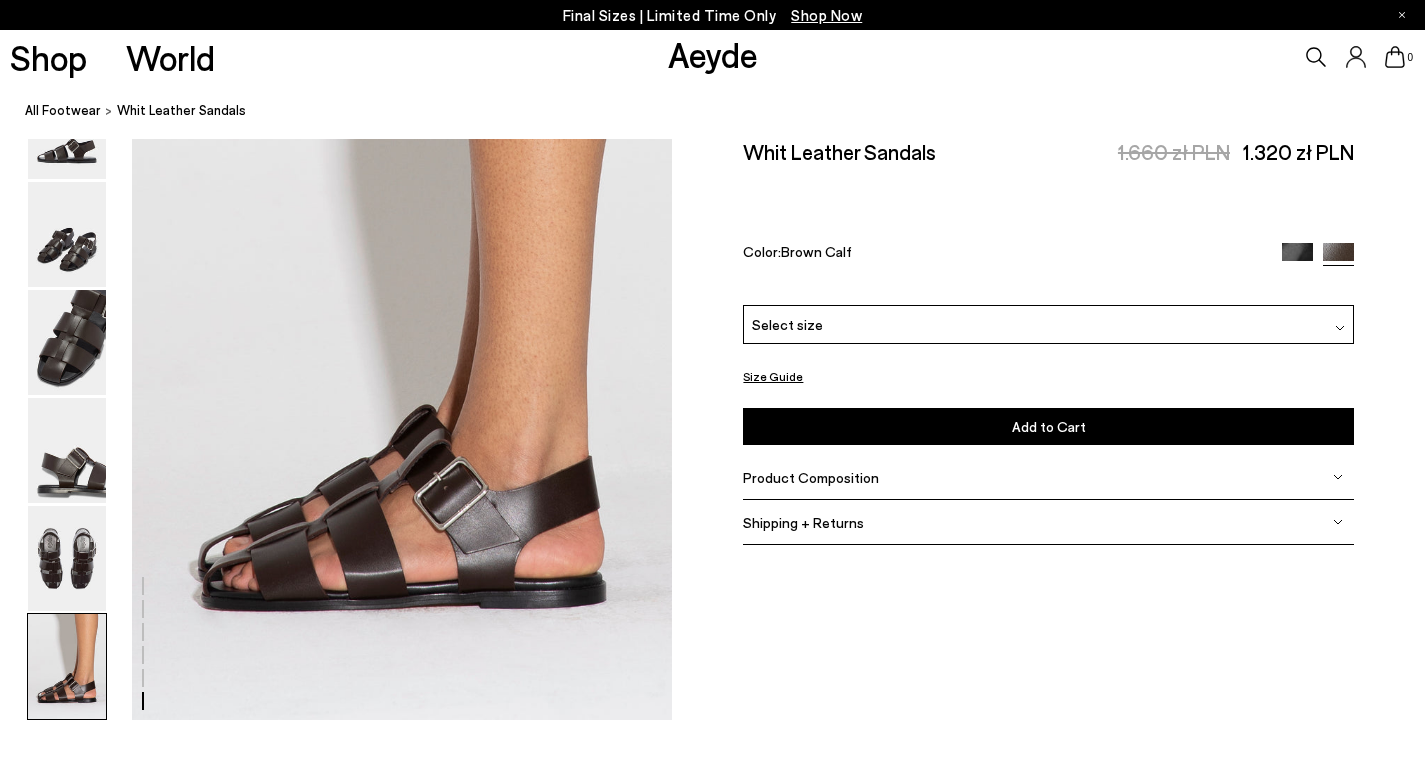 click at bounding box center (1297, 258) 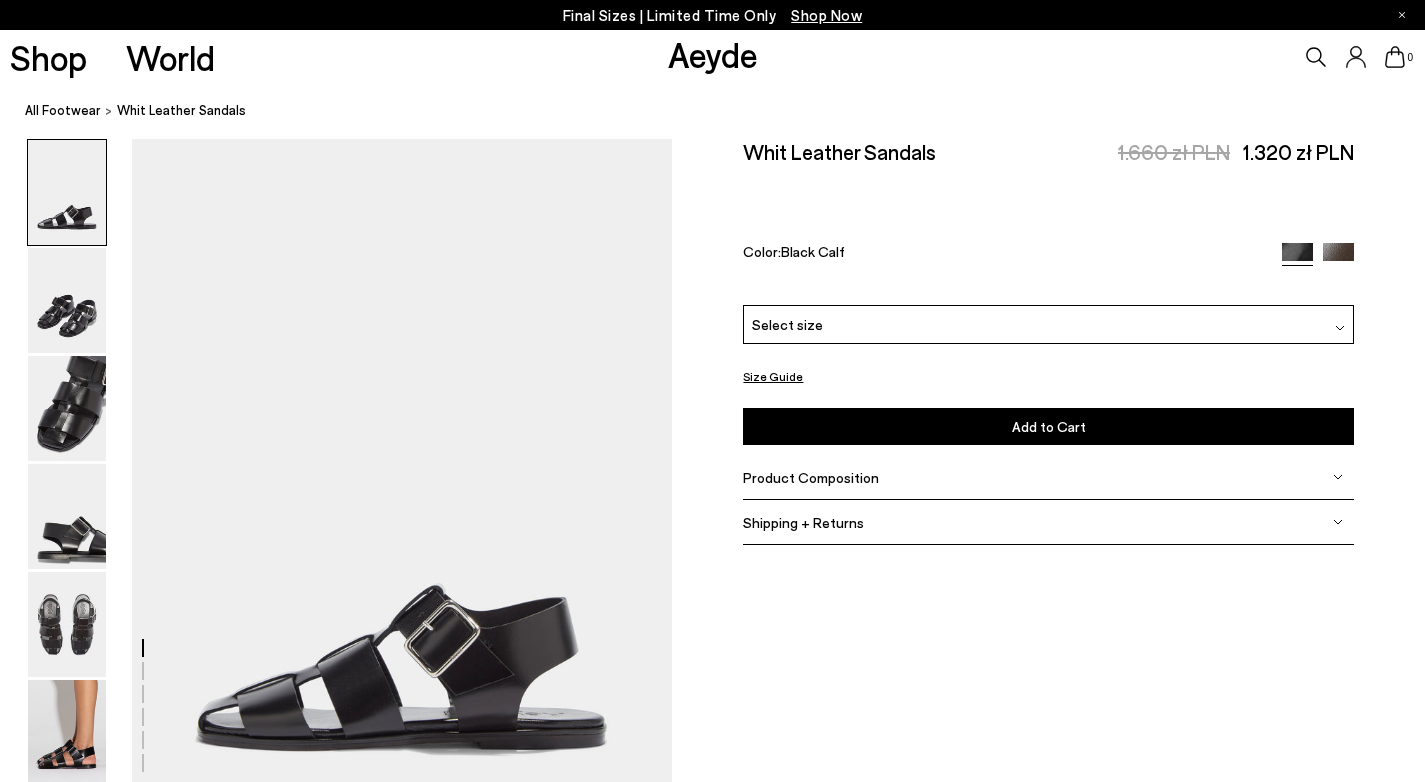 scroll, scrollTop: 0, scrollLeft: 0, axis: both 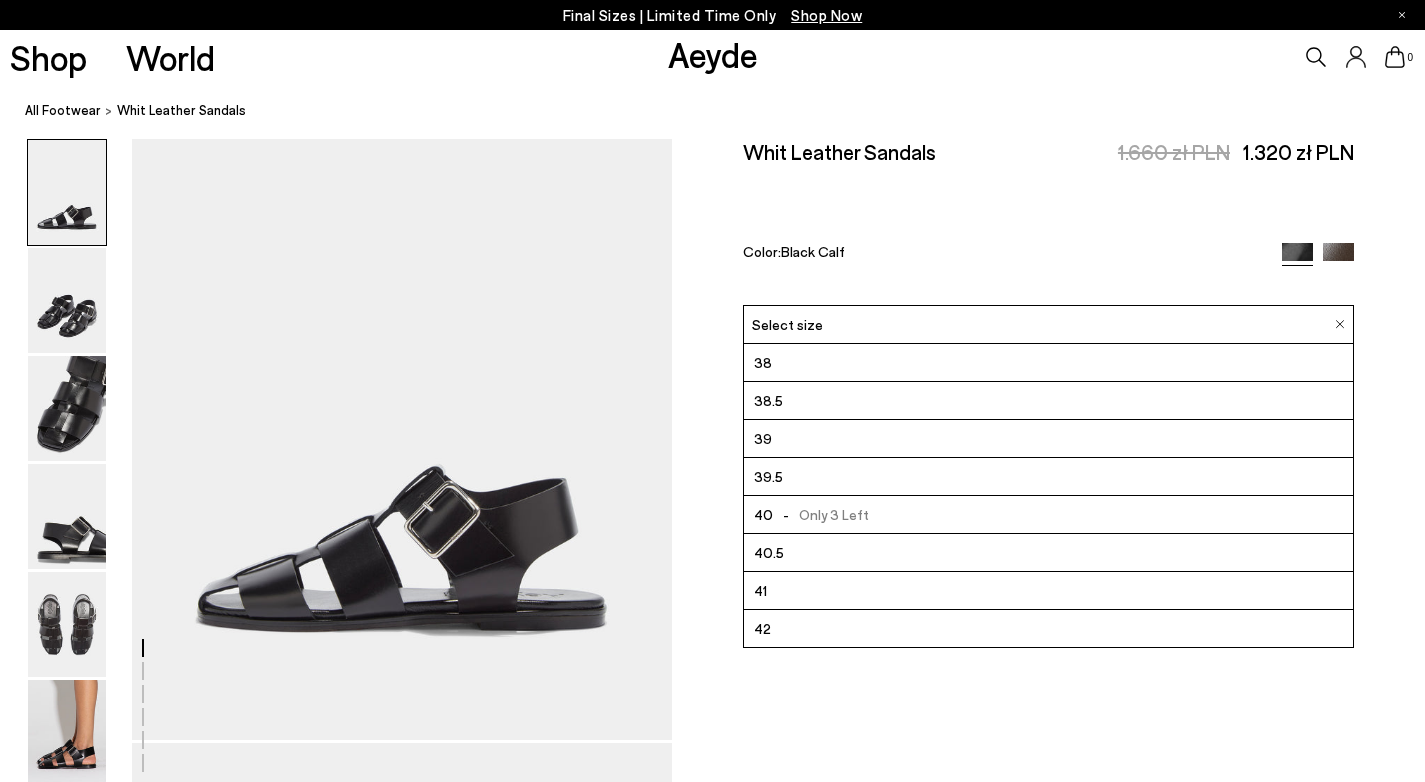 click at bounding box center [712, 2188] 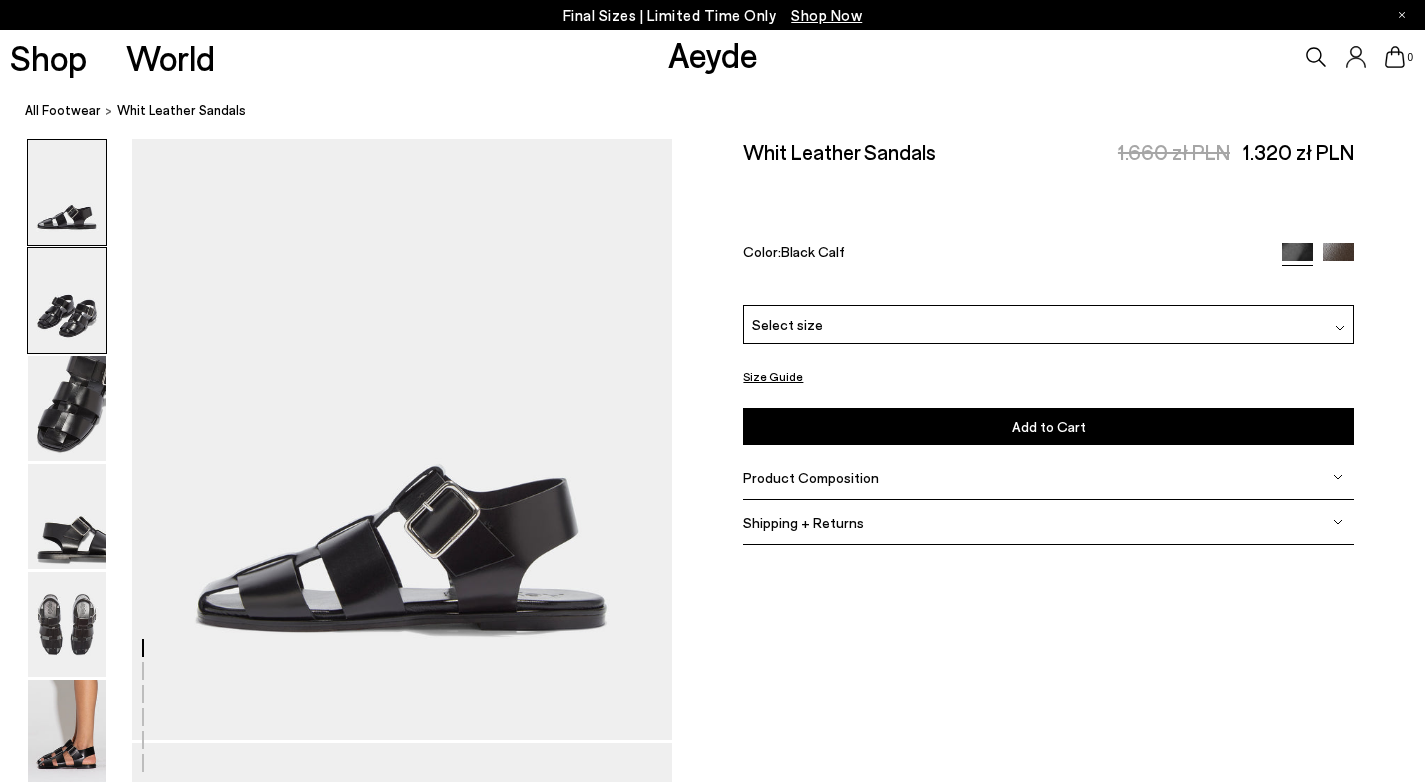 click at bounding box center [67, 300] 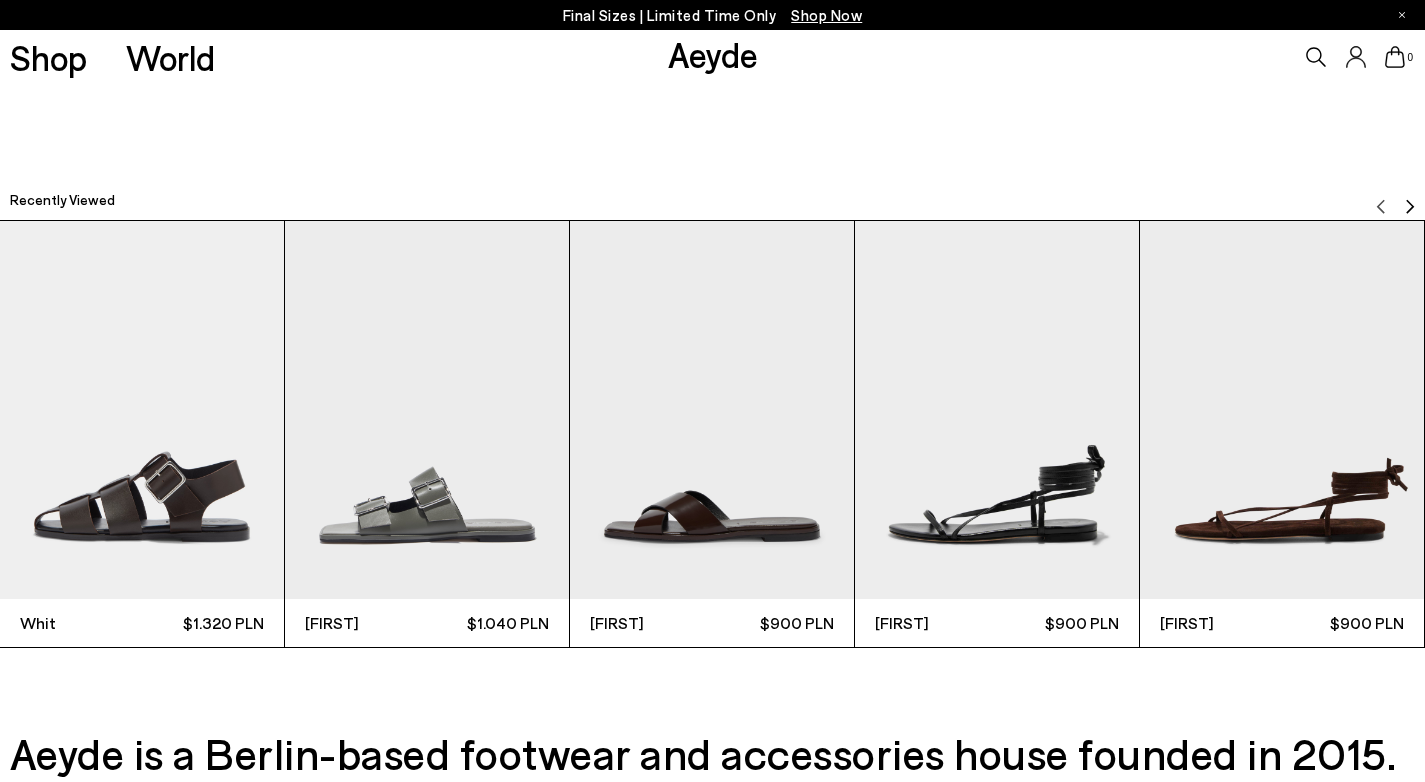 scroll, scrollTop: 4981, scrollLeft: 0, axis: vertical 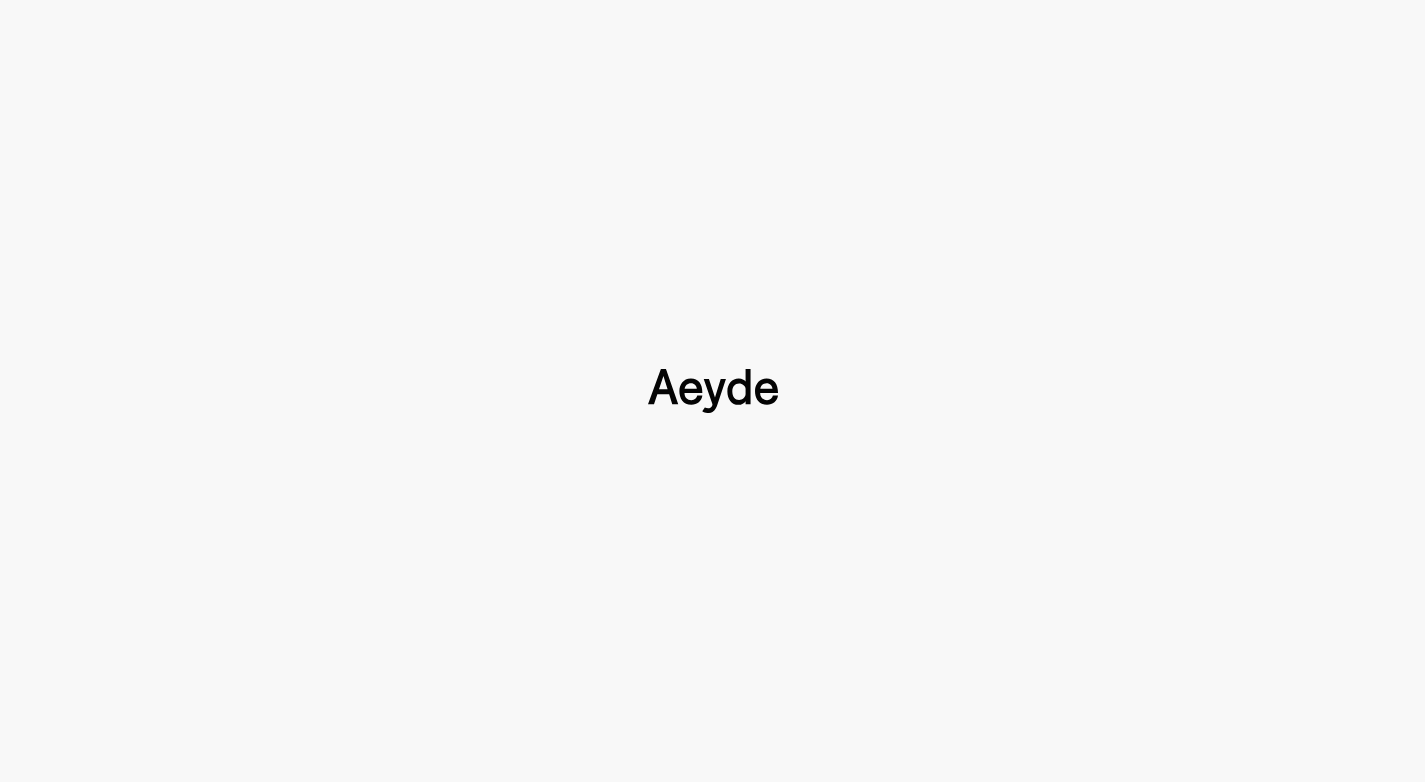 type 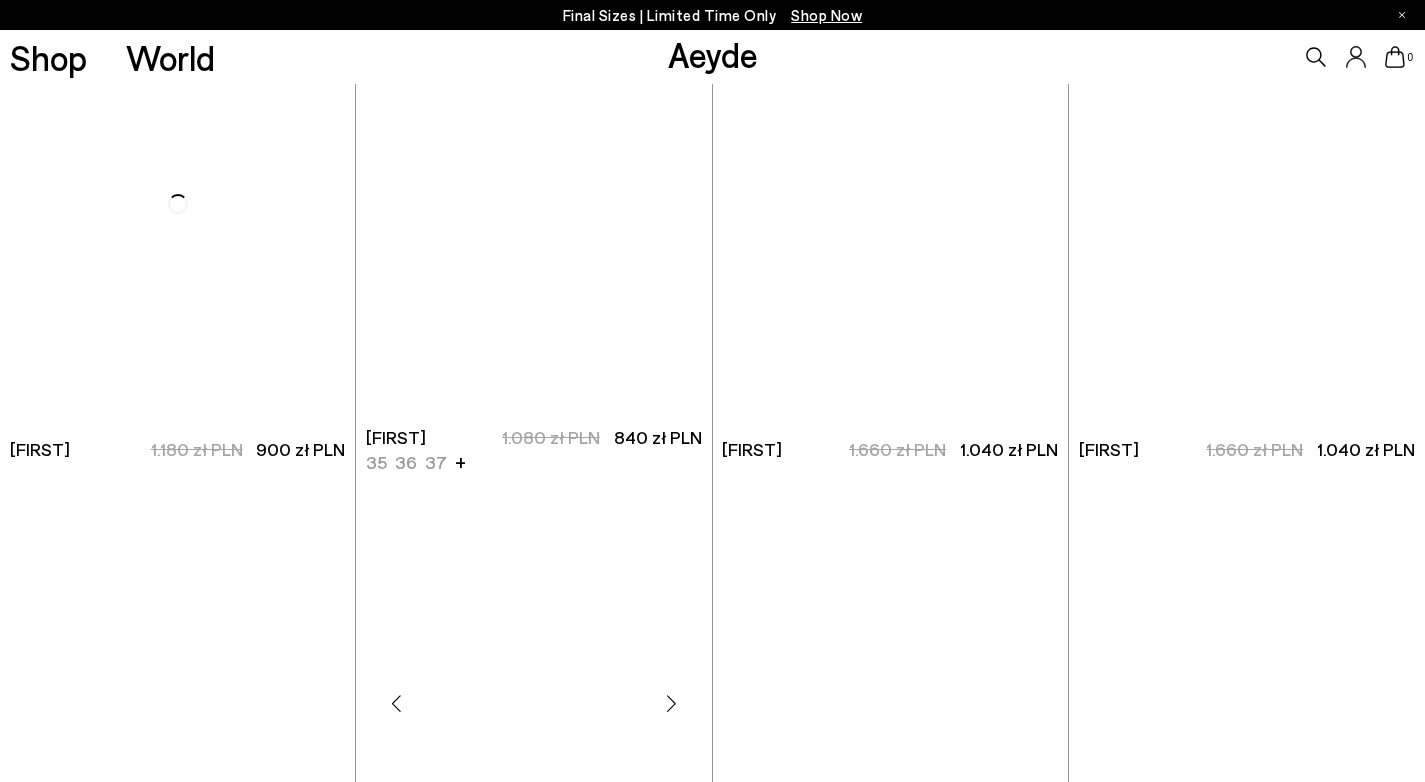 scroll, scrollTop: 12383, scrollLeft: 0, axis: vertical 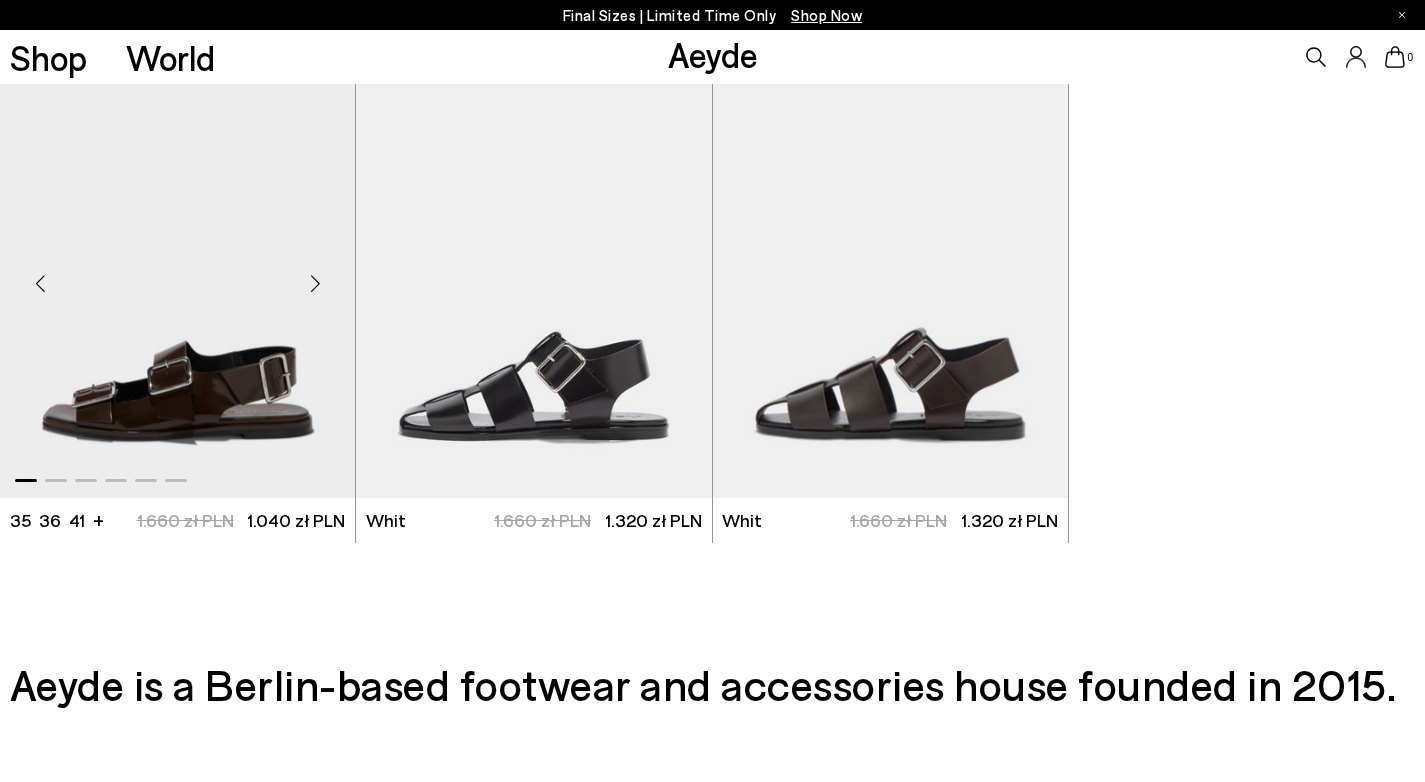 click at bounding box center [177, 275] 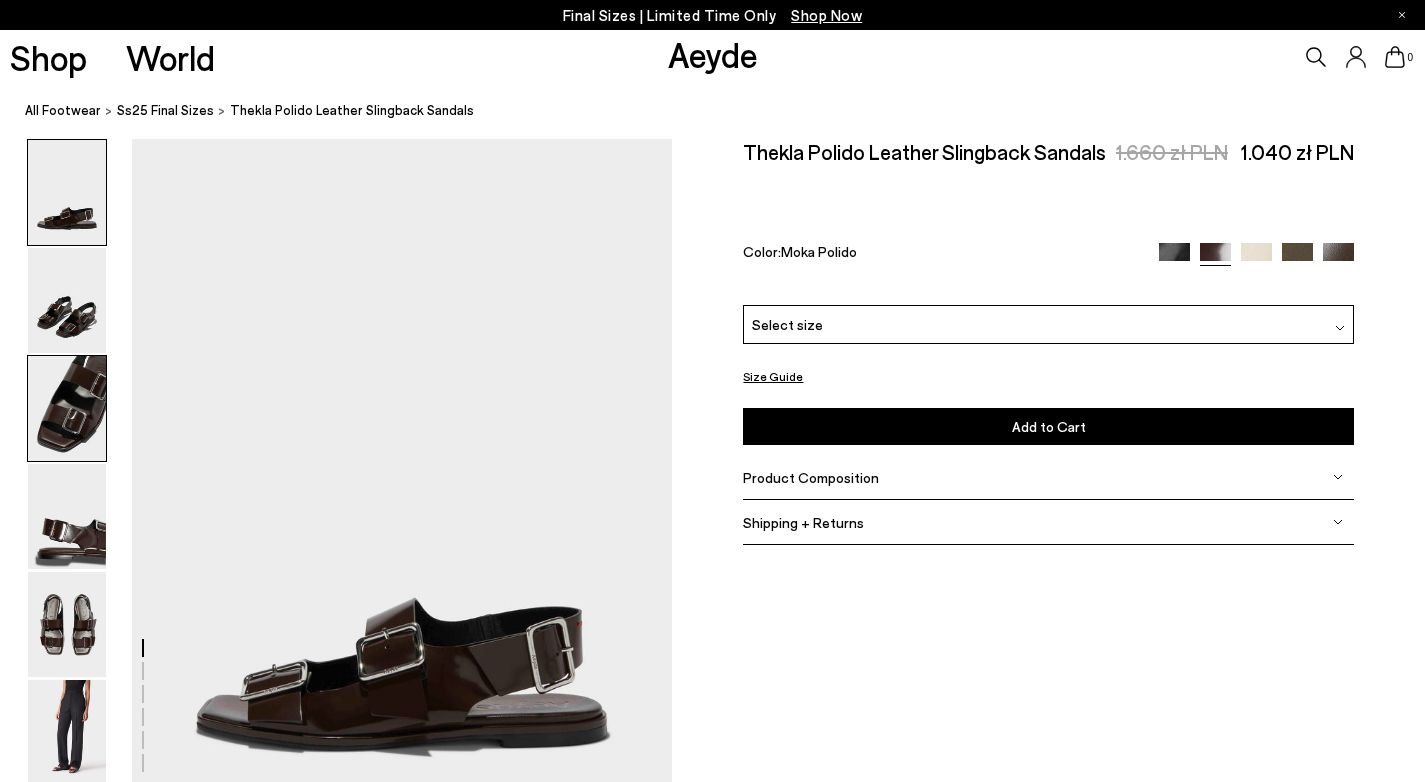 scroll, scrollTop: 0, scrollLeft: 0, axis: both 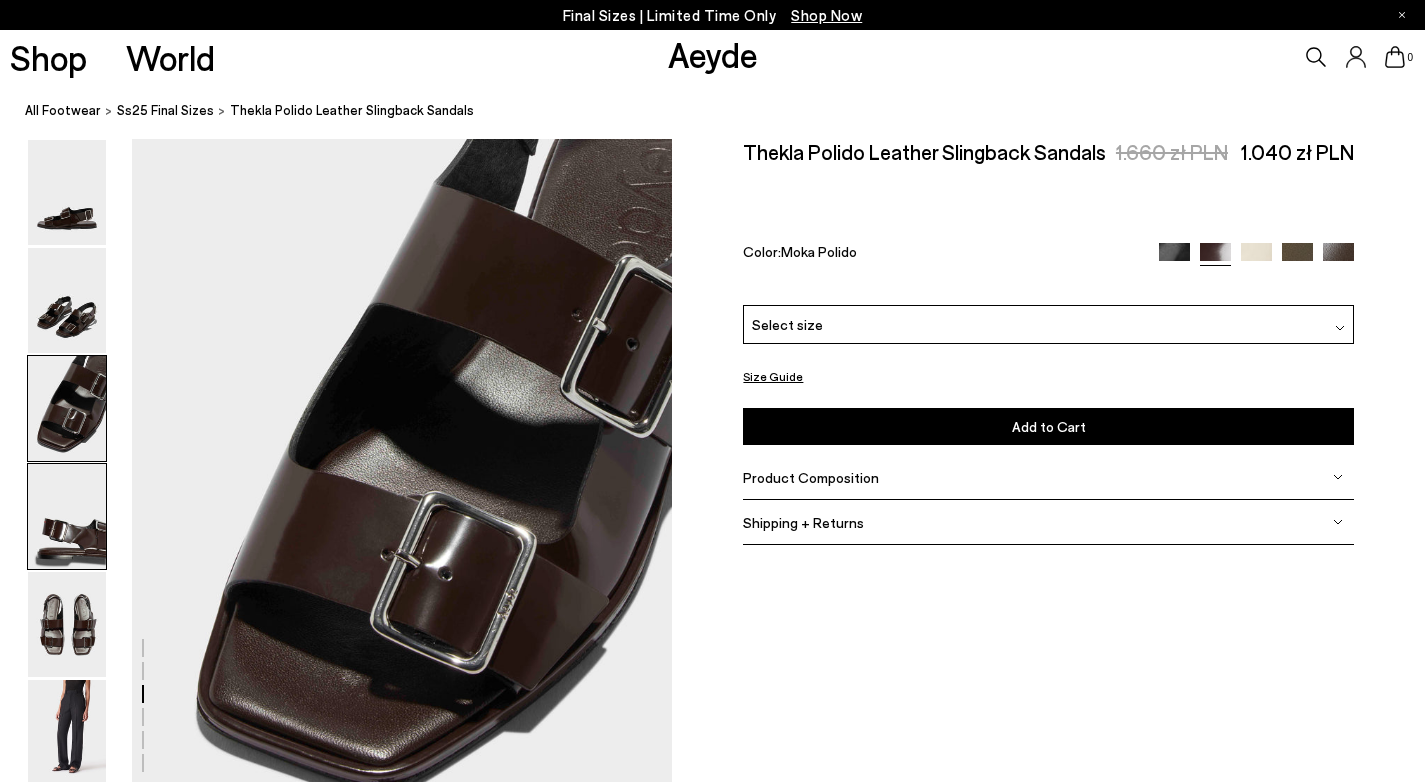 click at bounding box center (67, 516) 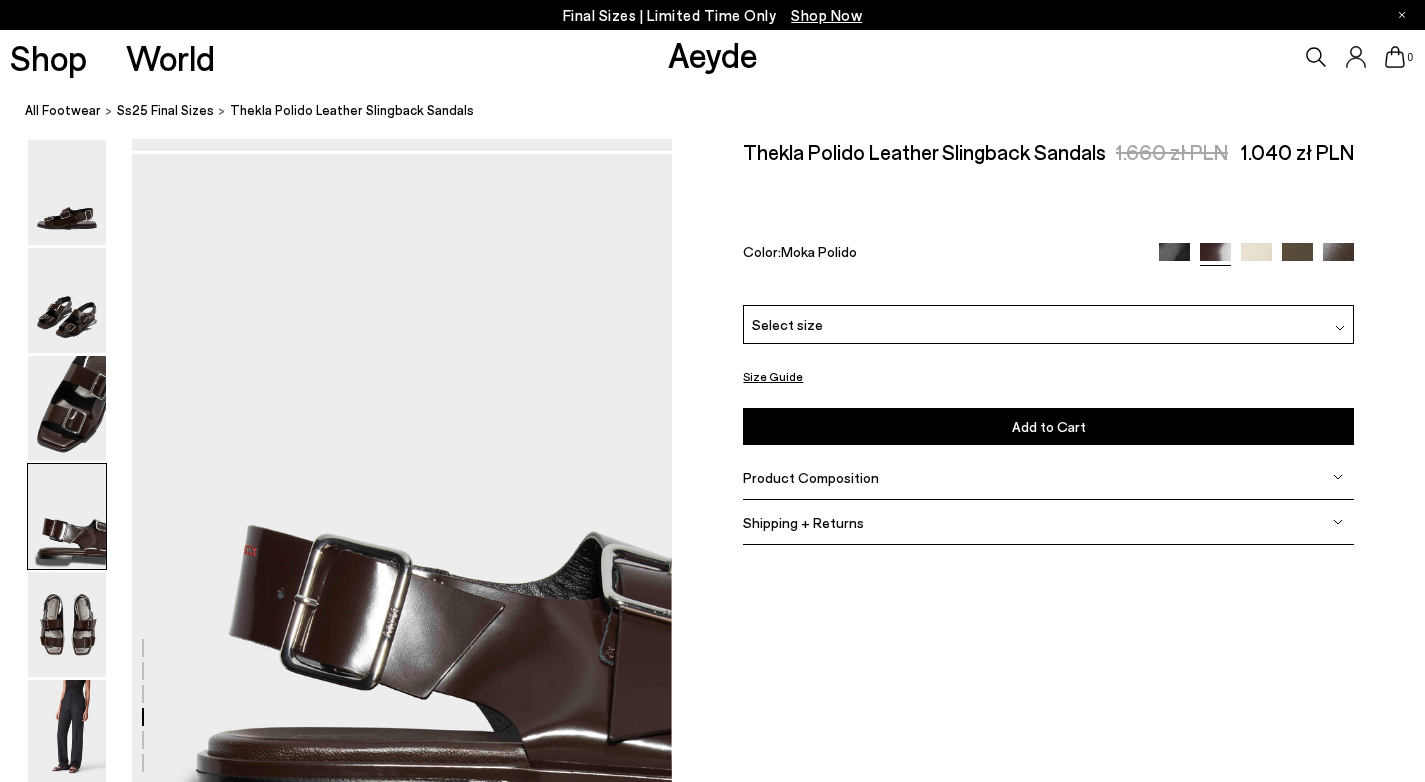 scroll, scrollTop: 2172, scrollLeft: 0, axis: vertical 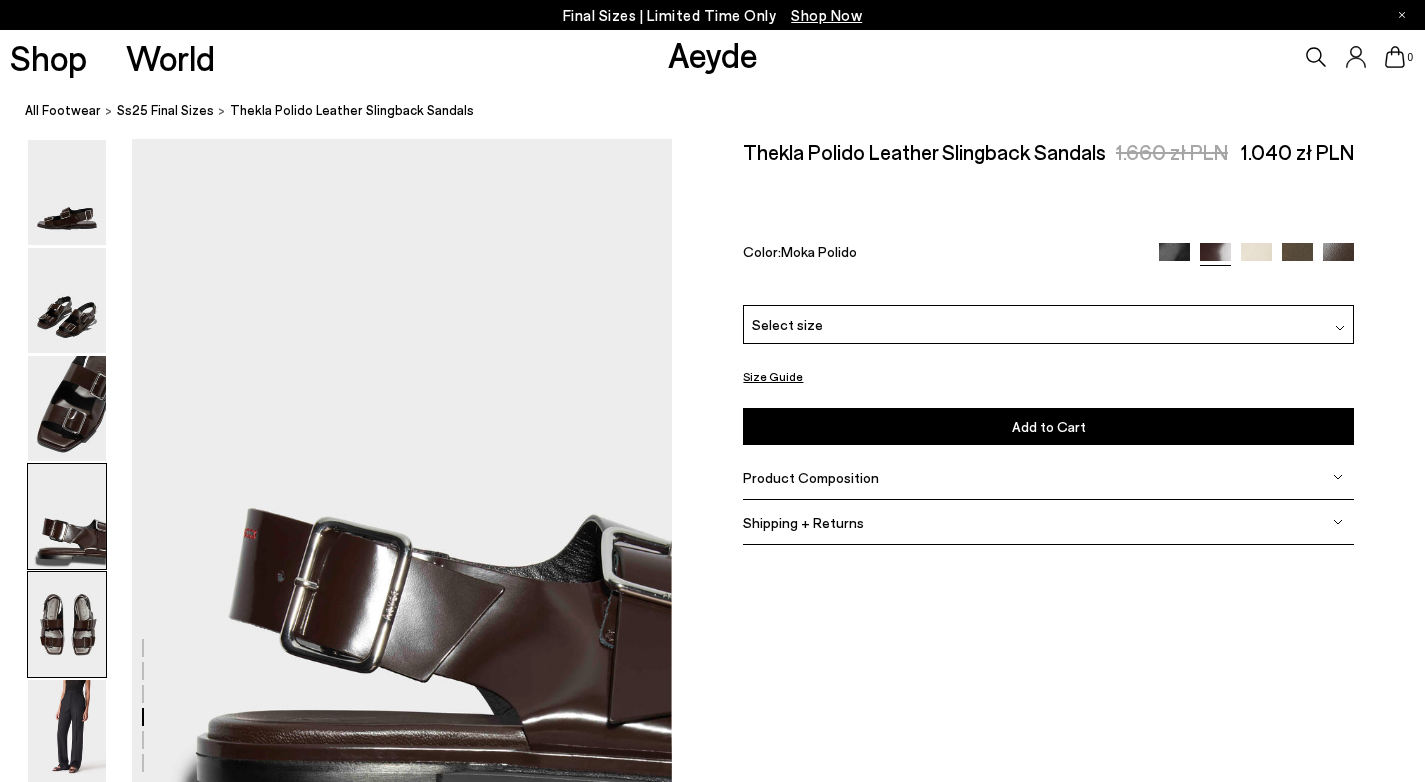 click at bounding box center [67, 624] 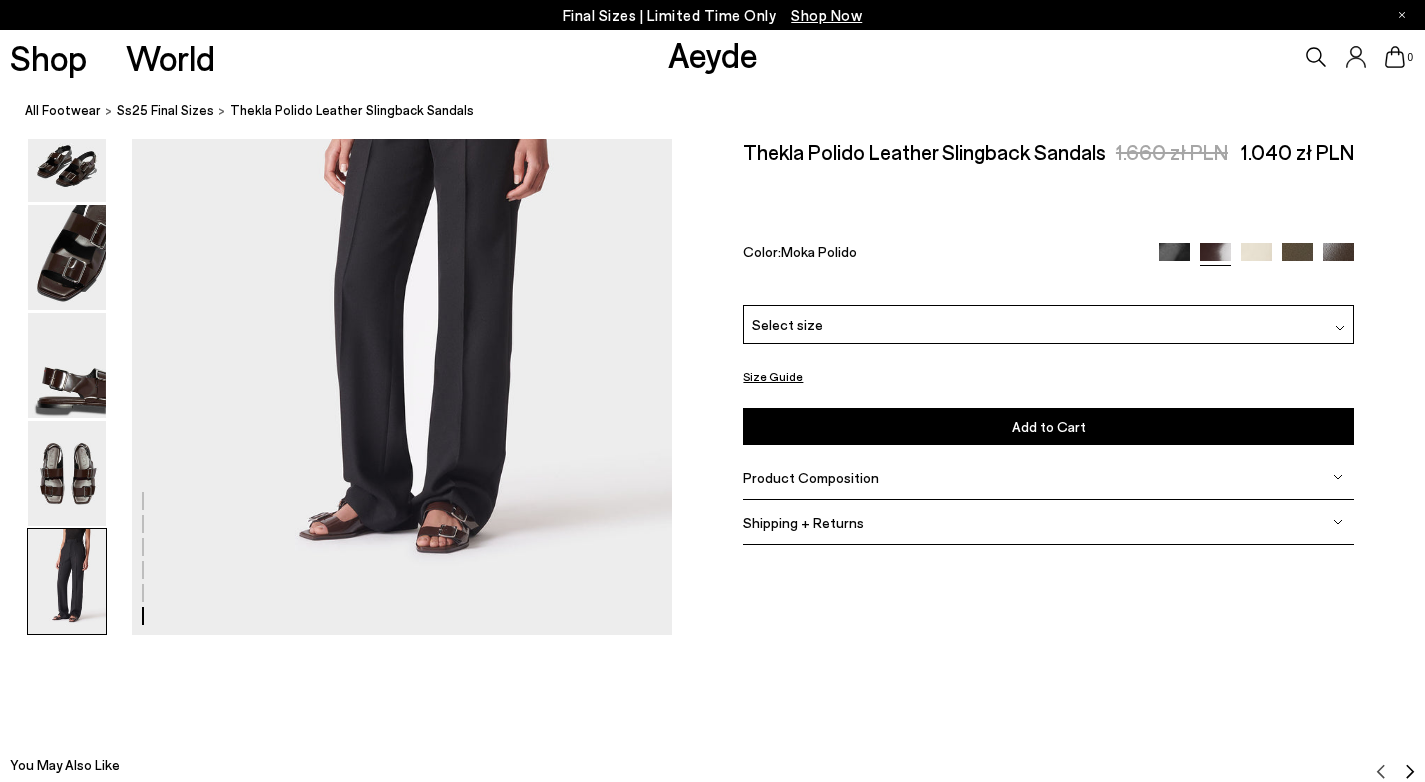 scroll, scrollTop: 3800, scrollLeft: 0, axis: vertical 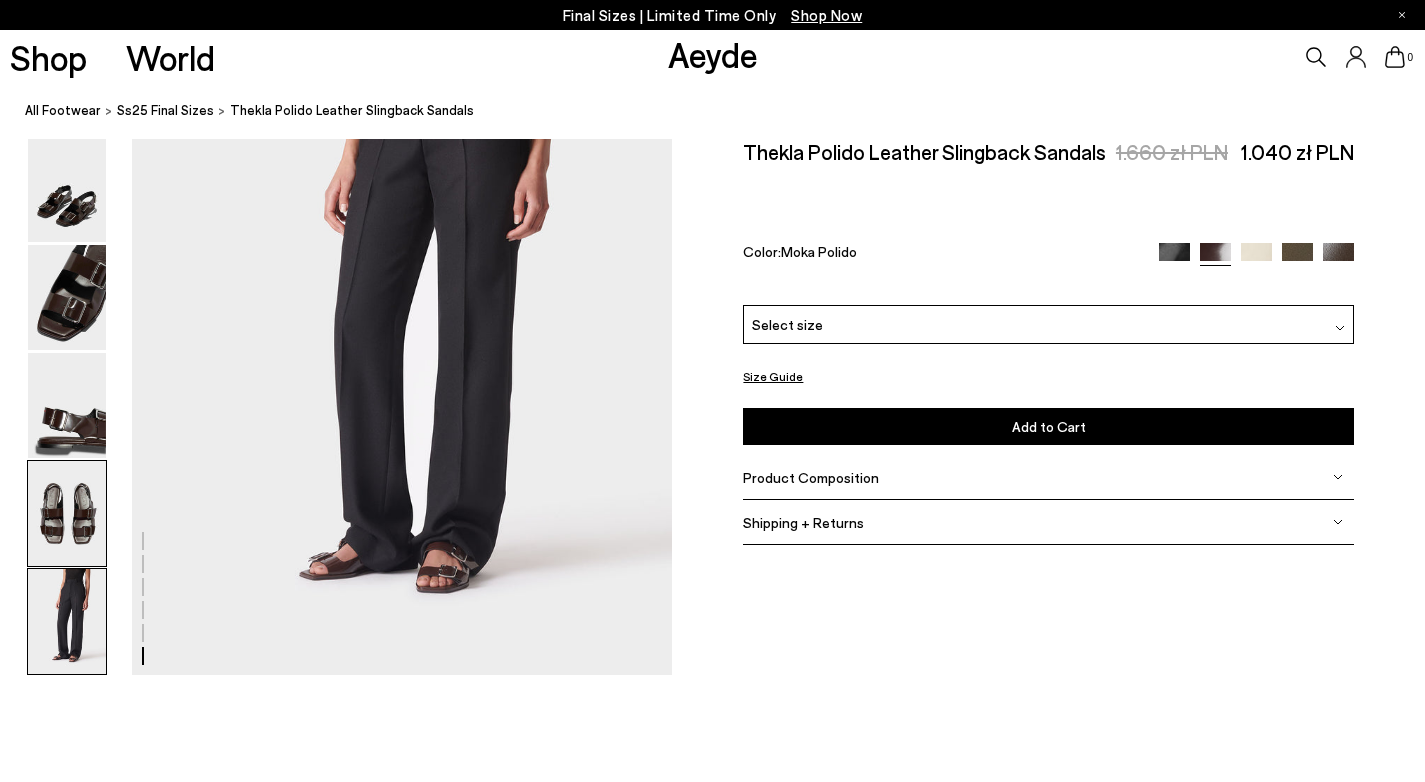 click at bounding box center [67, 513] 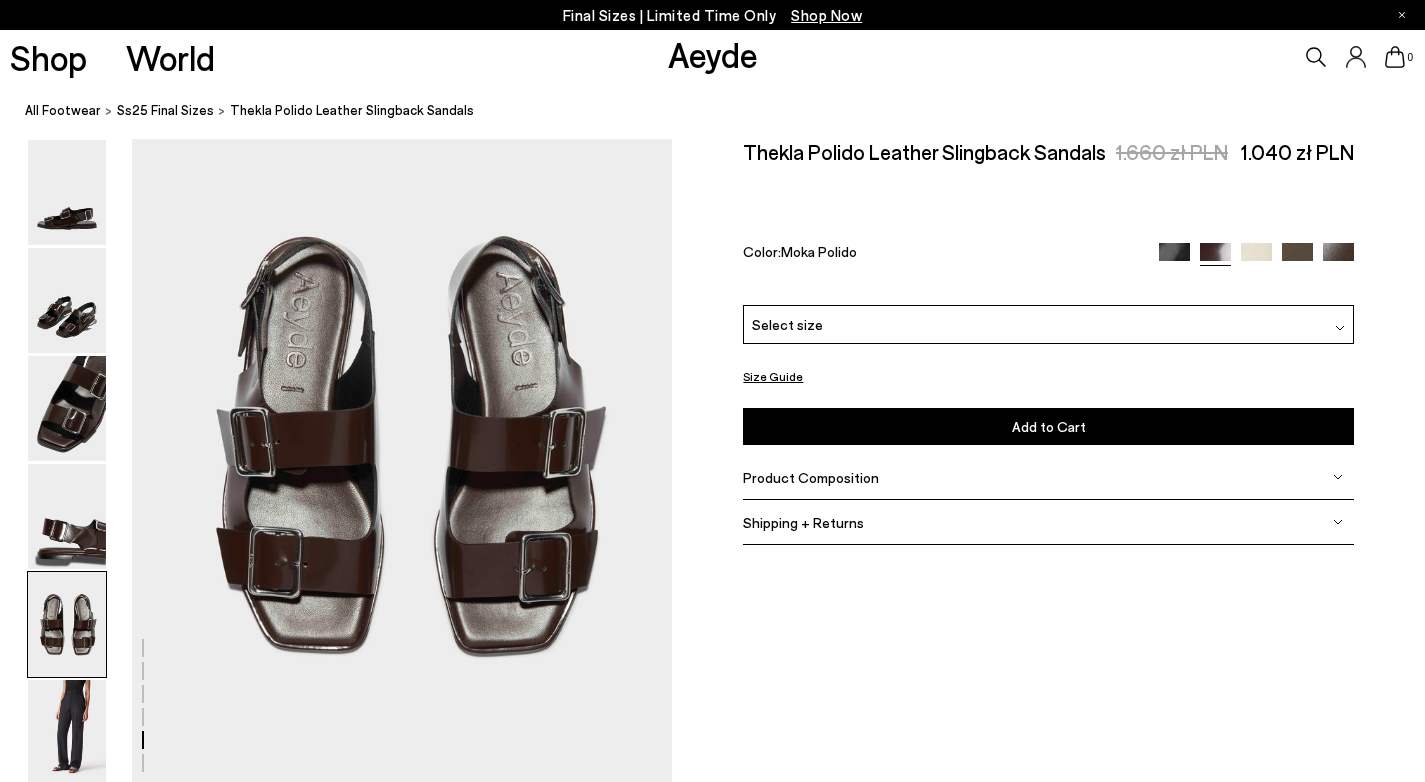 scroll, scrollTop: 2895, scrollLeft: 0, axis: vertical 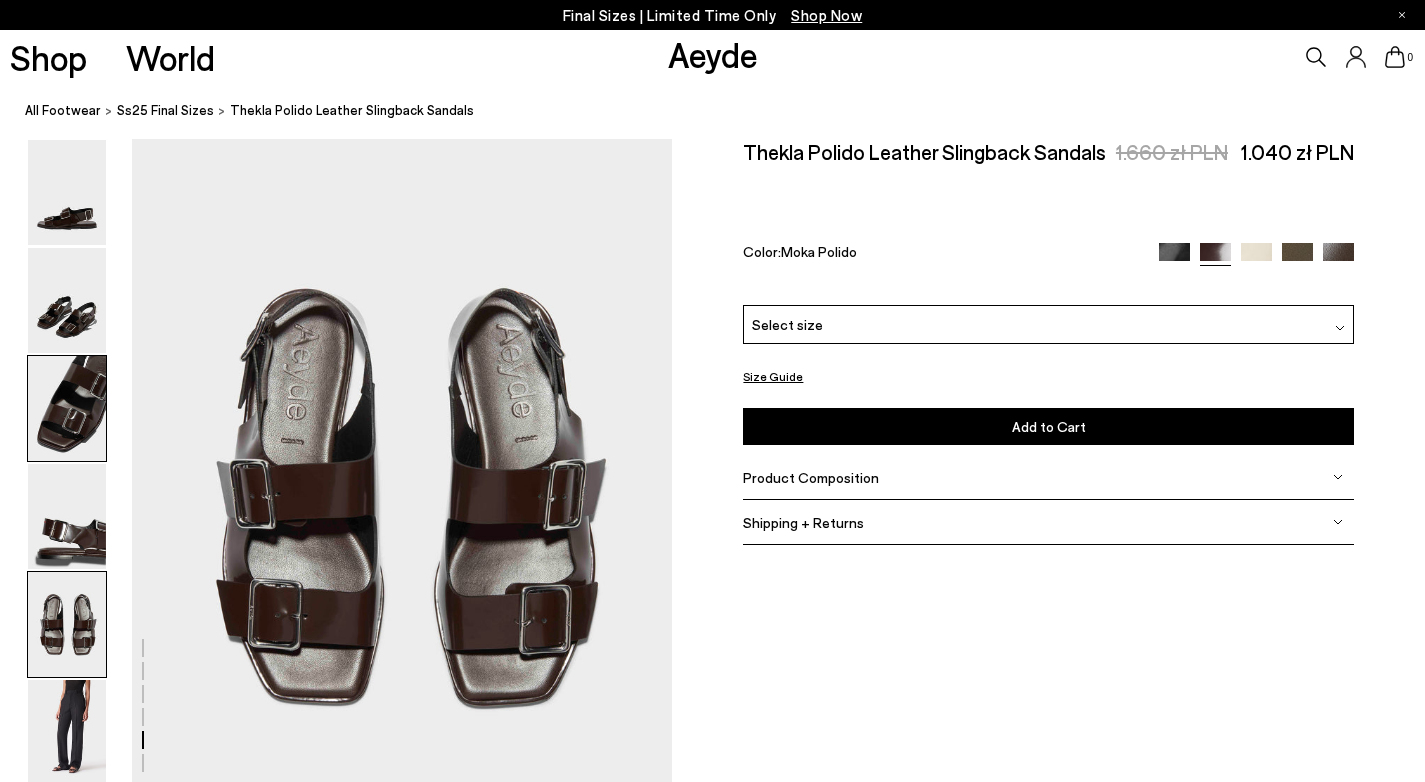 click at bounding box center [67, 408] 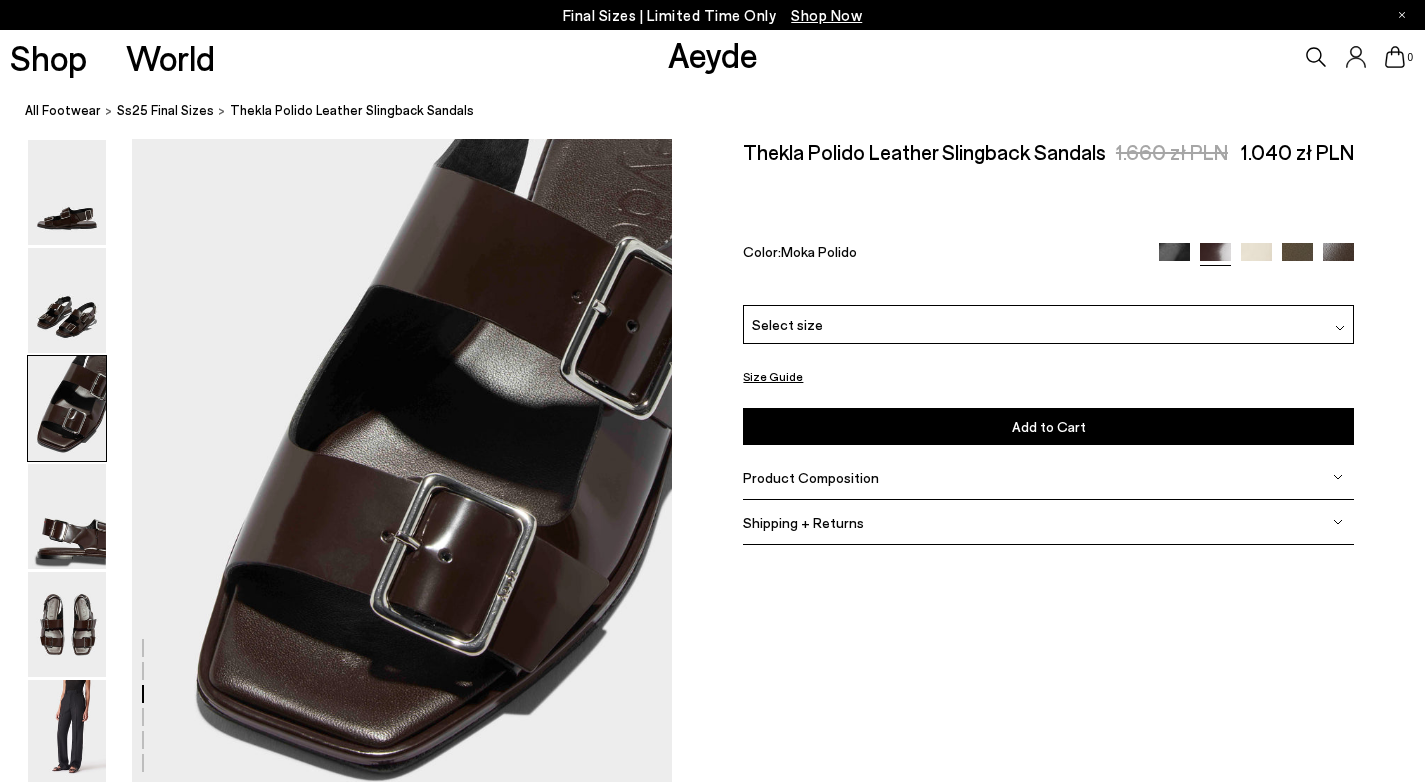 scroll, scrollTop: 1449, scrollLeft: 0, axis: vertical 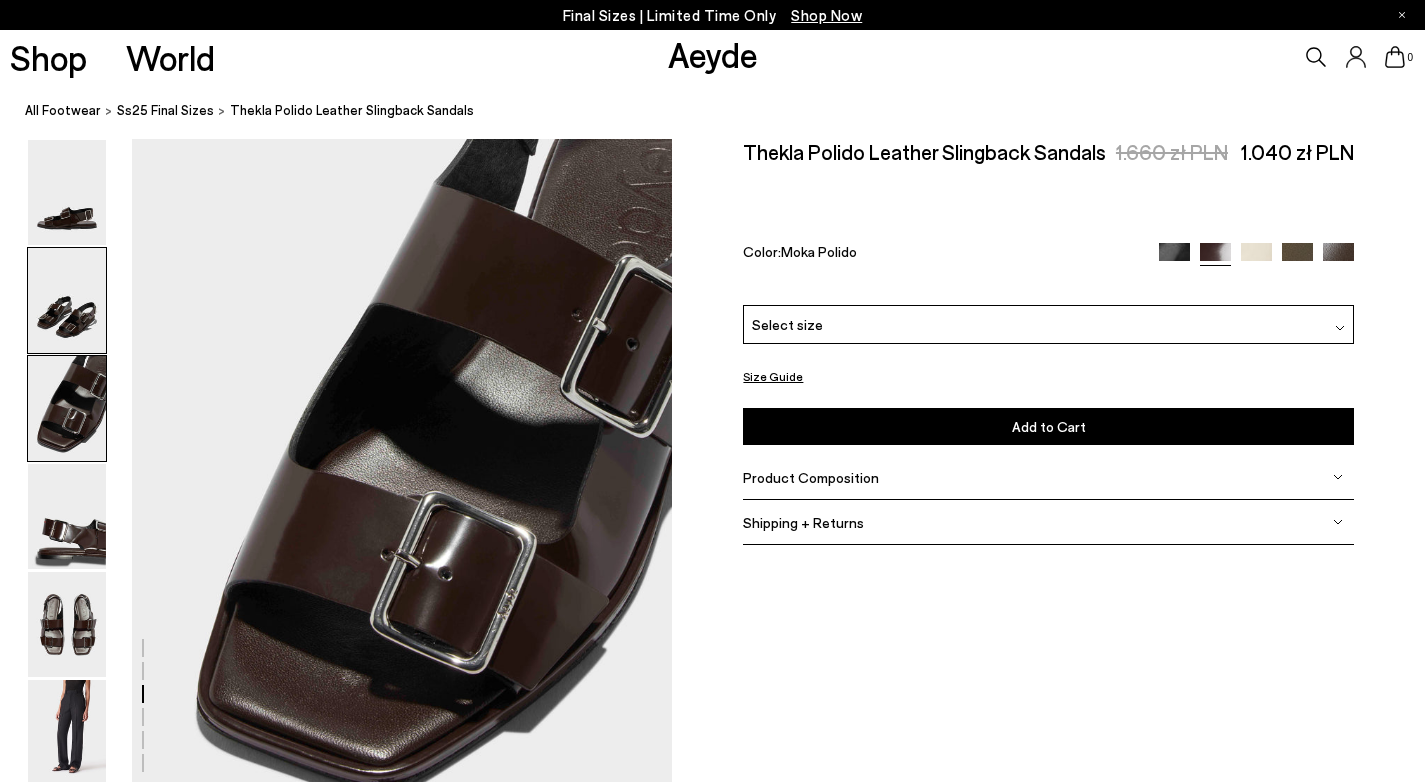 click at bounding box center (67, 300) 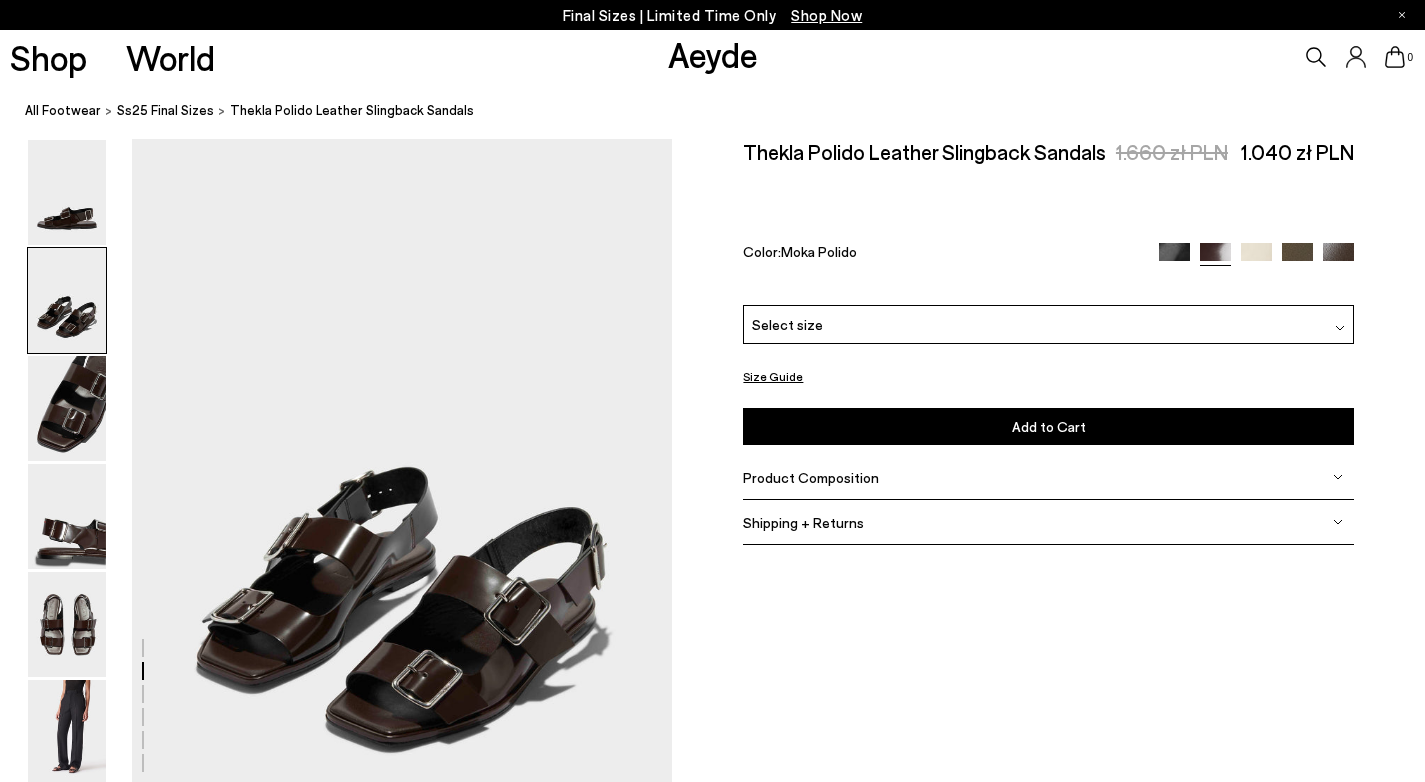 scroll, scrollTop: 725, scrollLeft: 0, axis: vertical 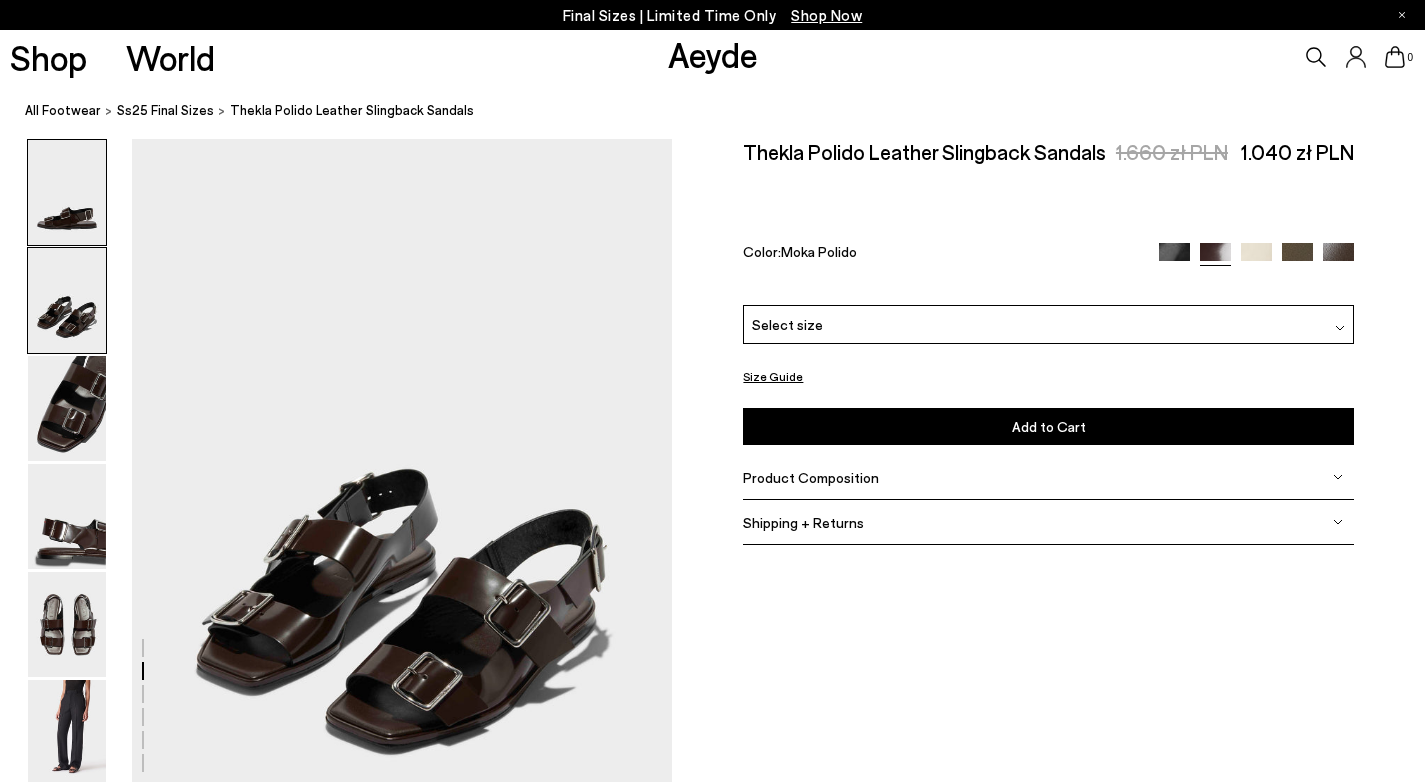 click at bounding box center [67, 192] 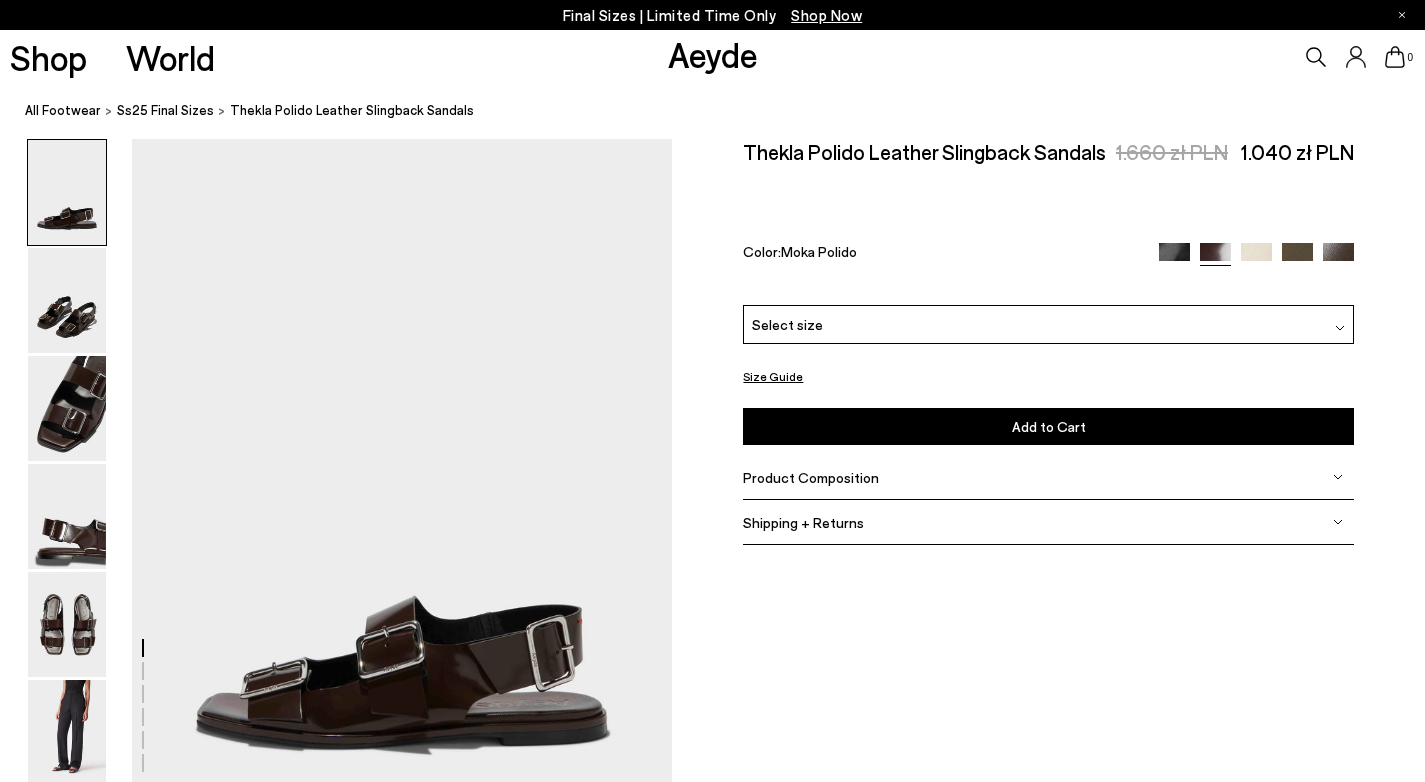 scroll, scrollTop: 0, scrollLeft: 0, axis: both 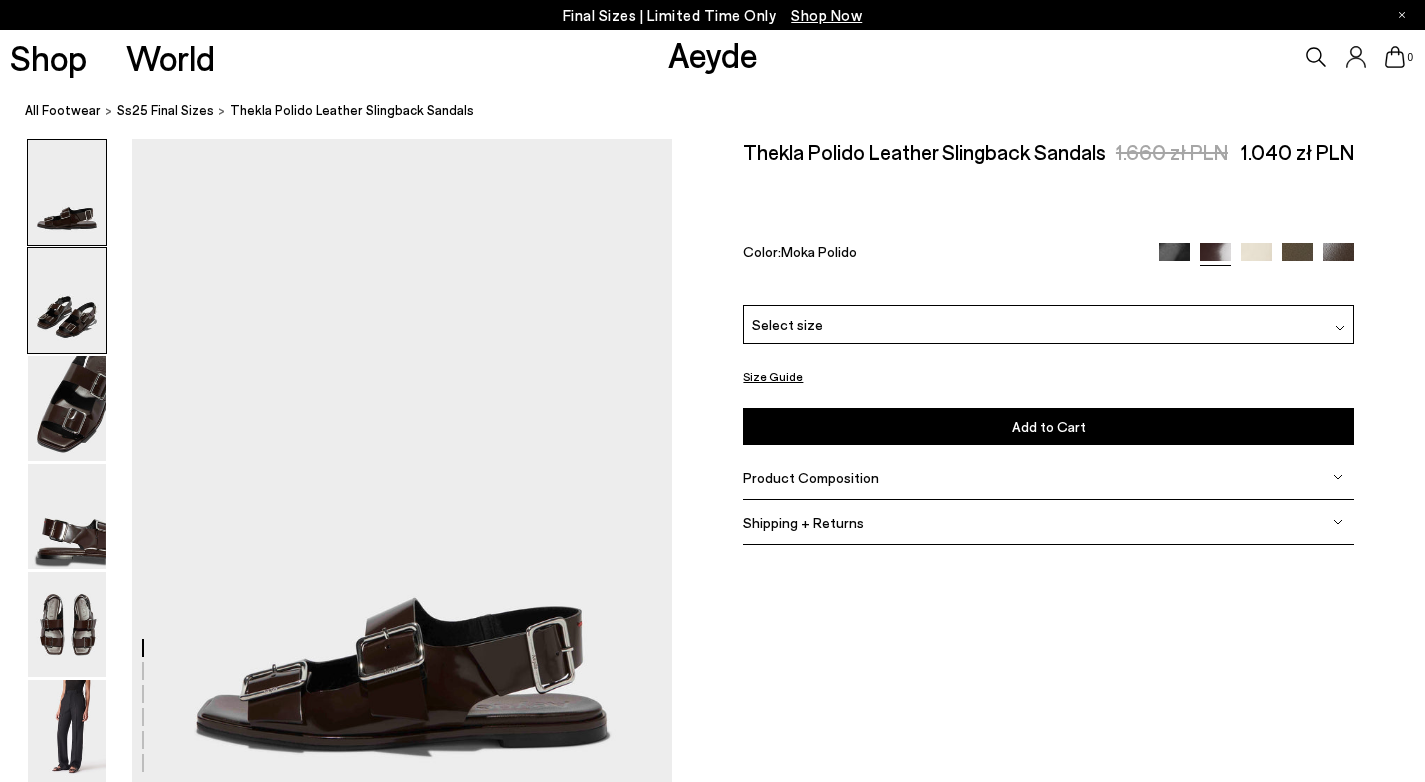 click at bounding box center [67, 300] 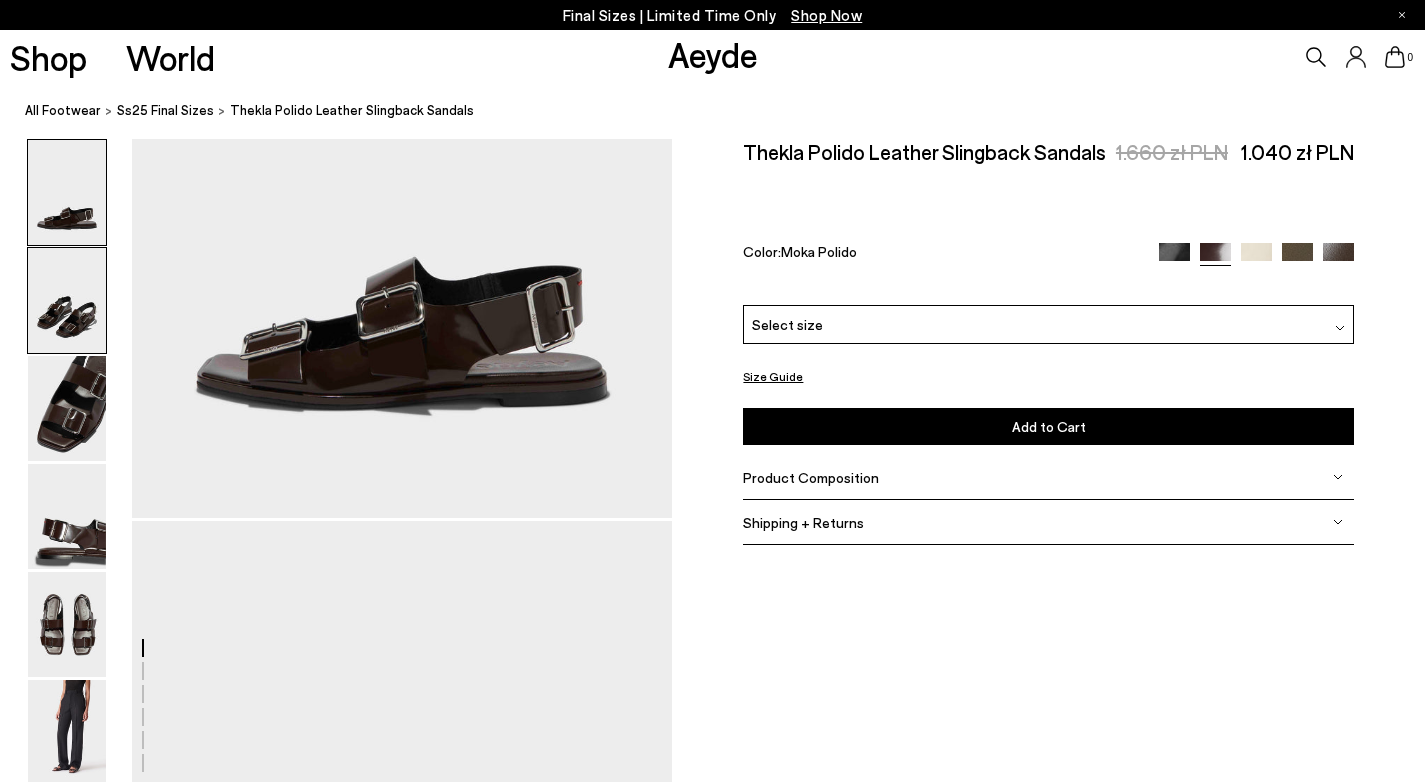 scroll, scrollTop: 725, scrollLeft: 0, axis: vertical 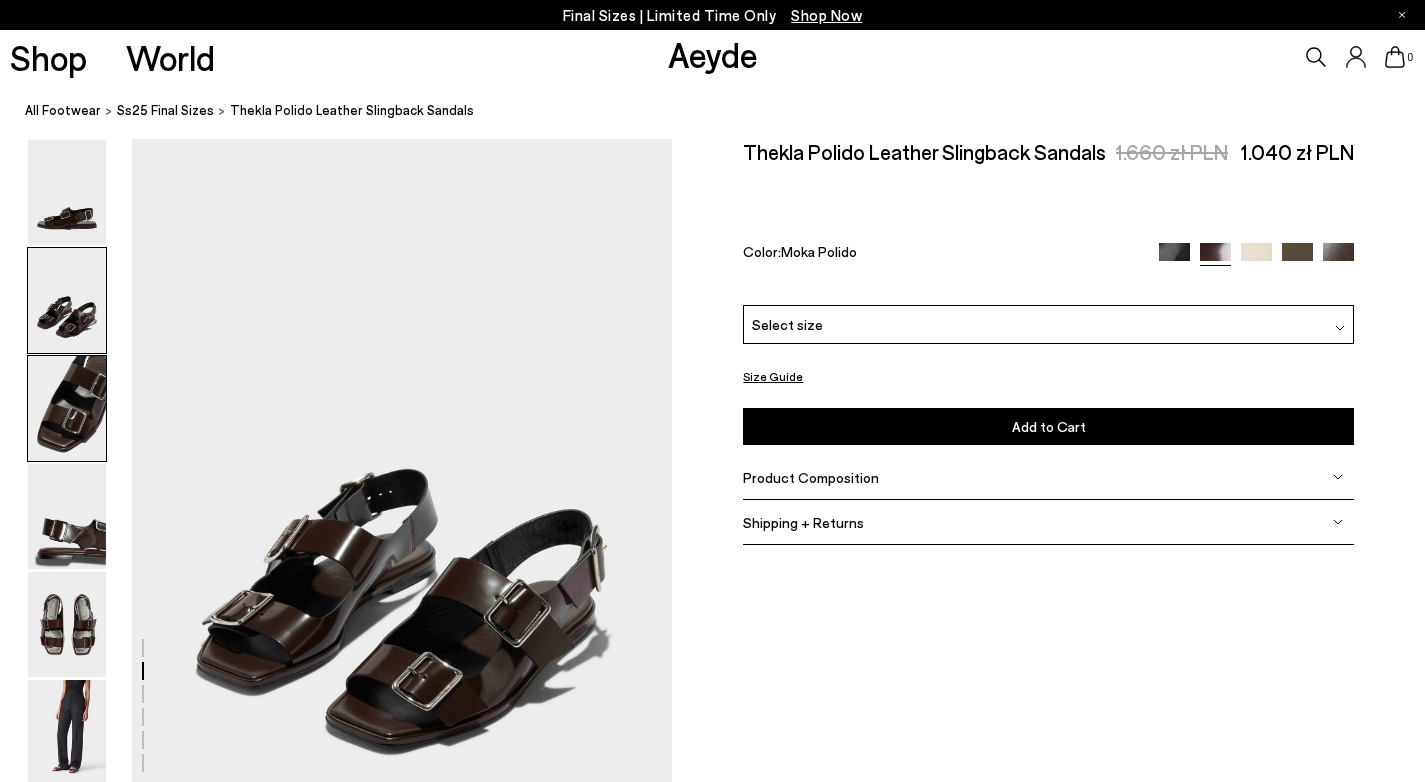 click at bounding box center [67, 408] 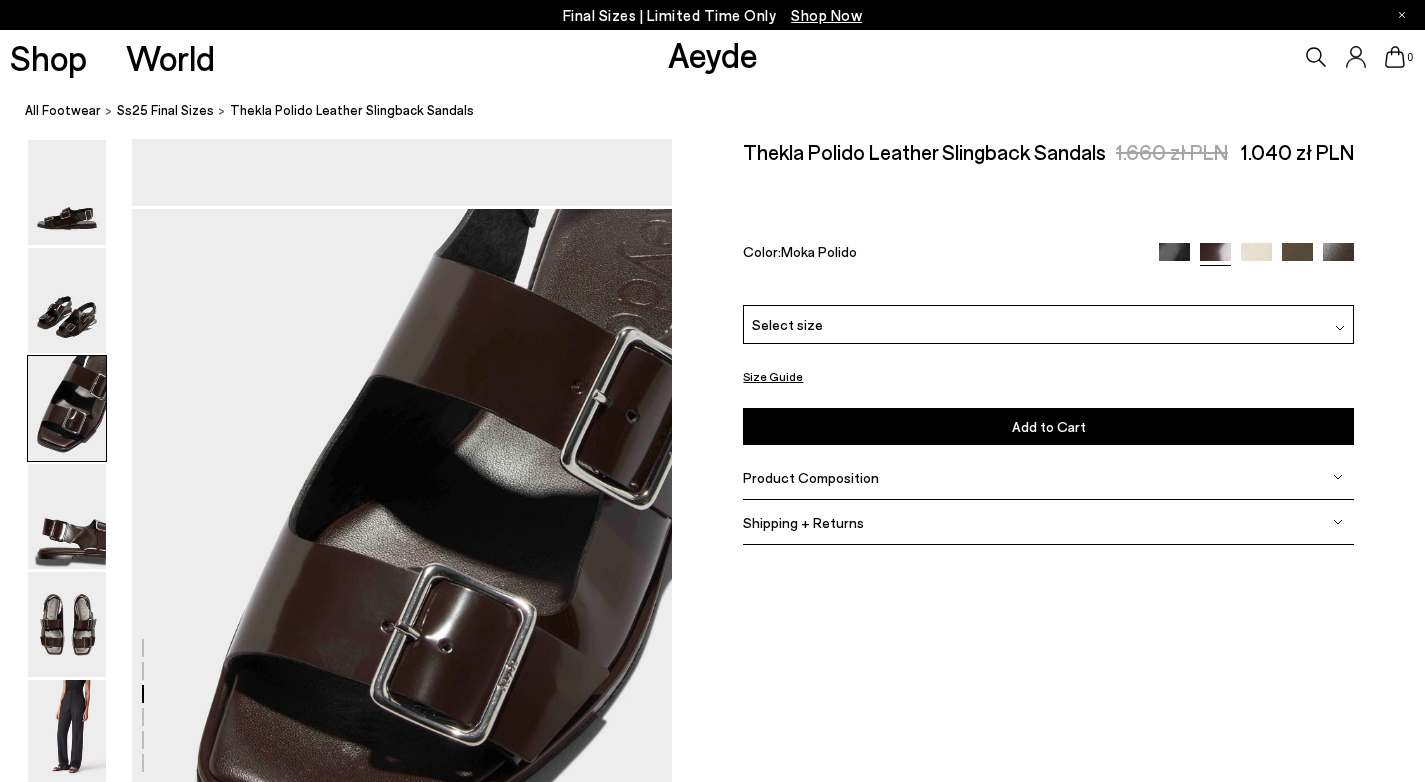 scroll, scrollTop: 1449, scrollLeft: 0, axis: vertical 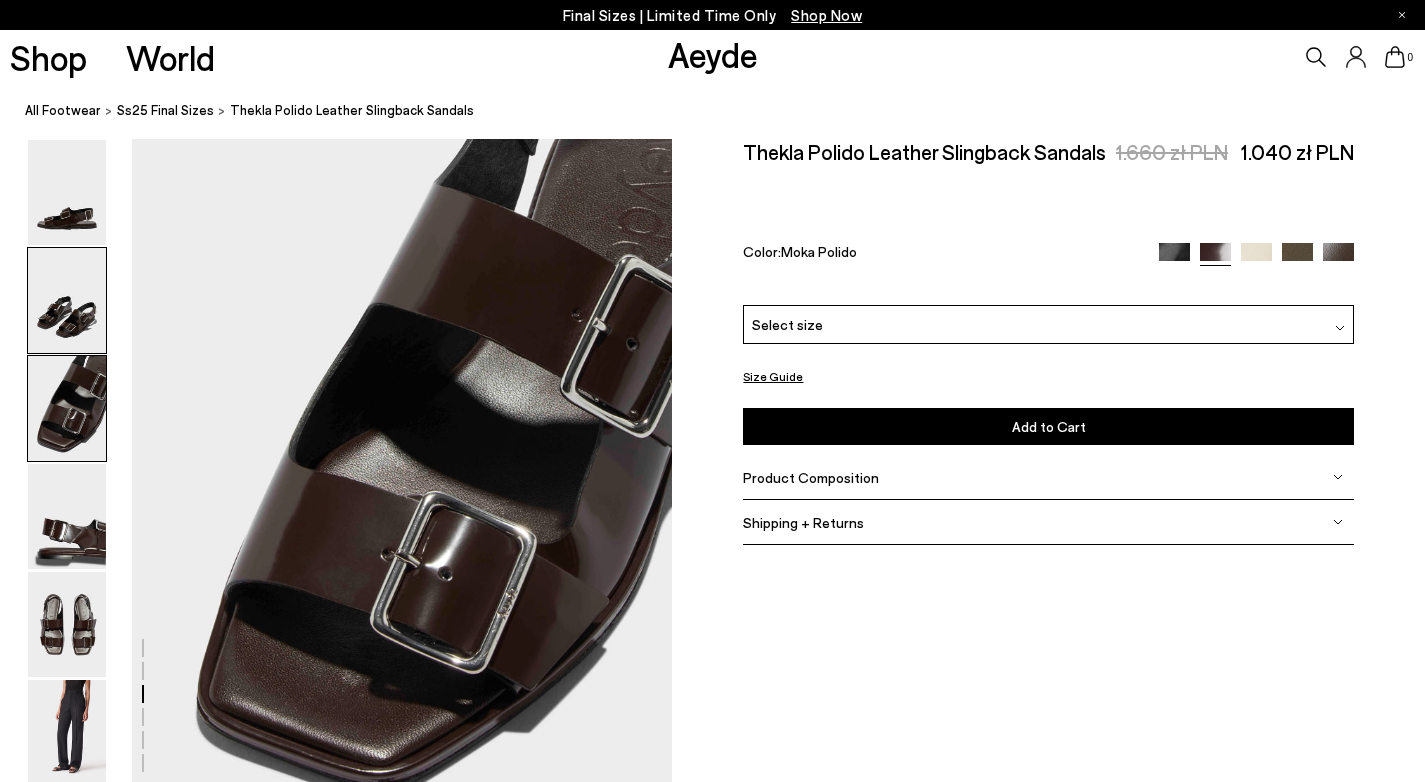click at bounding box center (67, 300) 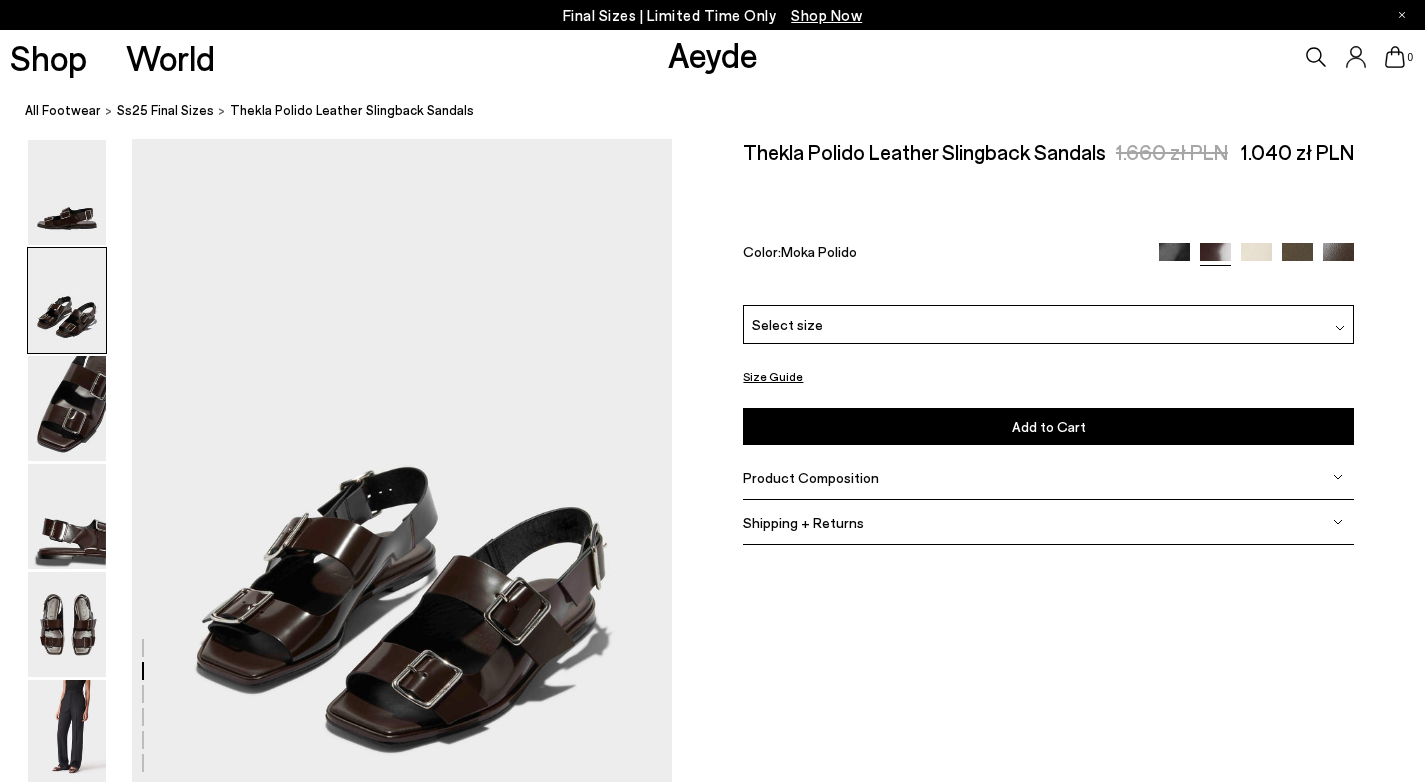 scroll, scrollTop: 725, scrollLeft: 0, axis: vertical 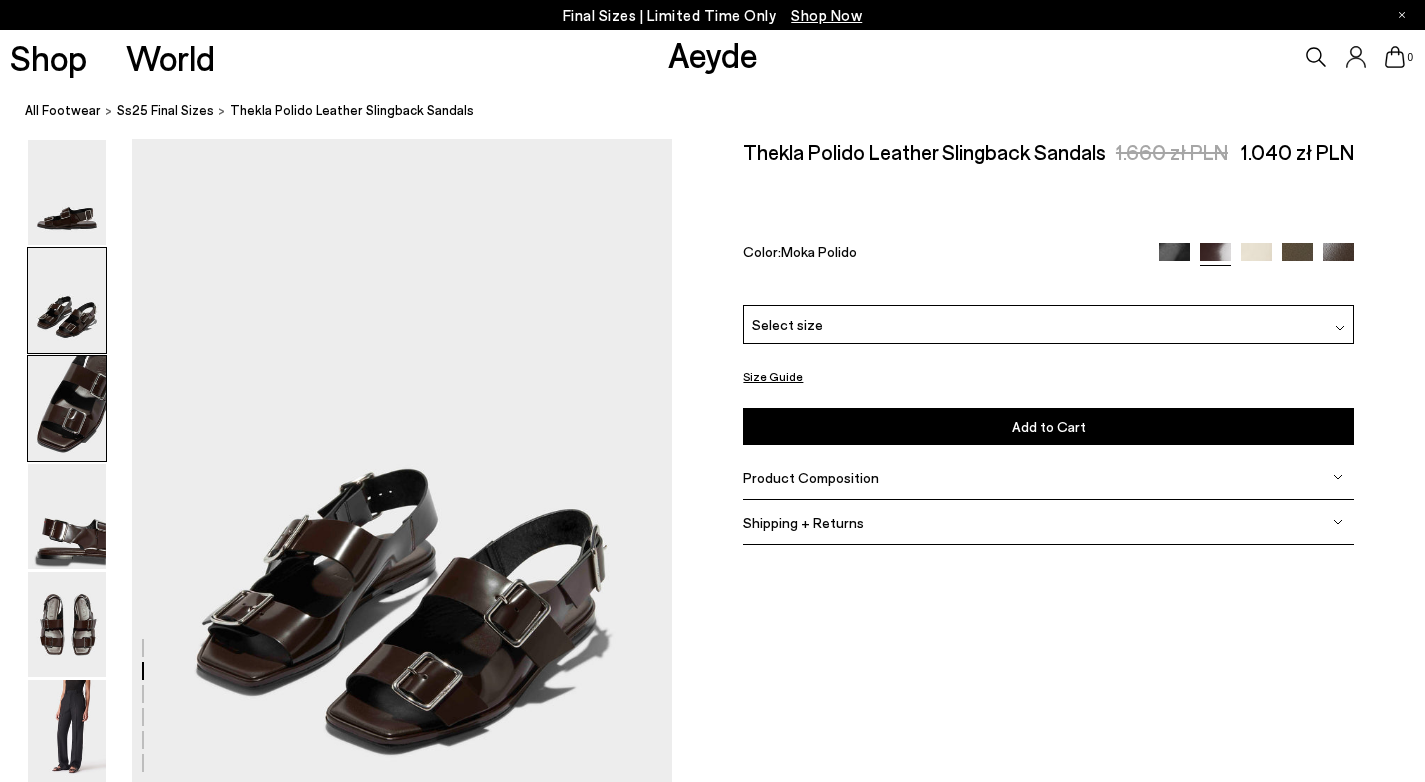 click at bounding box center [67, 408] 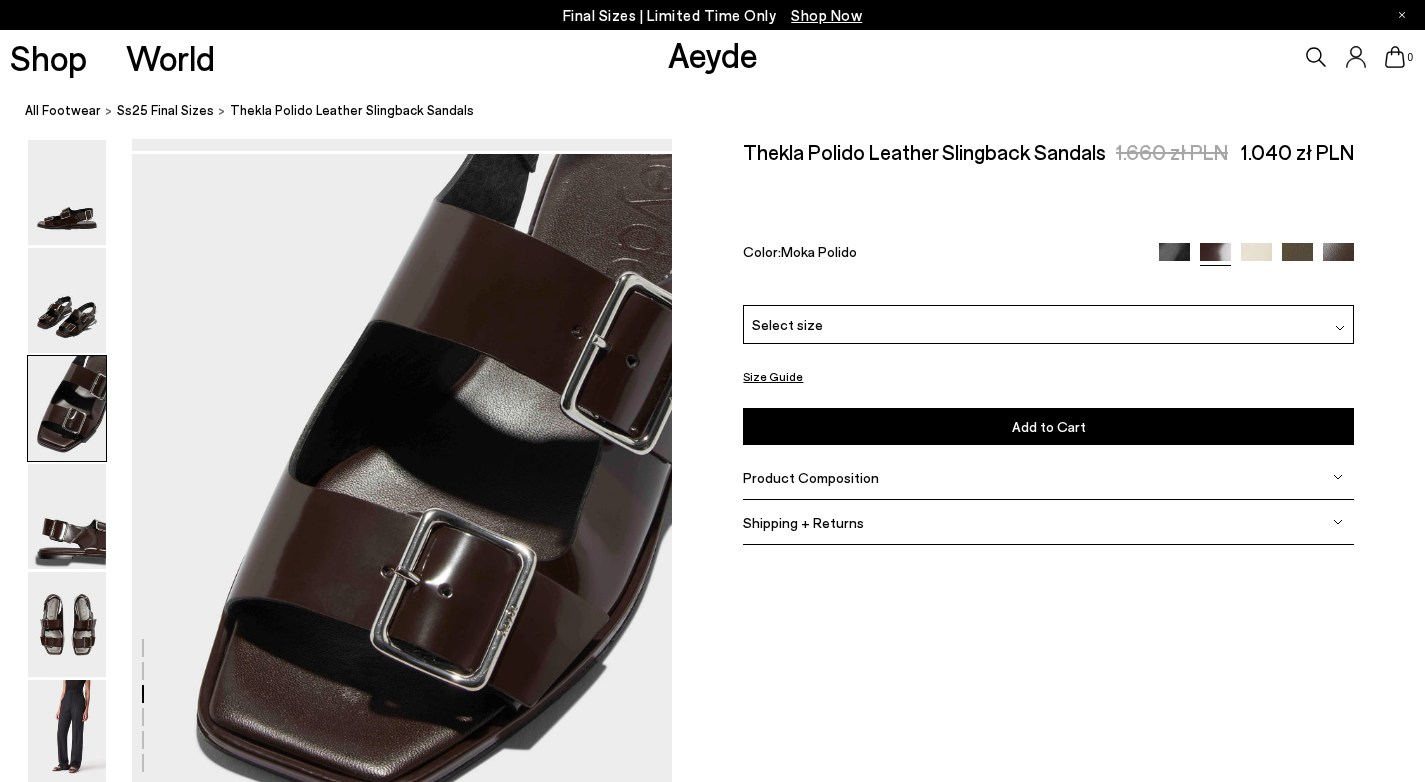 scroll, scrollTop: 1449, scrollLeft: 0, axis: vertical 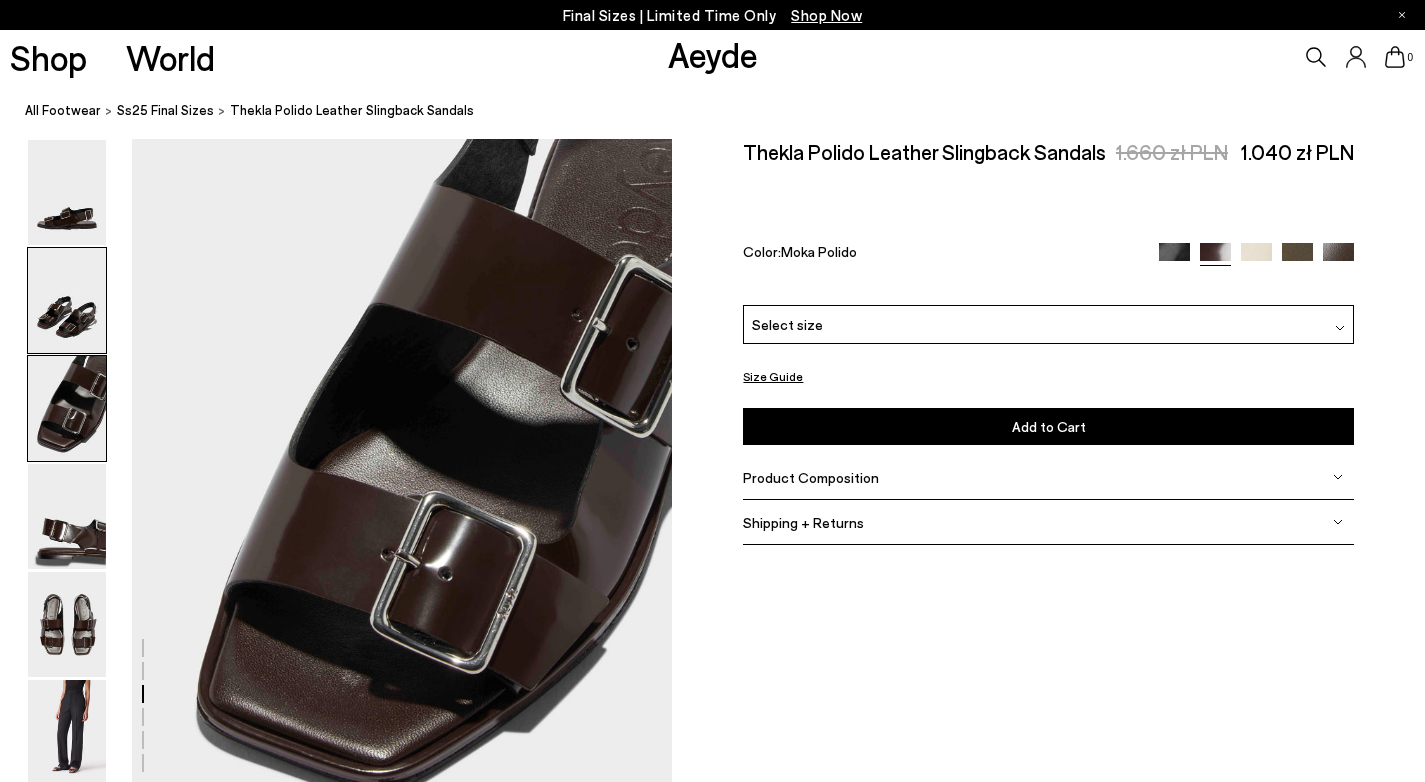 click at bounding box center (67, 300) 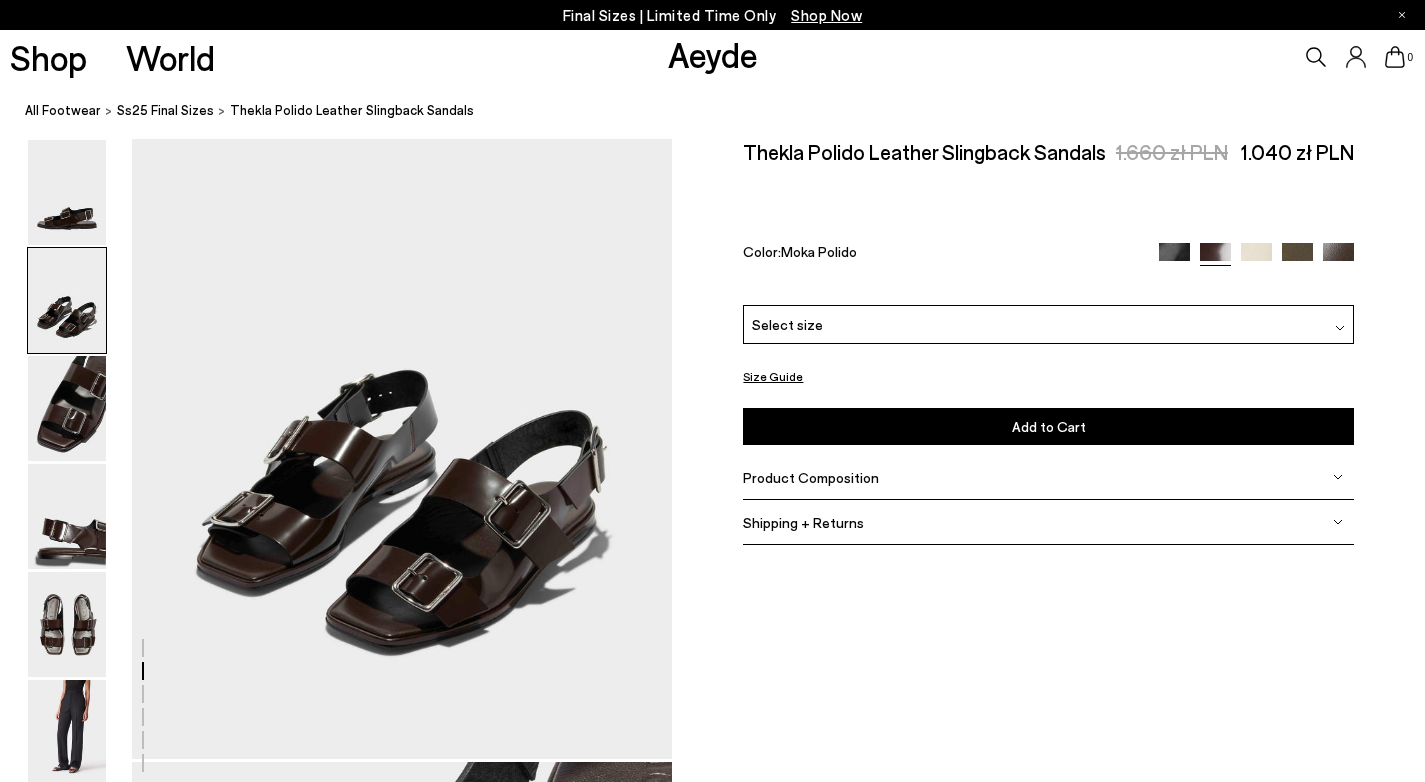scroll, scrollTop: 725, scrollLeft: 0, axis: vertical 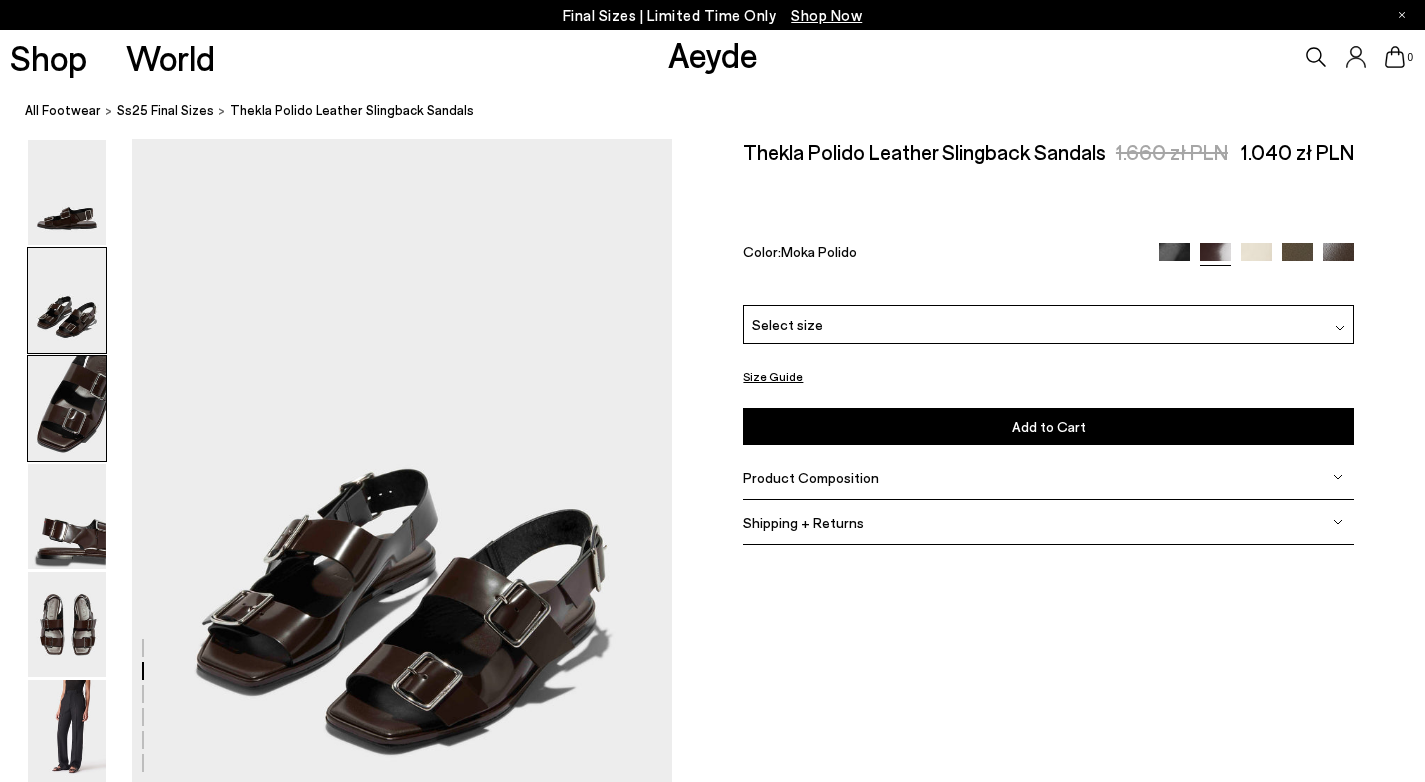 click at bounding box center [67, 408] 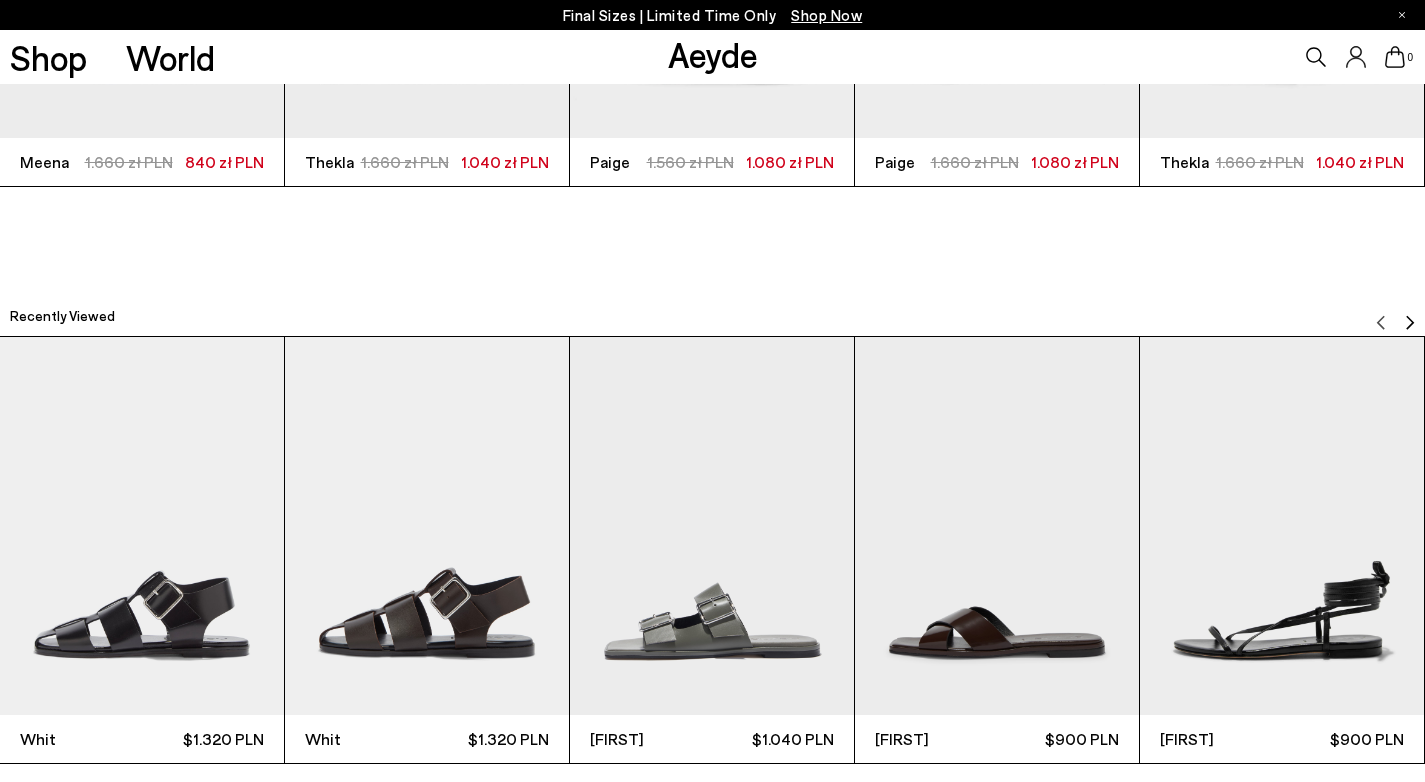 scroll, scrollTop: 4867, scrollLeft: 0, axis: vertical 